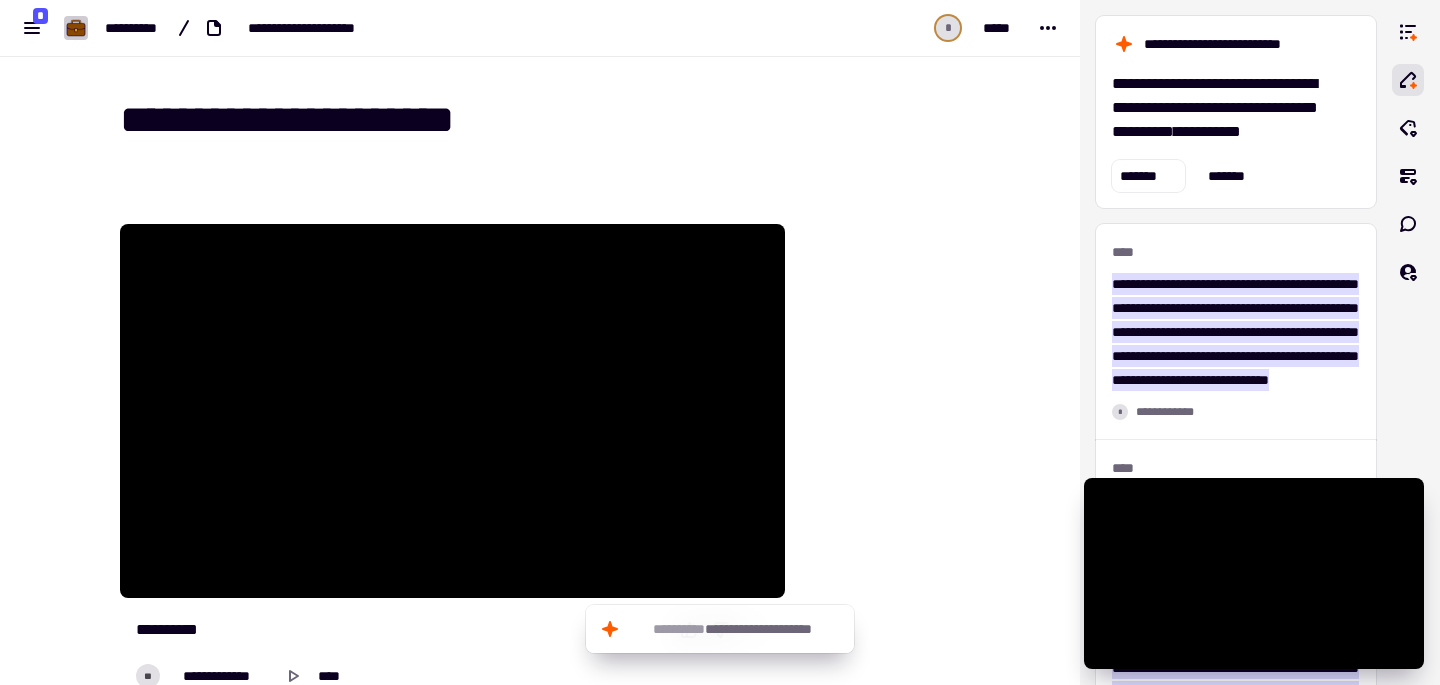 scroll, scrollTop: 0, scrollLeft: 0, axis: both 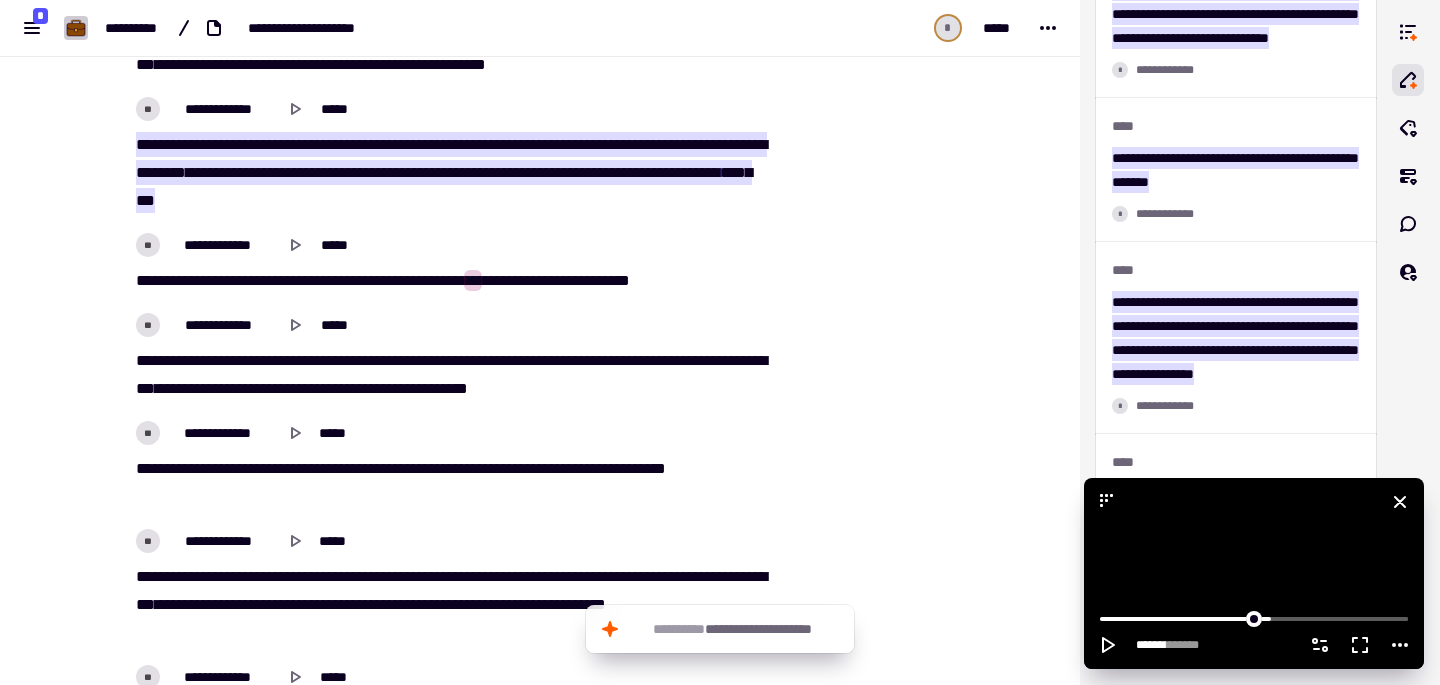 click 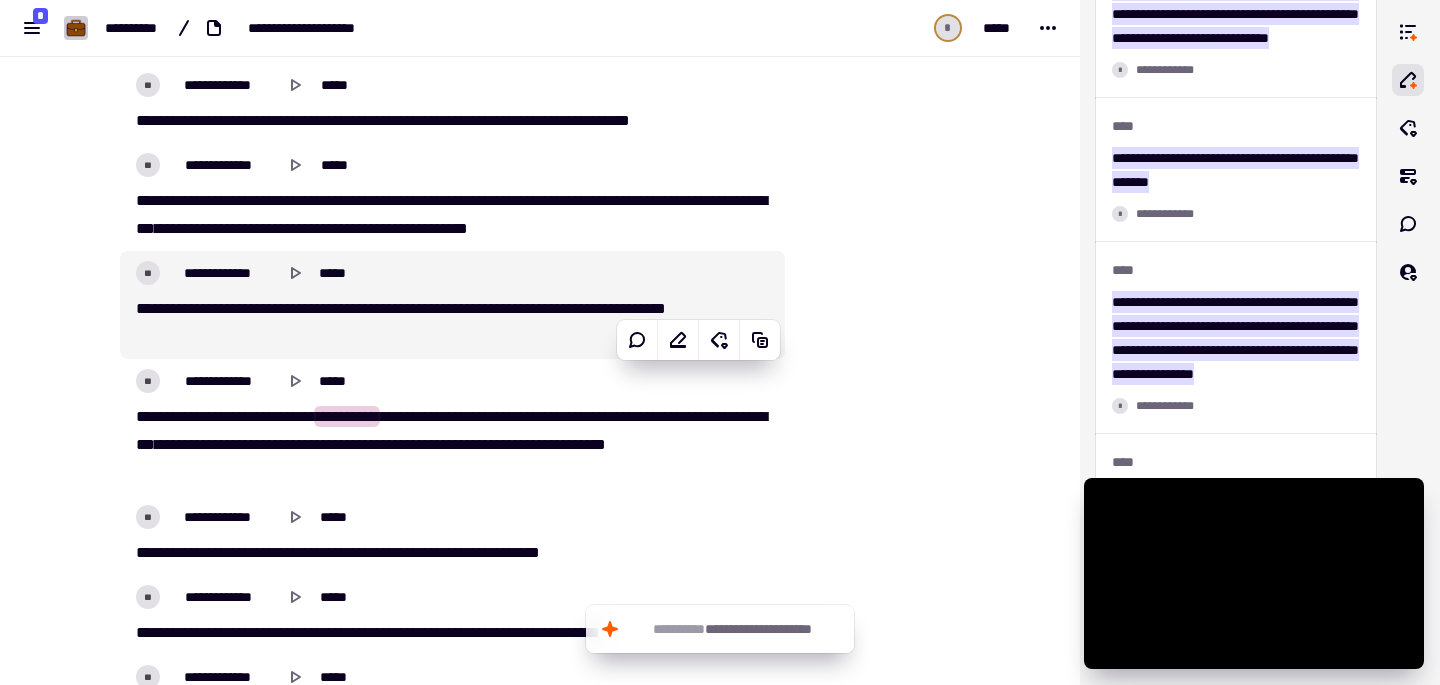 scroll, scrollTop: 7770, scrollLeft: 0, axis: vertical 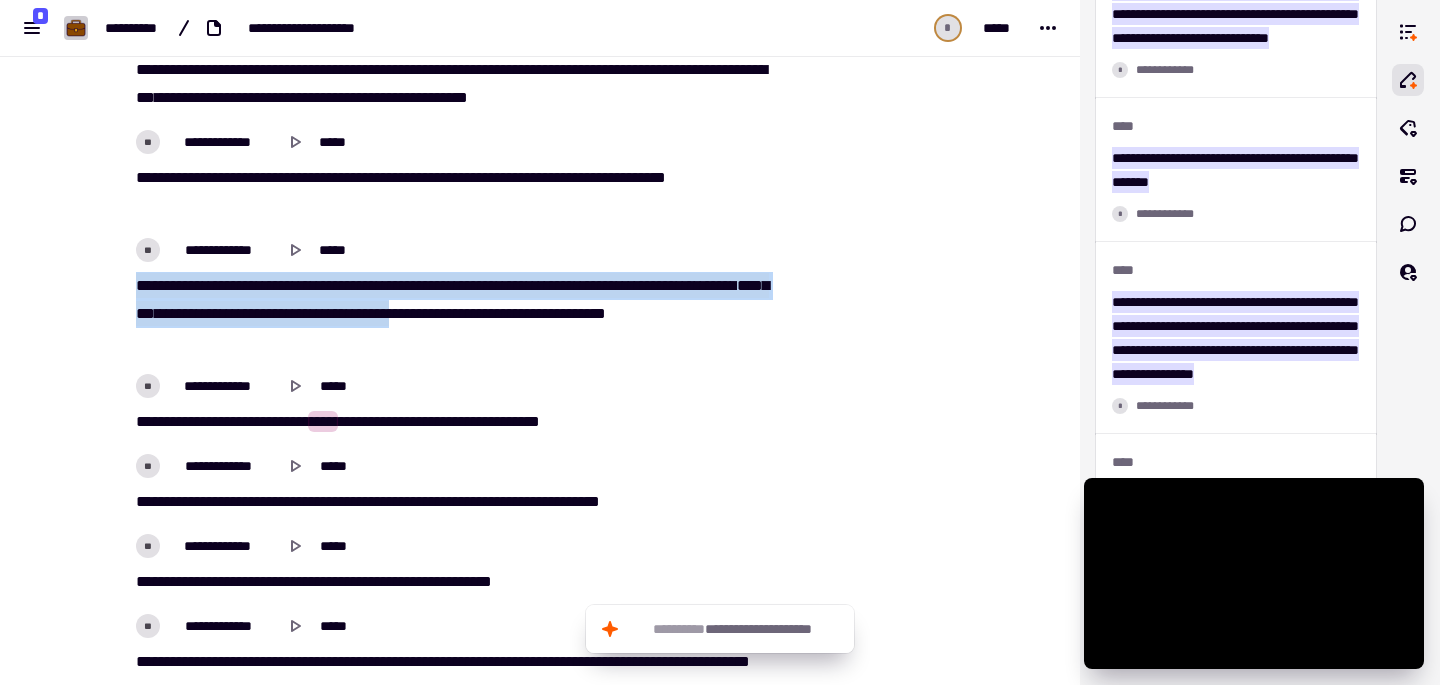 drag, startPoint x: 134, startPoint y: 287, endPoint x: 570, endPoint y: 313, distance: 436.77454 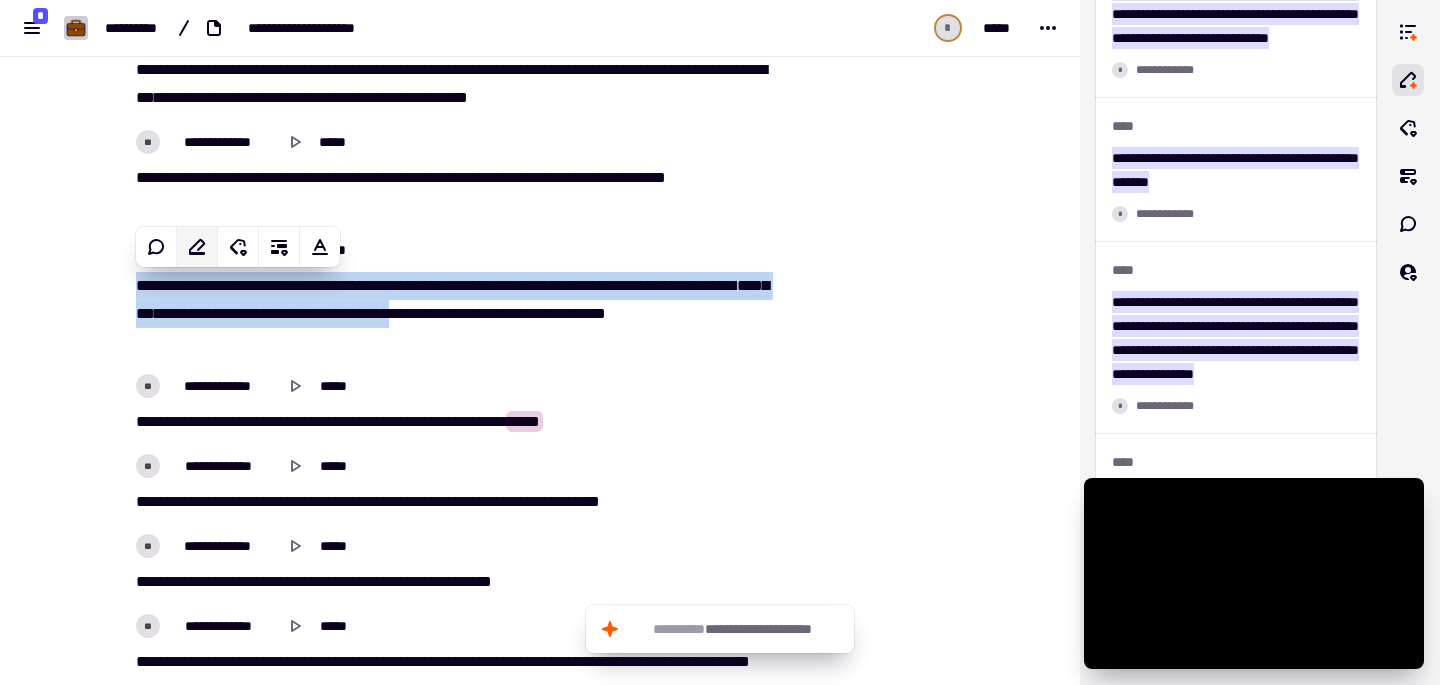 click 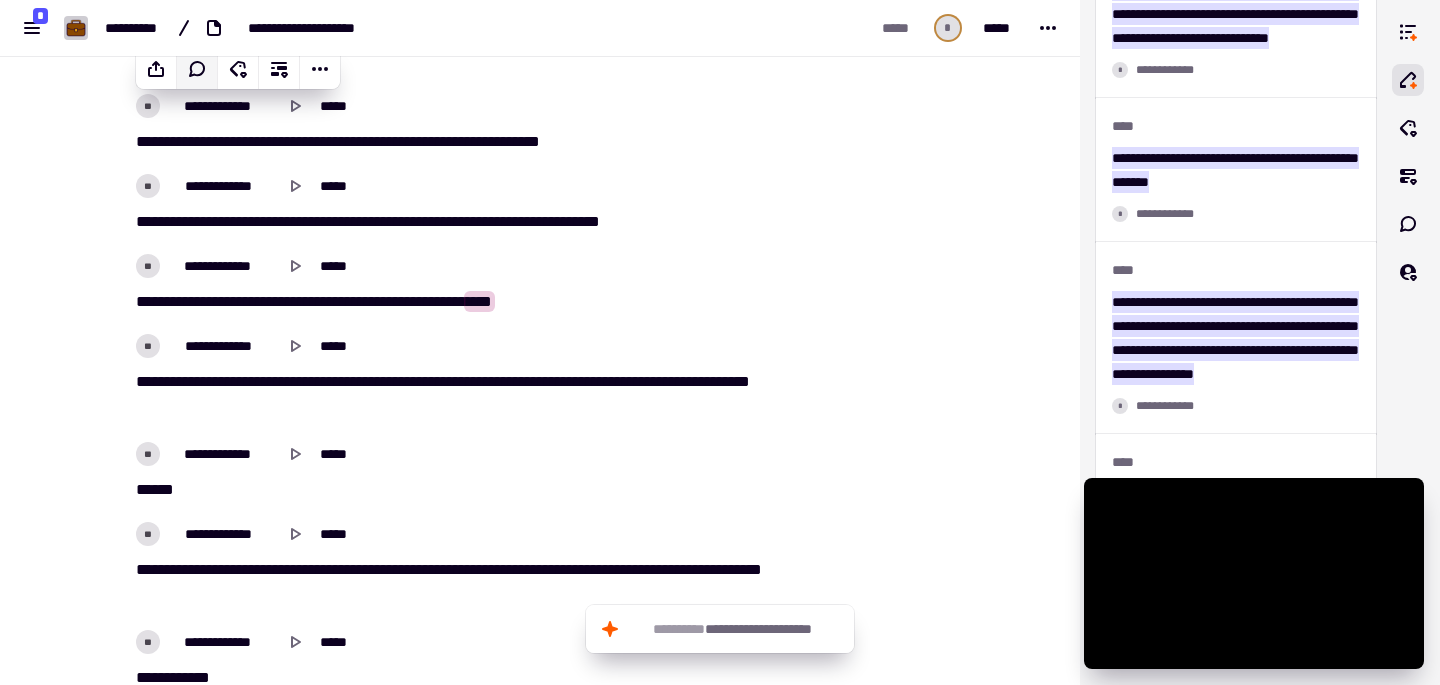 scroll, scrollTop: 8071, scrollLeft: 0, axis: vertical 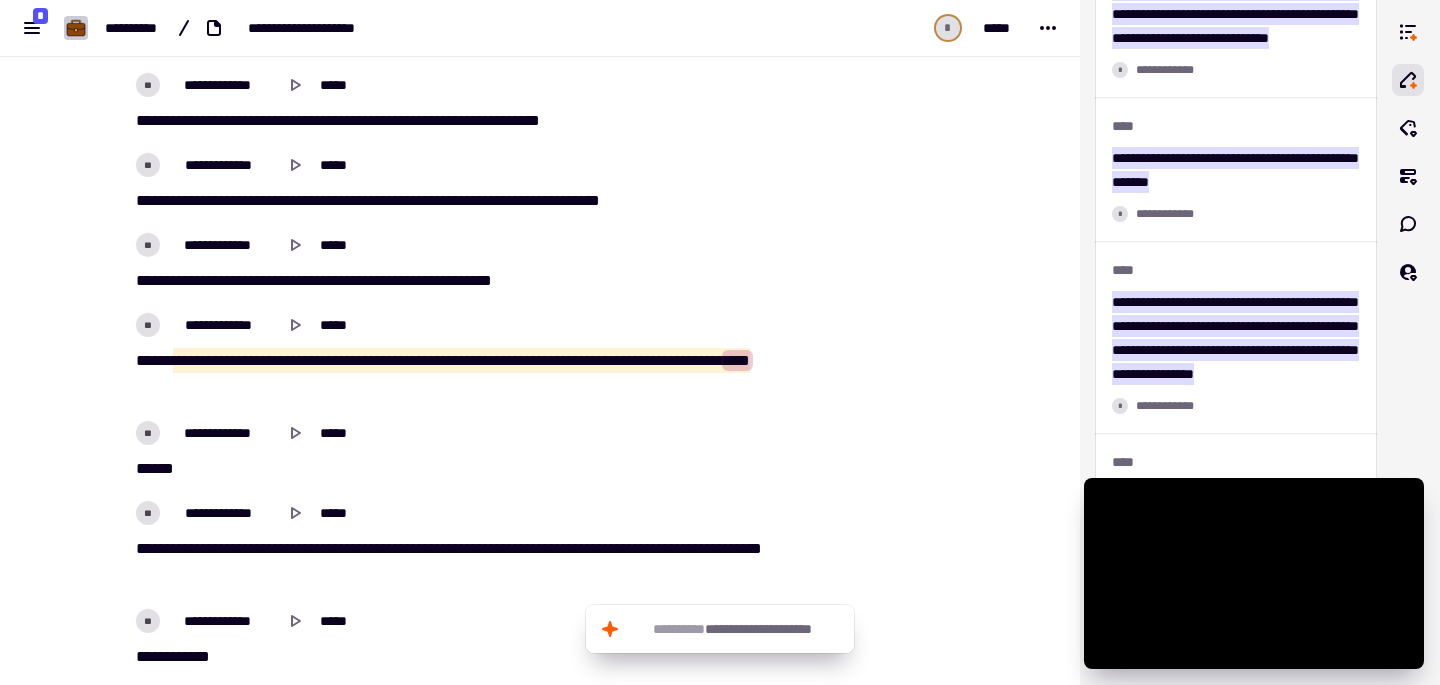 drag, startPoint x: 164, startPoint y: 363, endPoint x: 343, endPoint y: 388, distance: 180.73738 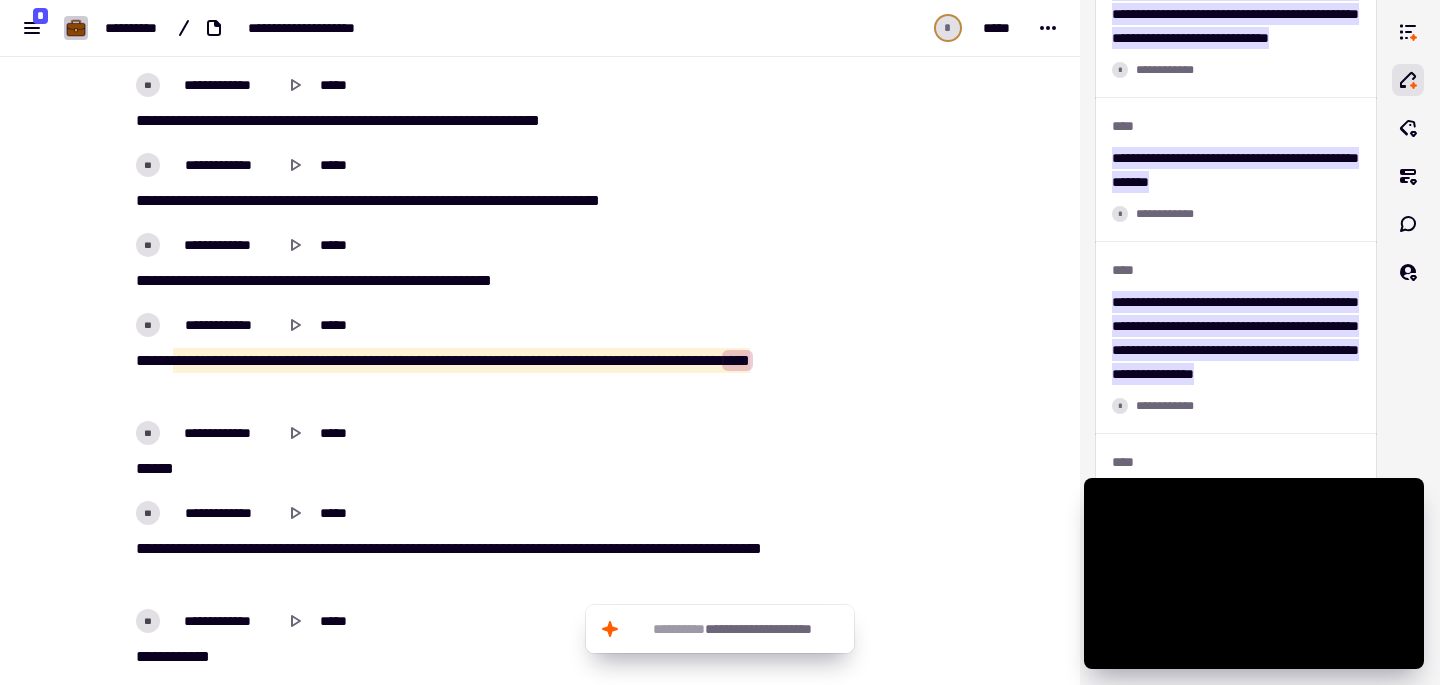 click on "**********" at bounding box center (452, 375) 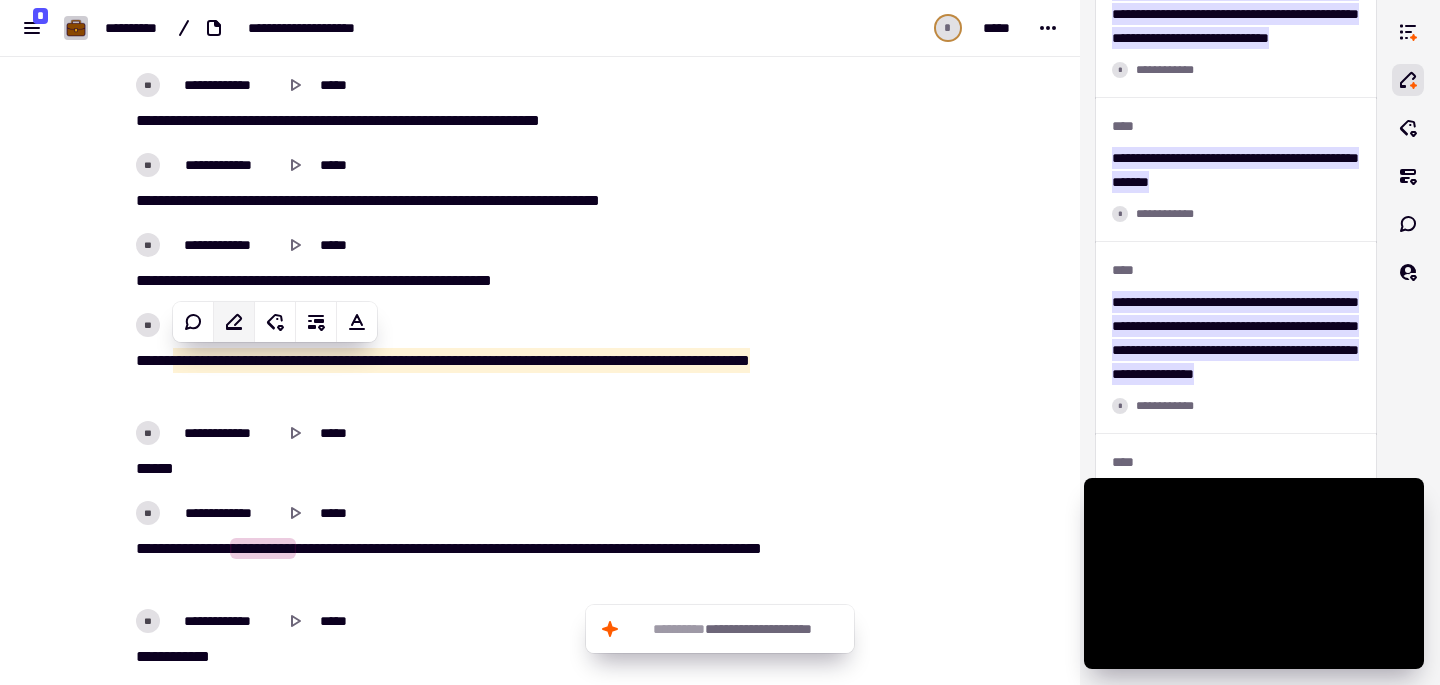 click 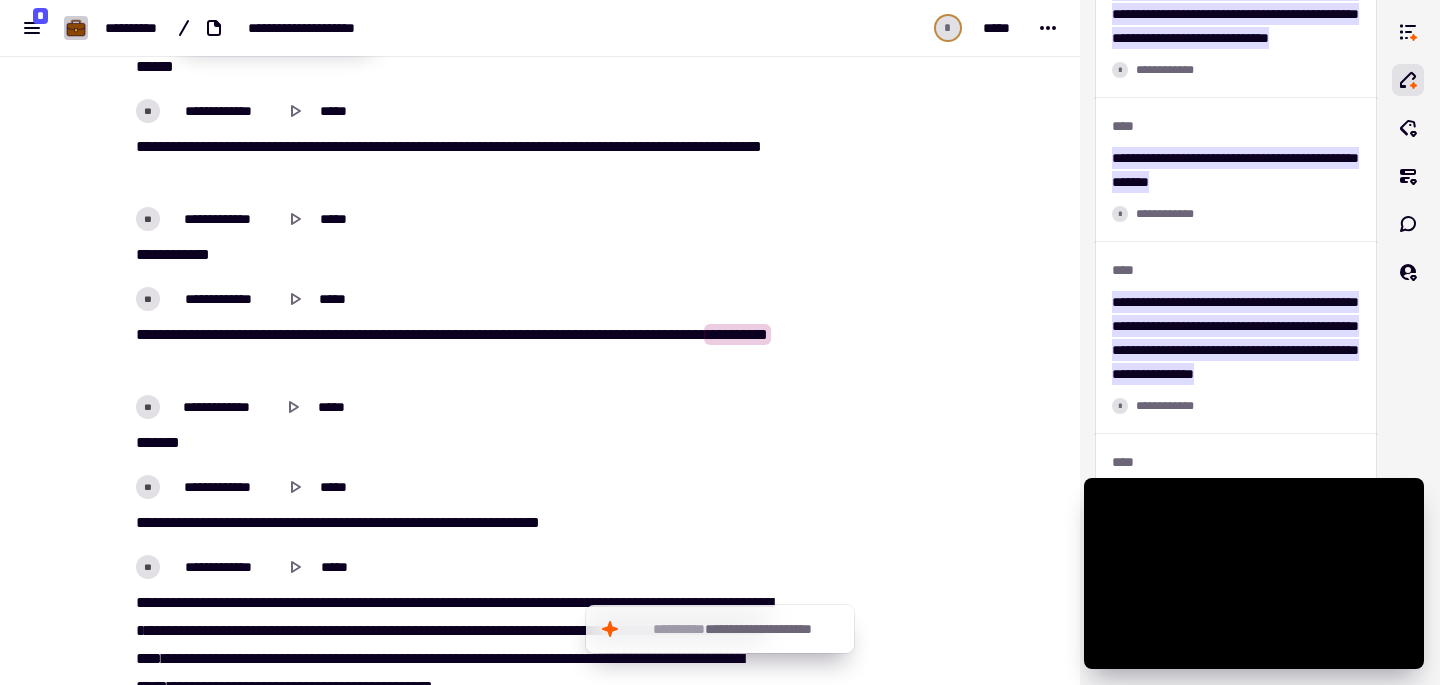 scroll, scrollTop: 8499, scrollLeft: 0, axis: vertical 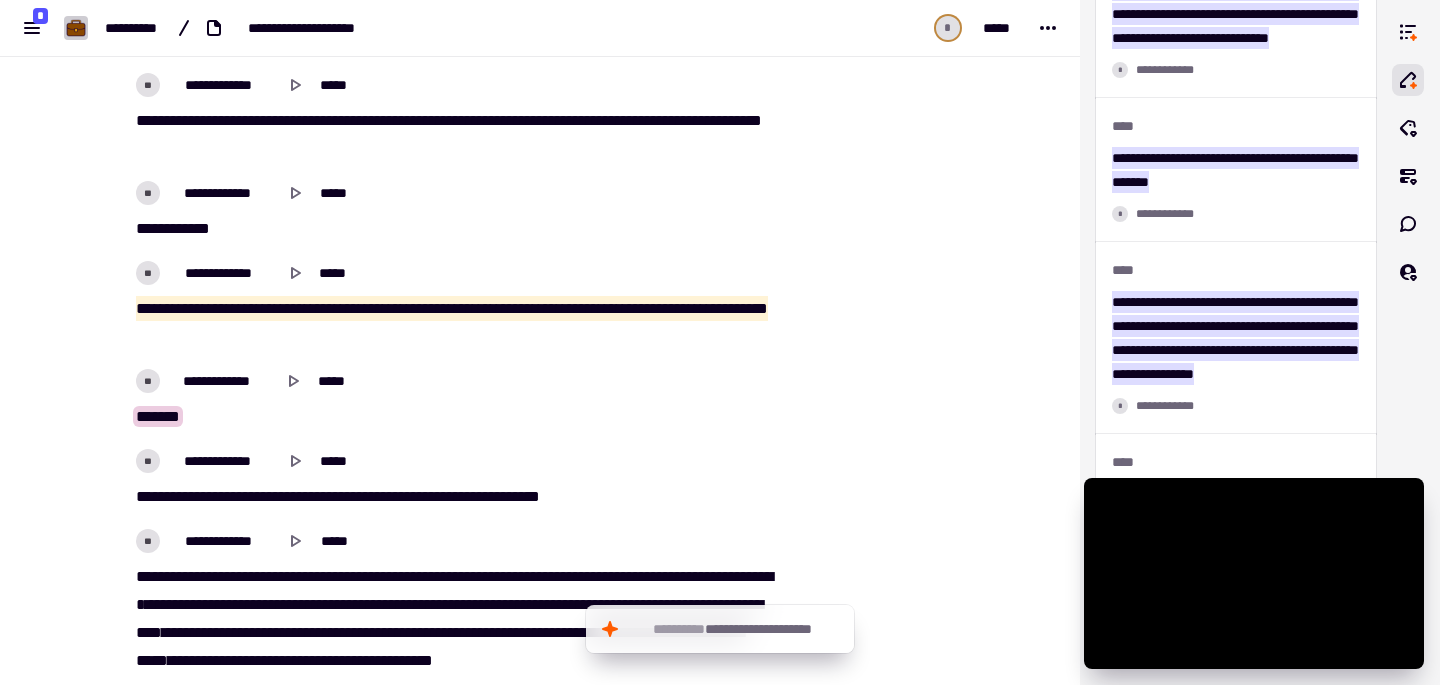 drag, startPoint x: 127, startPoint y: 307, endPoint x: 356, endPoint y: 348, distance: 232.64136 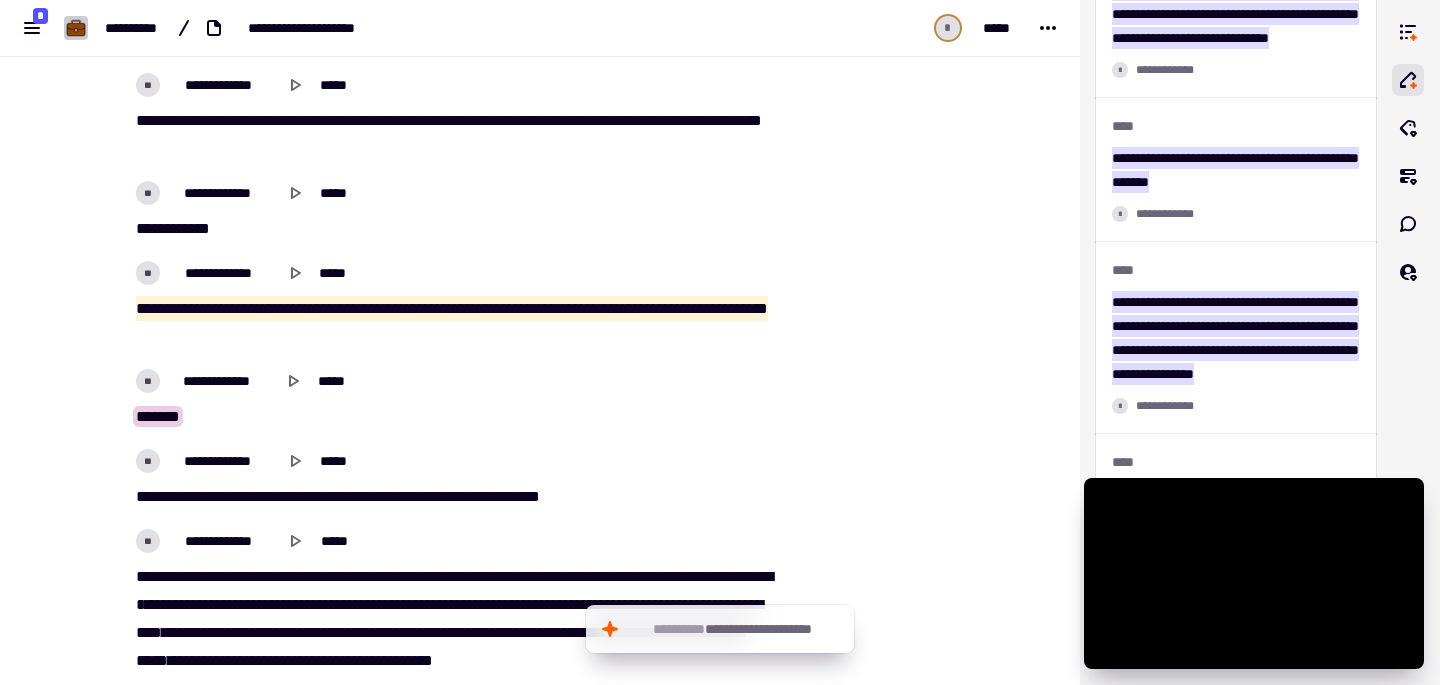 click on "**********" at bounding box center [452, 323] 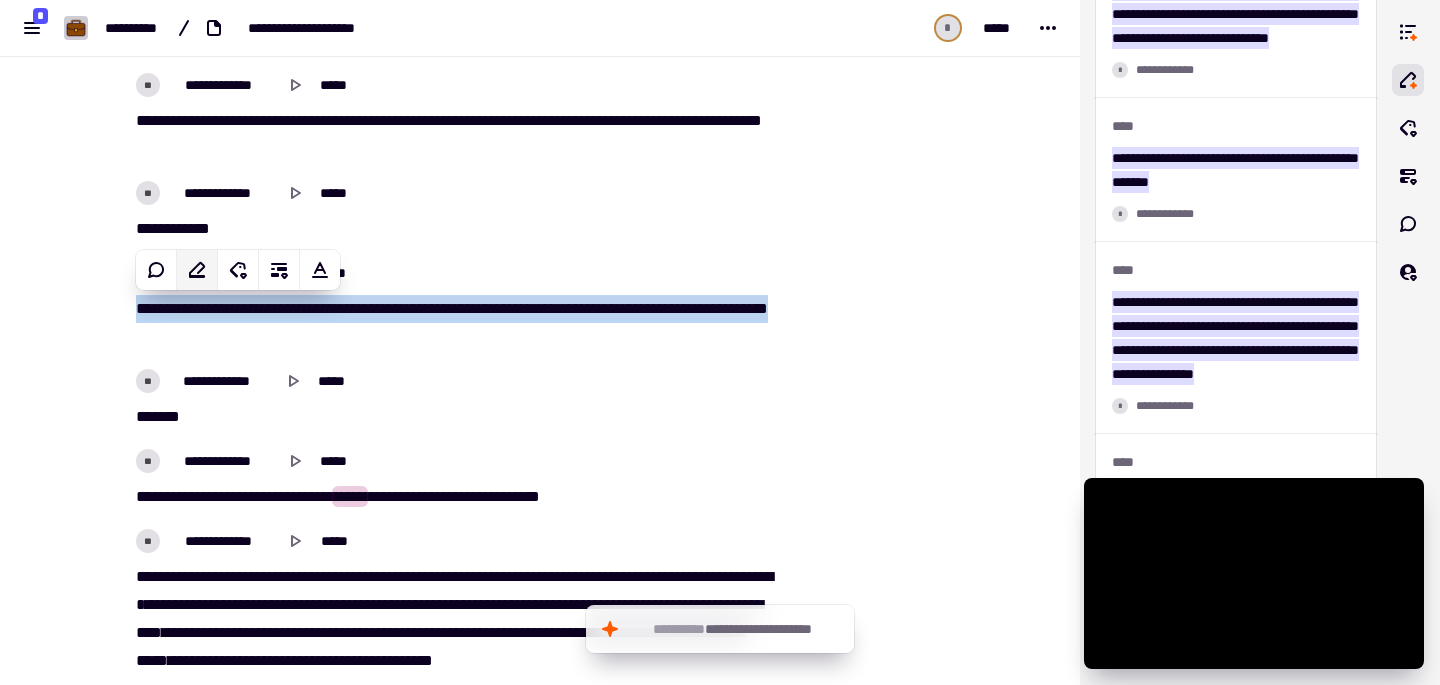 click 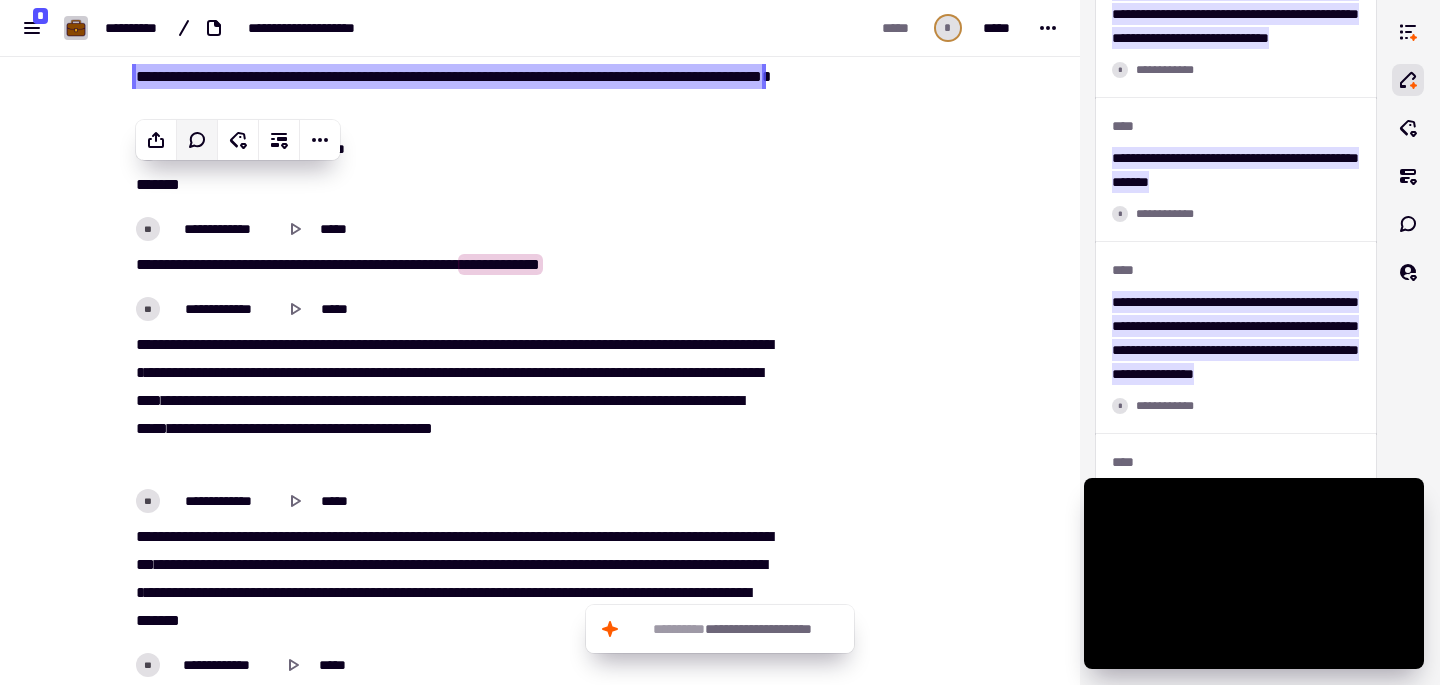 scroll, scrollTop: 8845, scrollLeft: 0, axis: vertical 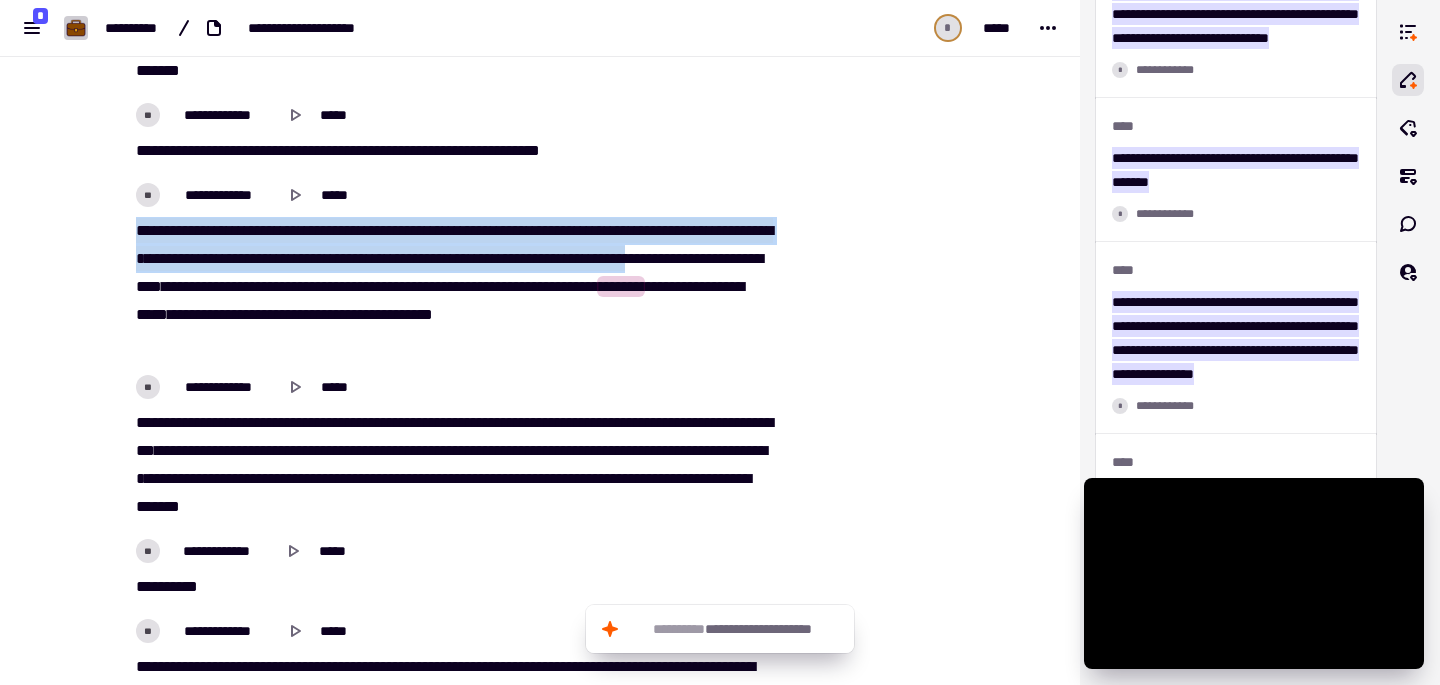 drag, startPoint x: 127, startPoint y: 234, endPoint x: 304, endPoint y: 284, distance: 183.92662 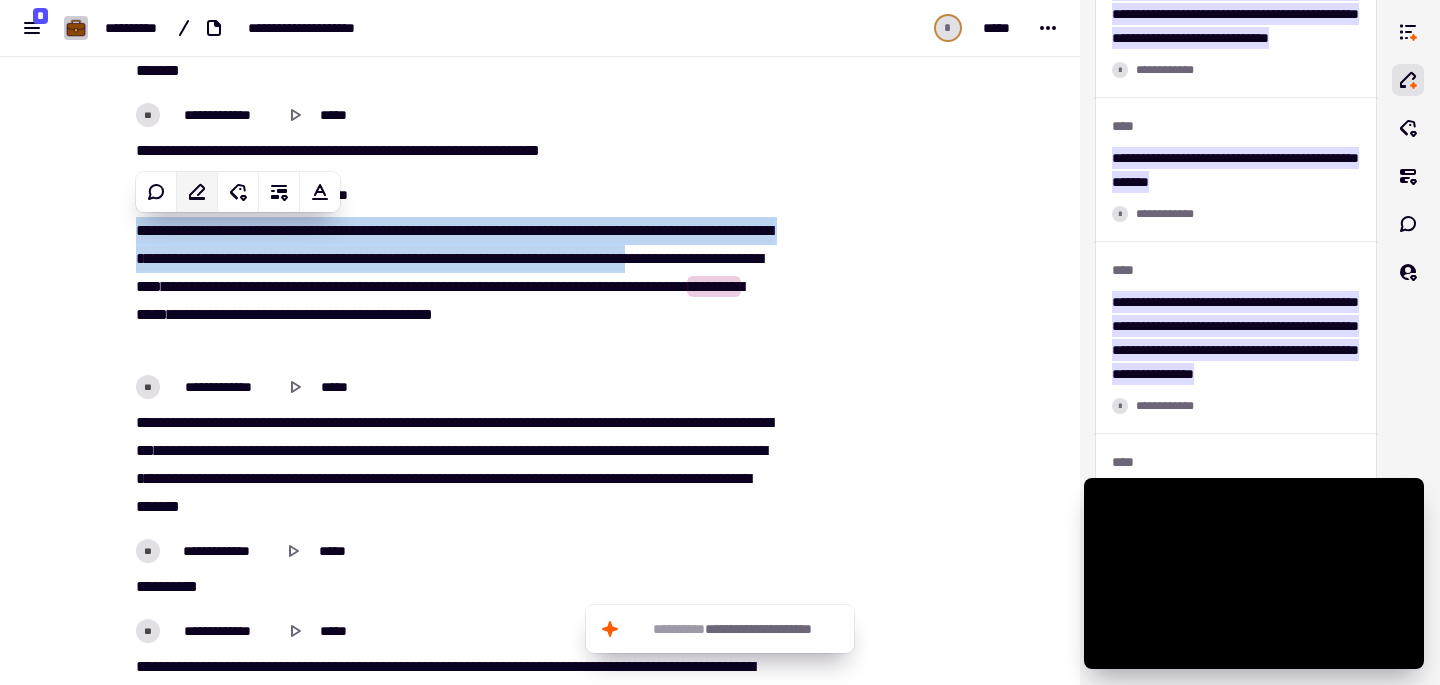 click 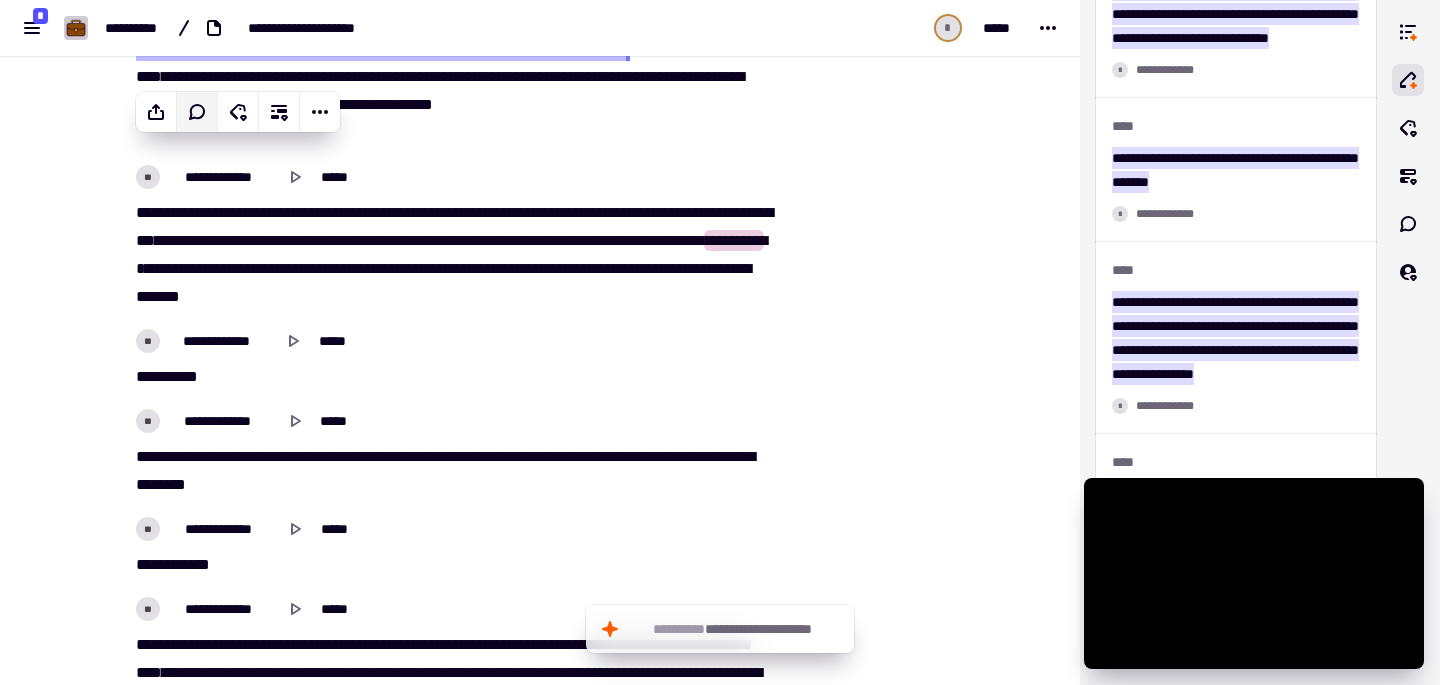 scroll, scrollTop: 9059, scrollLeft: 0, axis: vertical 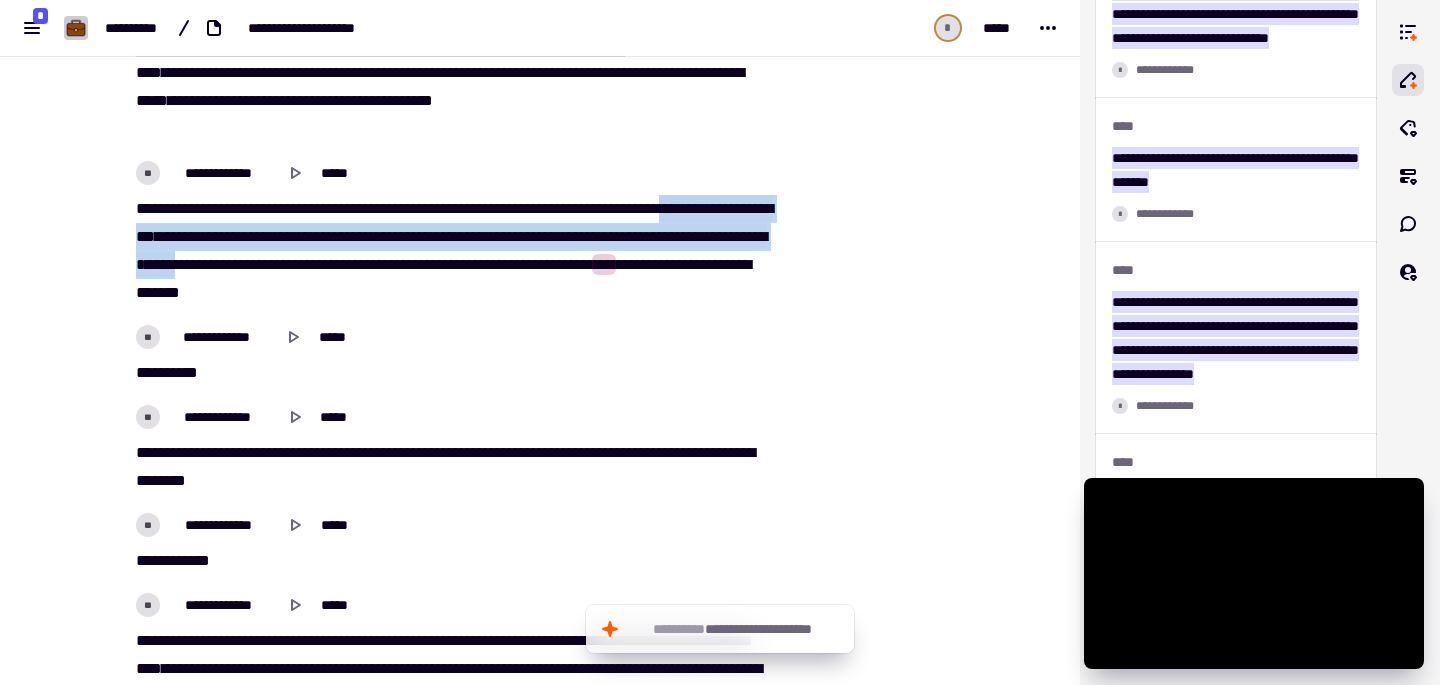 drag, startPoint x: 132, startPoint y: 239, endPoint x: 490, endPoint y: 263, distance: 358.80356 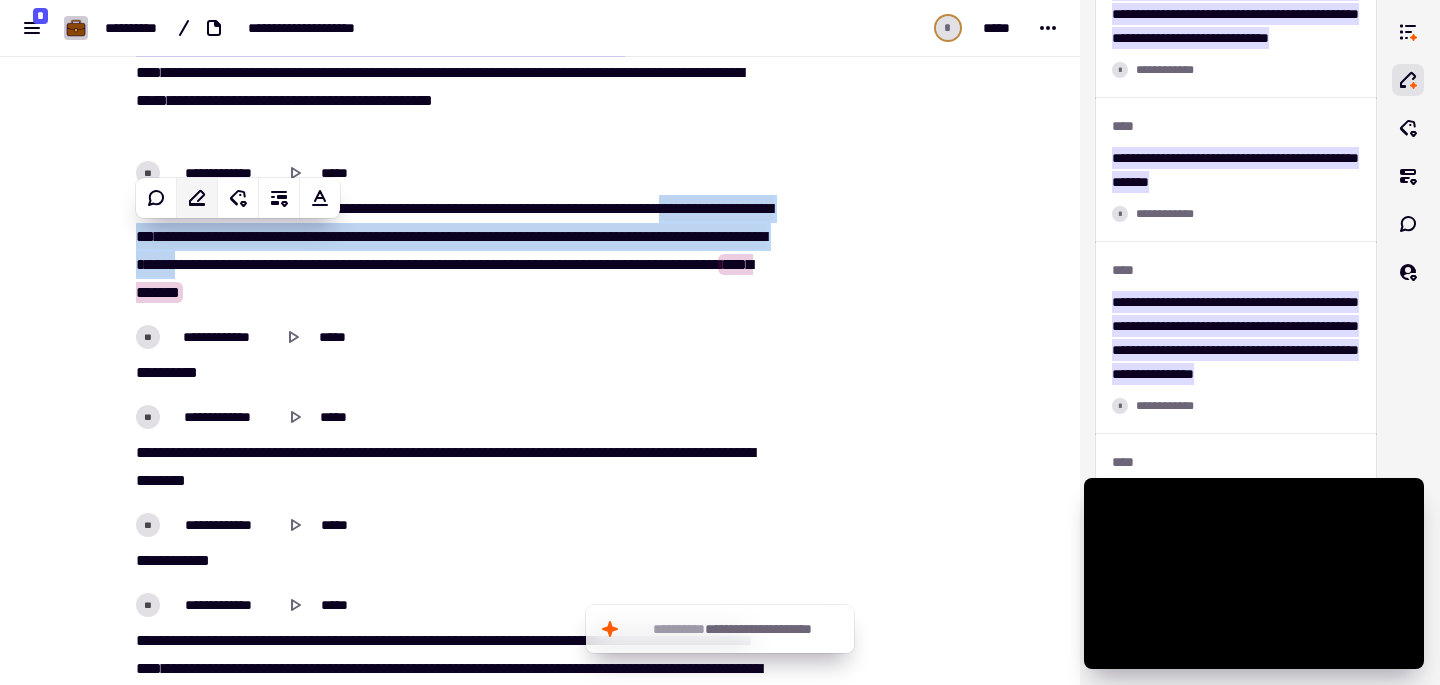 click 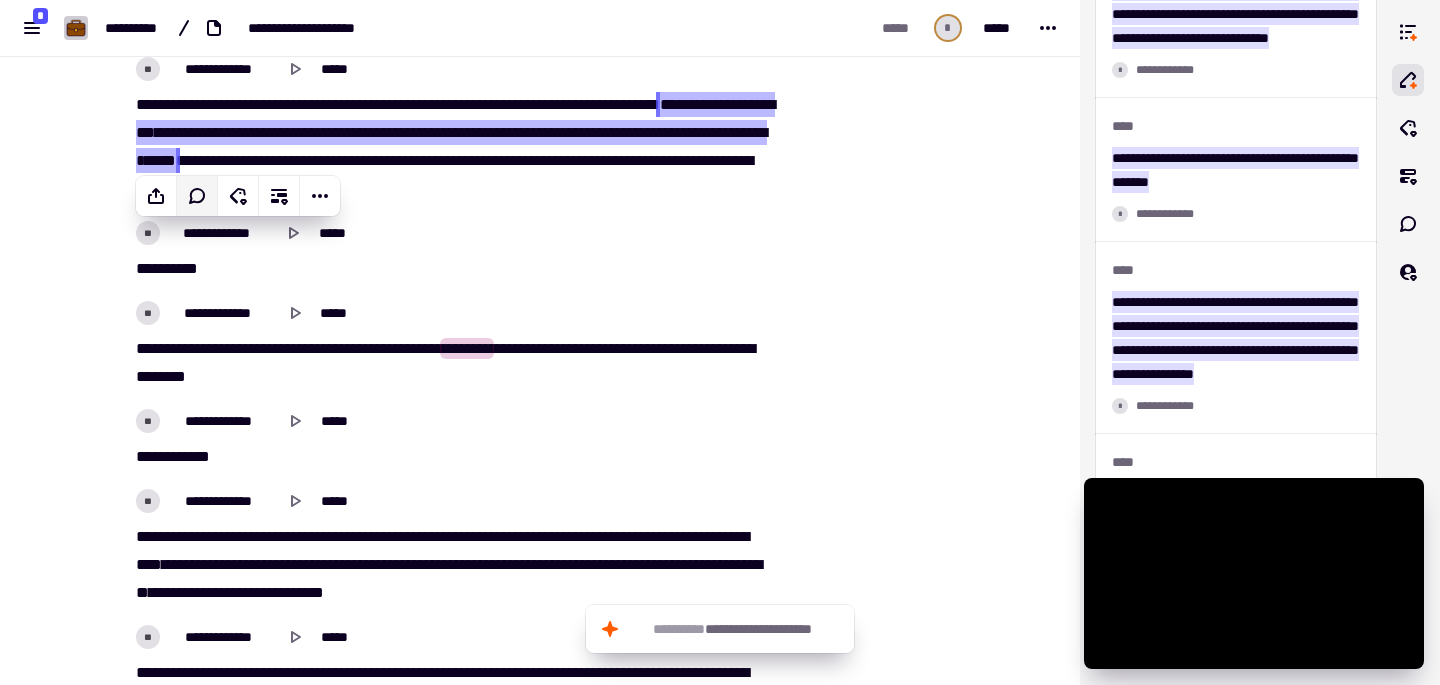 scroll, scrollTop: 9190, scrollLeft: 0, axis: vertical 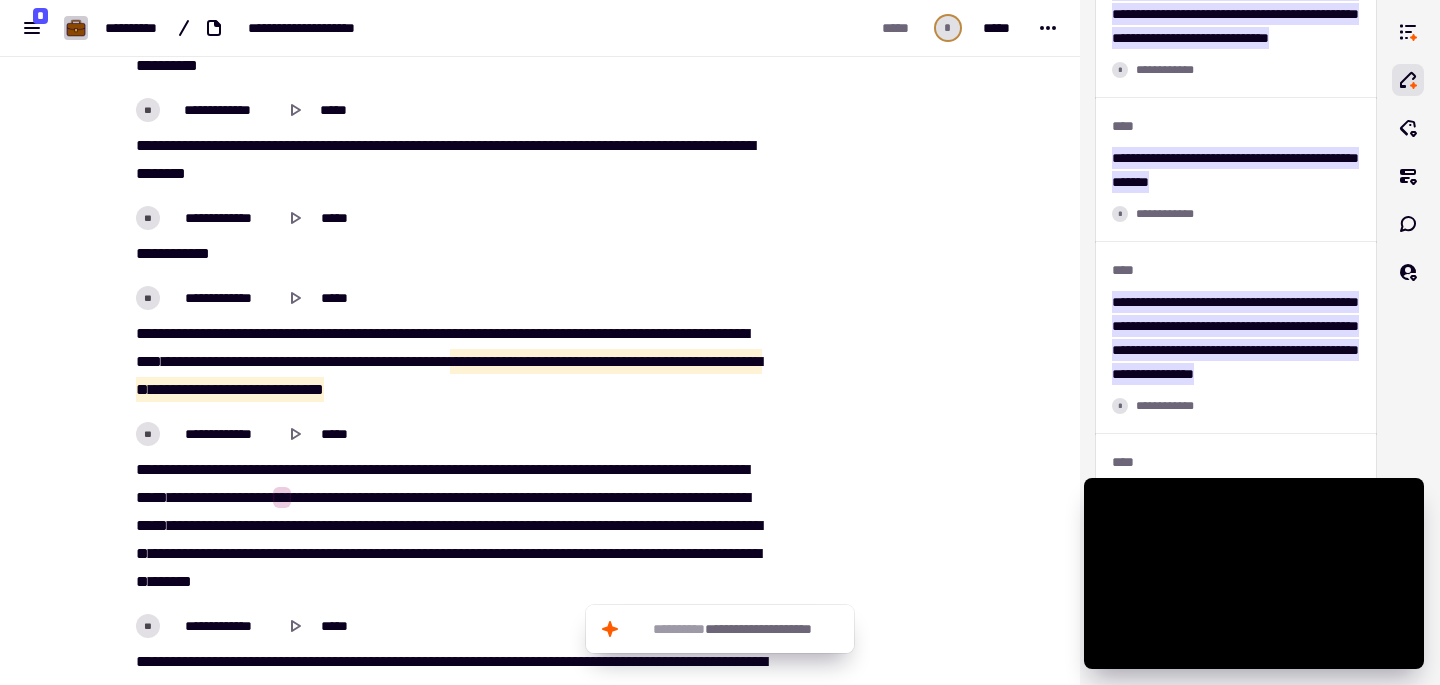 drag, startPoint x: 669, startPoint y: 360, endPoint x: 675, endPoint y: 384, distance: 24.738634 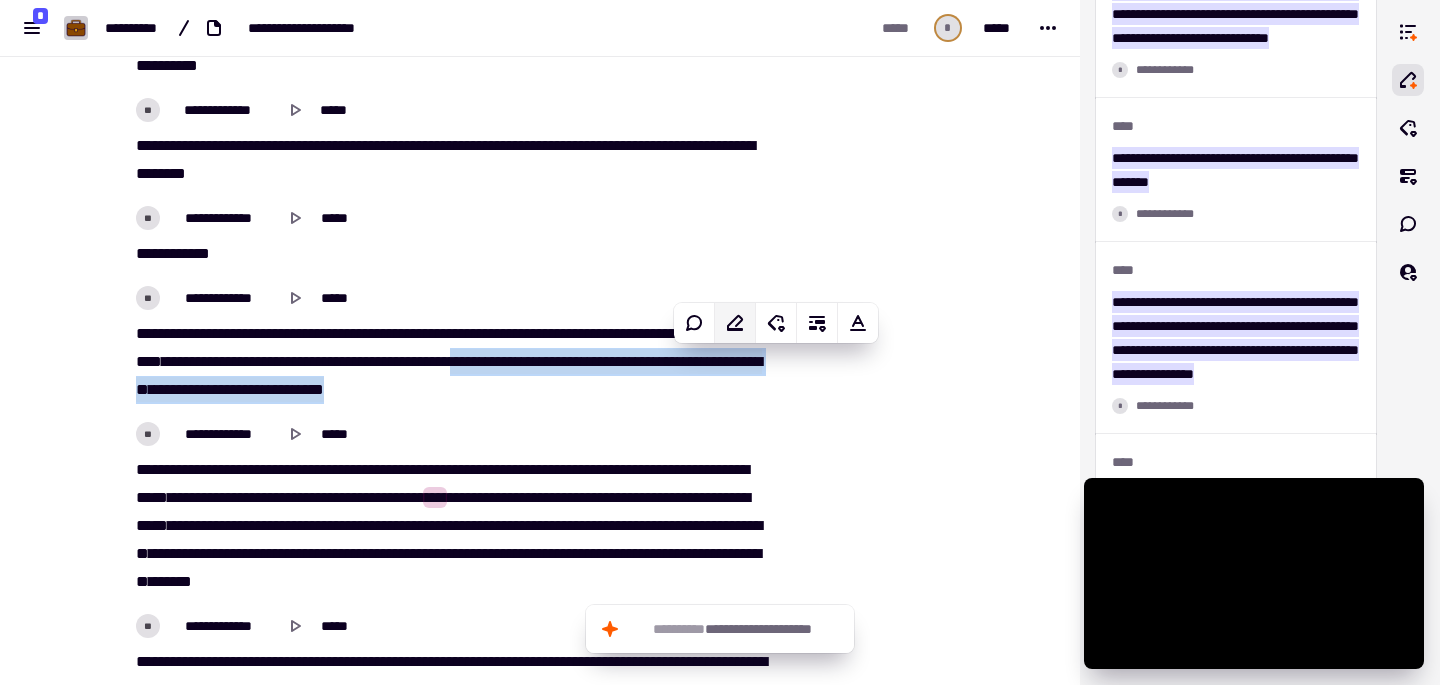 click 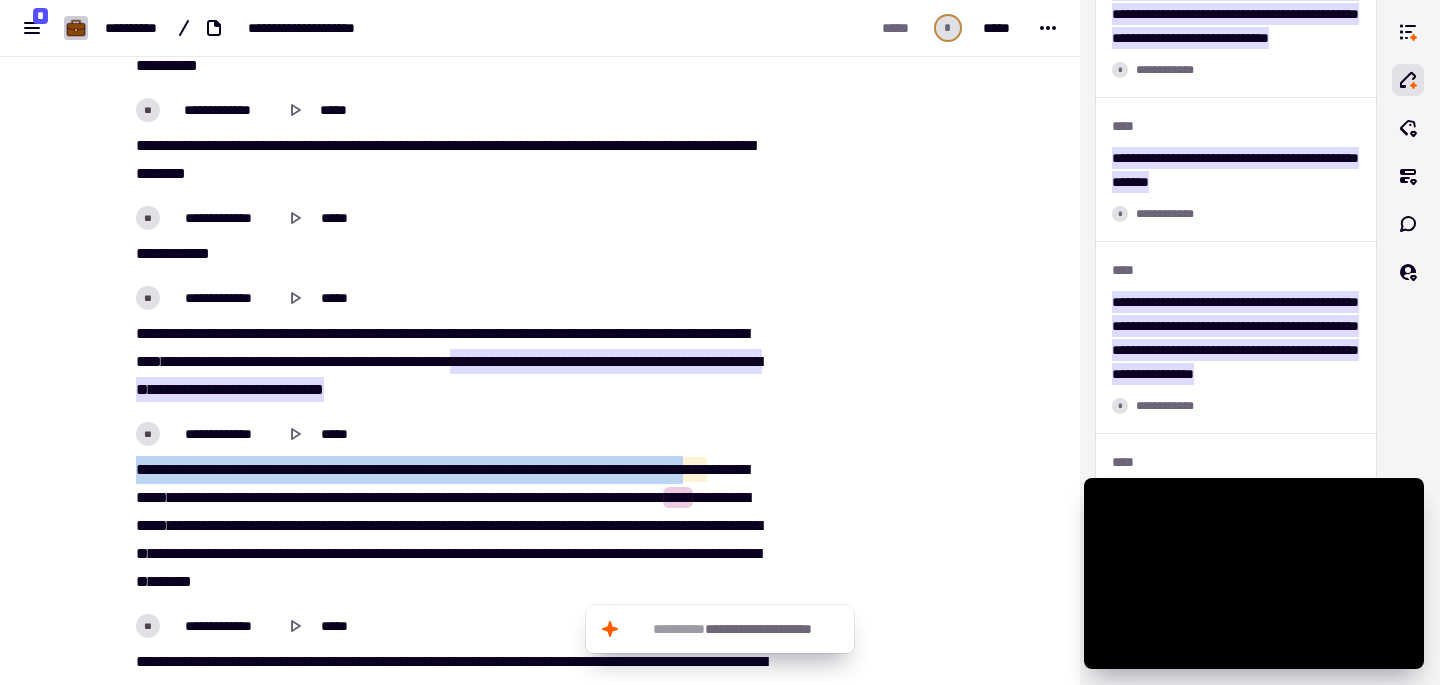 drag, startPoint x: 121, startPoint y: 475, endPoint x: 159, endPoint y: 484, distance: 39.051247 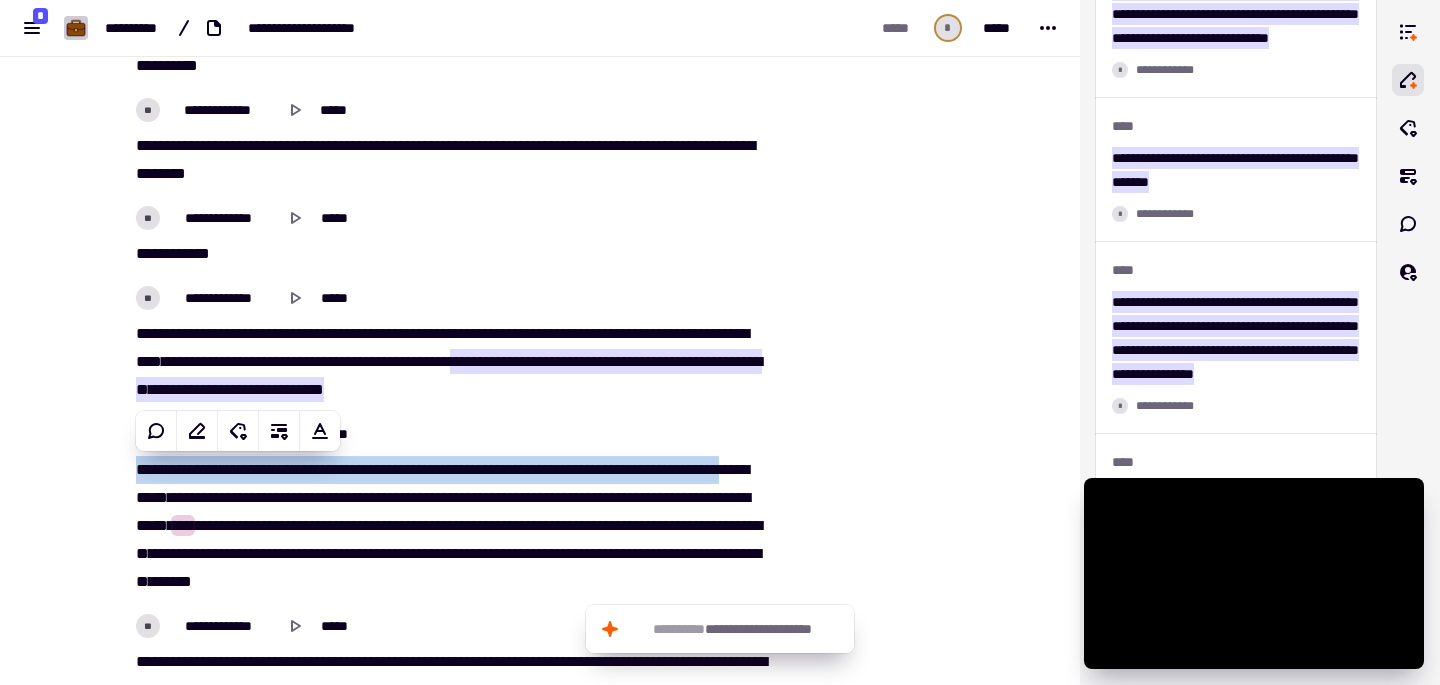 click at bounding box center (320, 469) 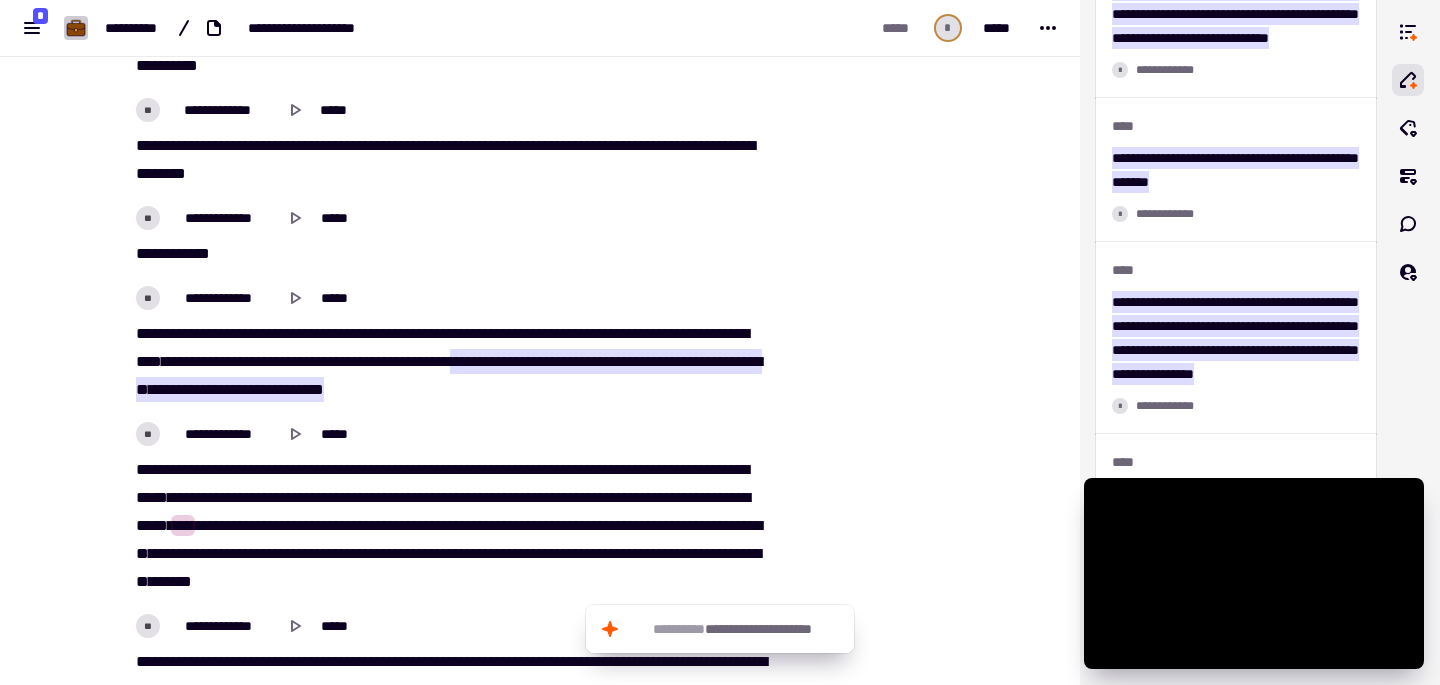 type on "*****" 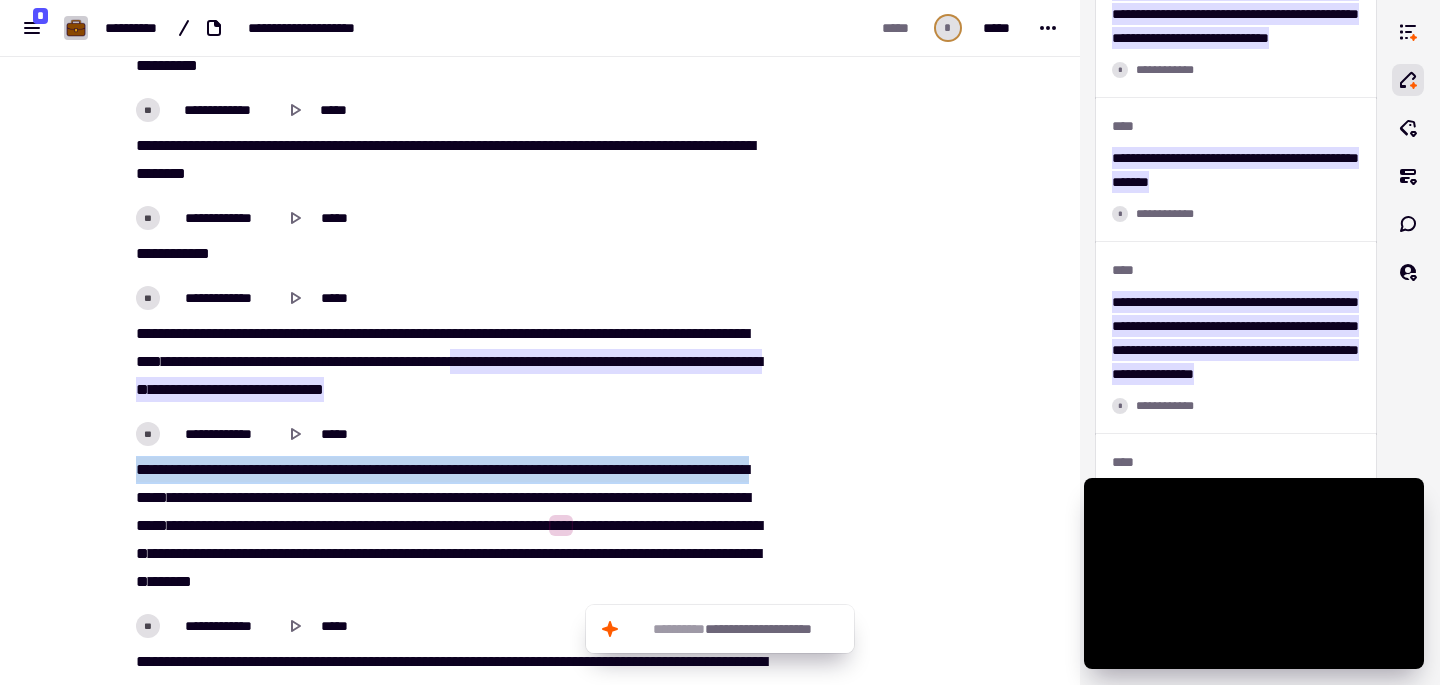 drag, startPoint x: 123, startPoint y: 475, endPoint x: 203, endPoint y: 497, distance: 82.96987 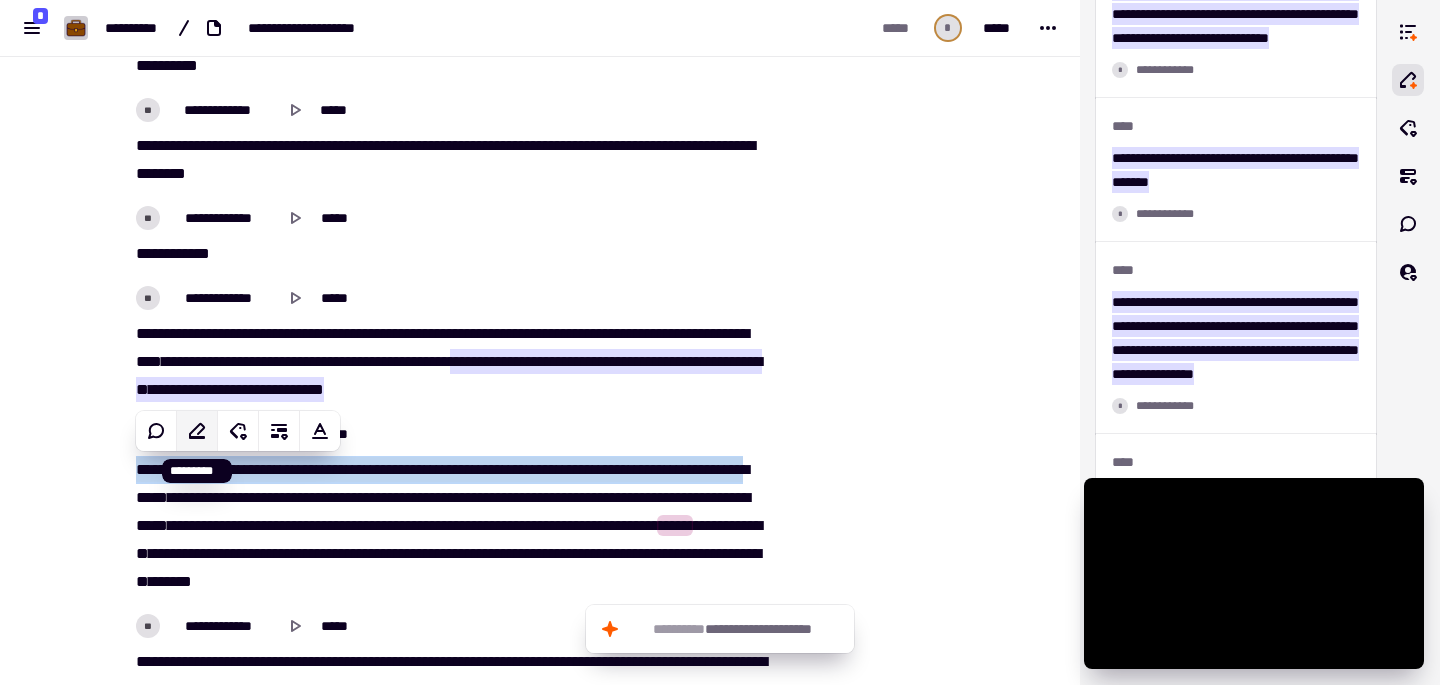 click 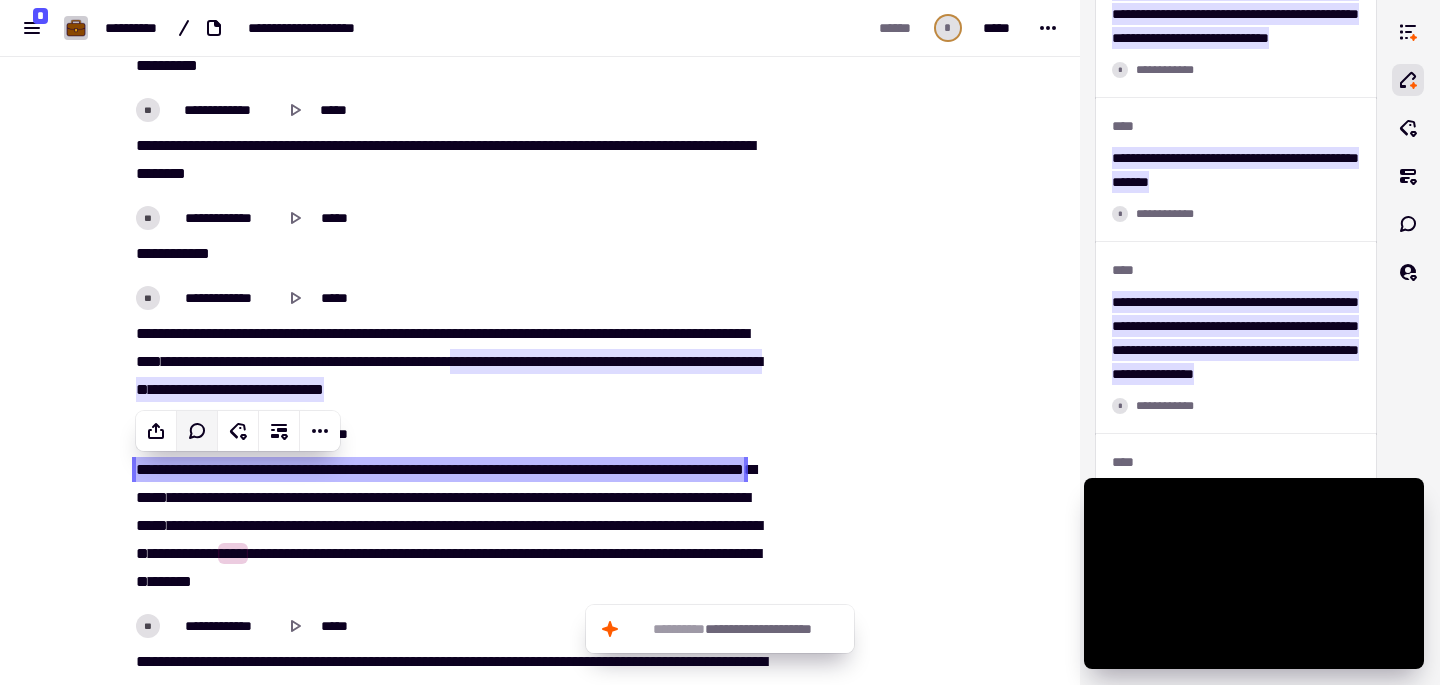 click on "**********" at bounding box center (540, -2238) 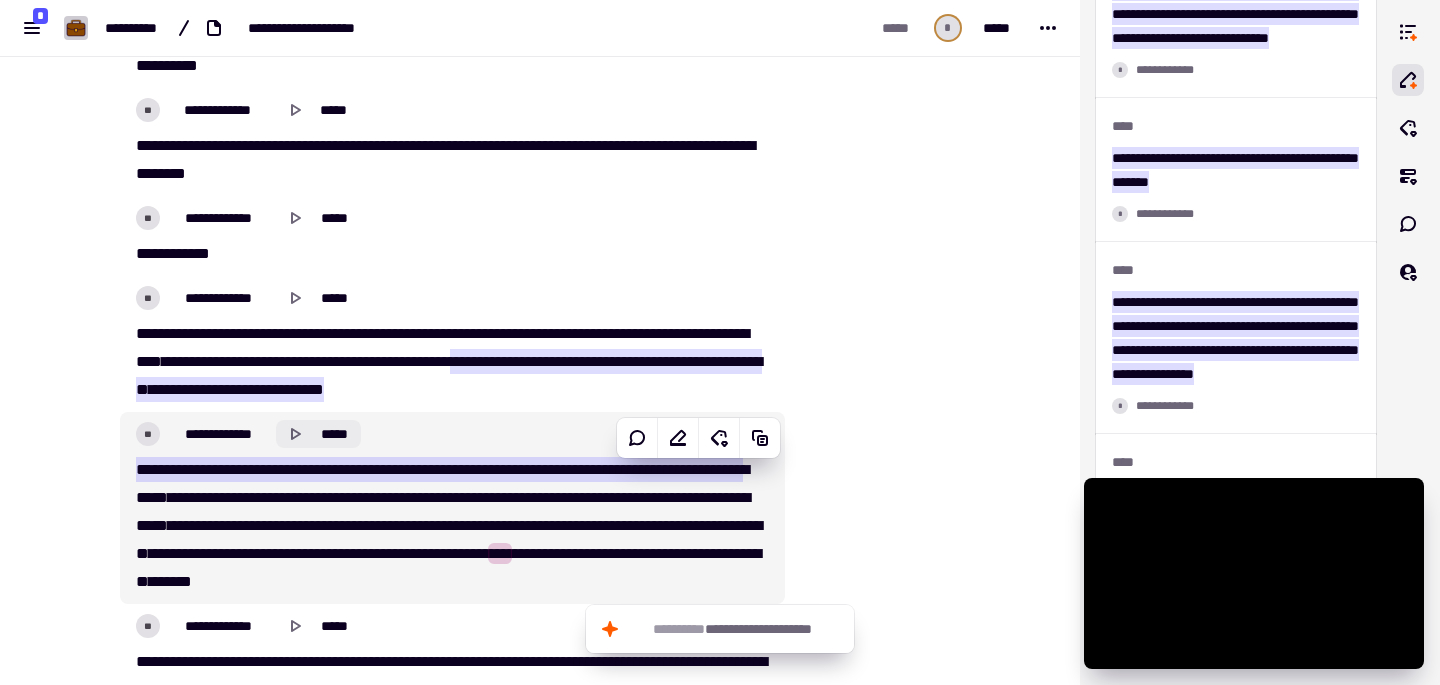 click 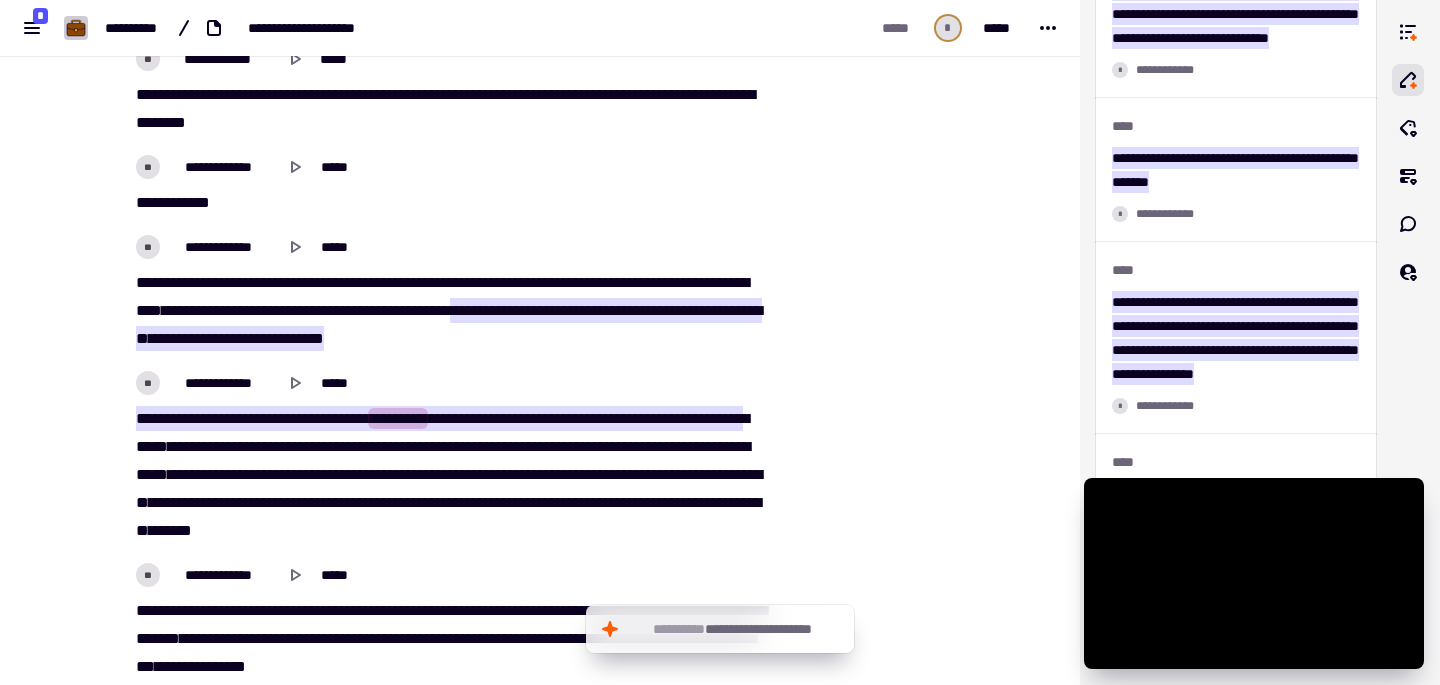 scroll, scrollTop: 9434, scrollLeft: 0, axis: vertical 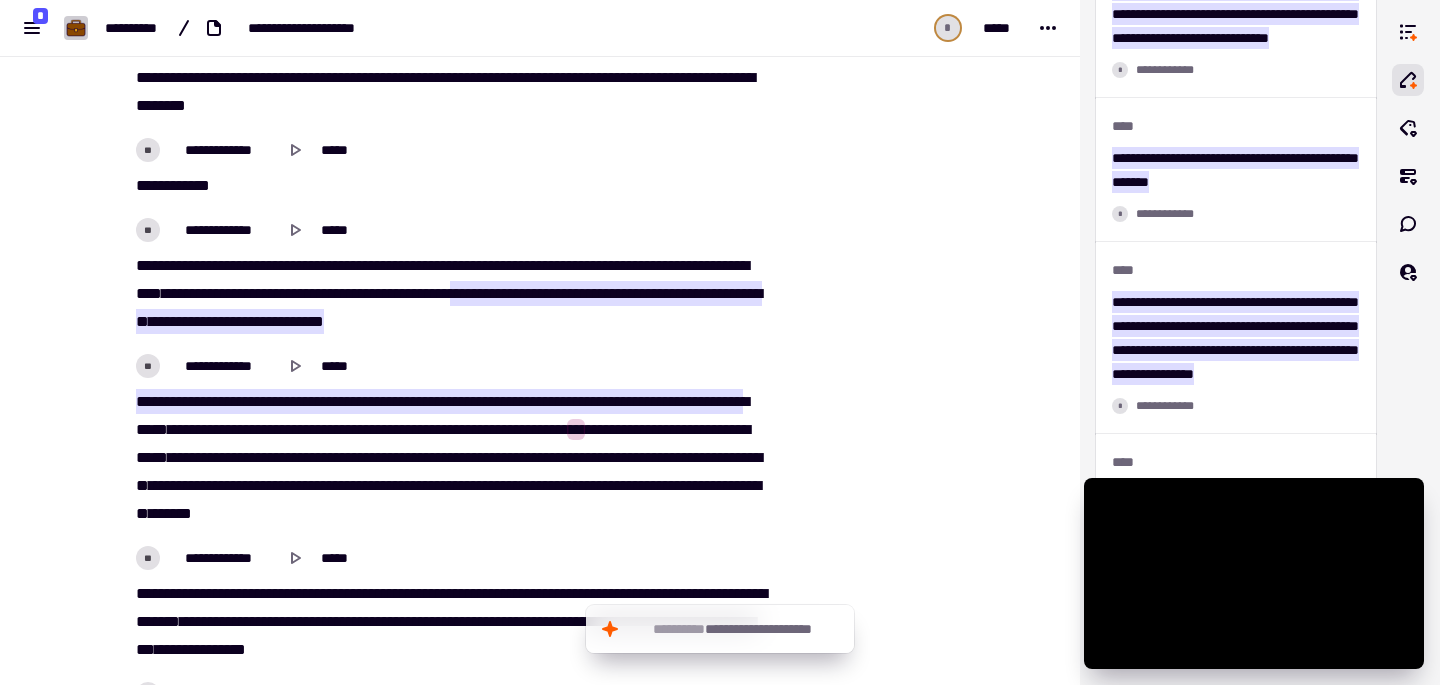 click on "****" at bounding box center (408, 429) 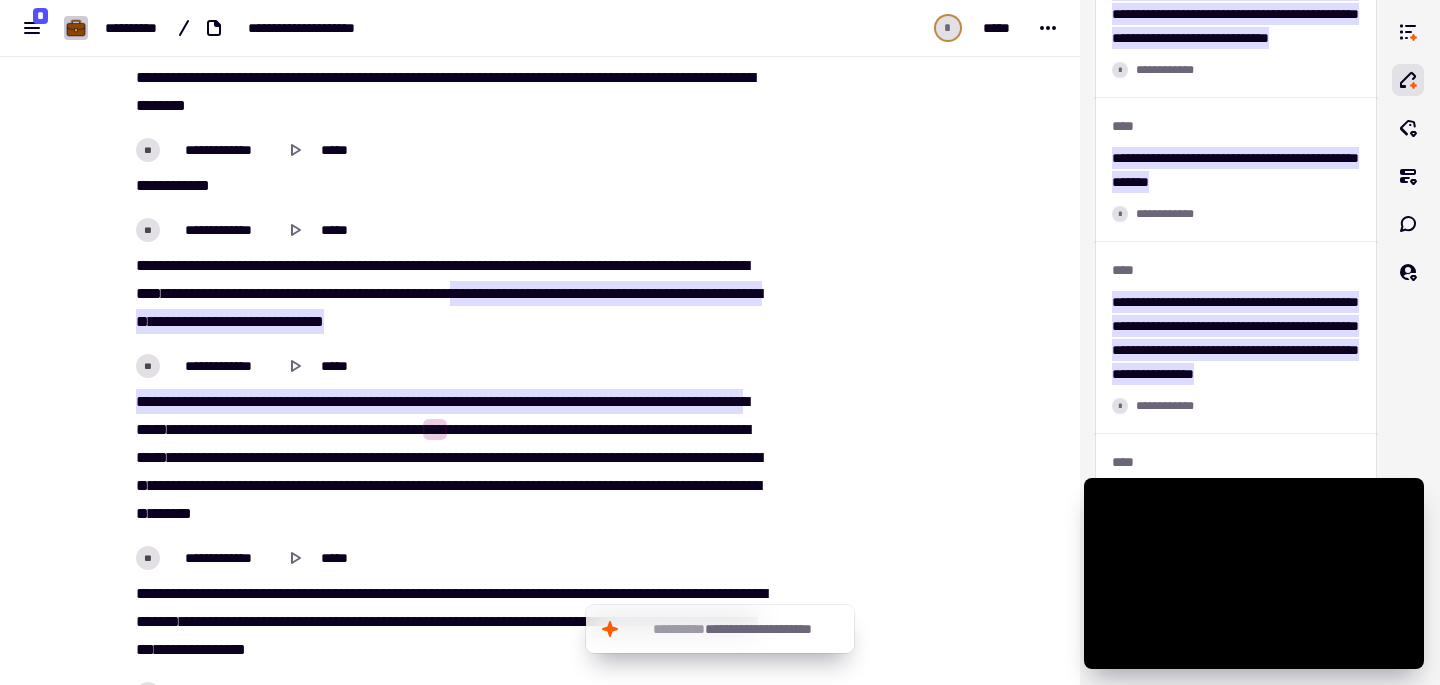 click on "***" at bounding box center (435, 429) 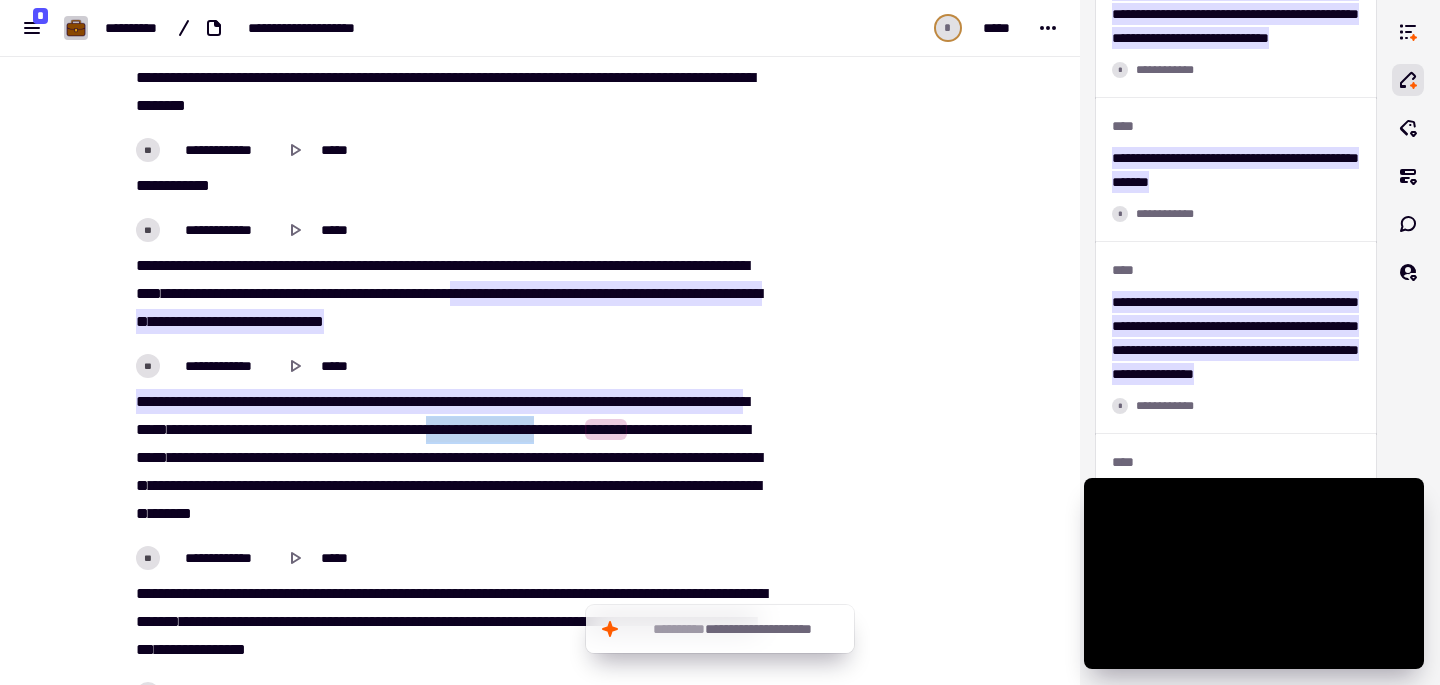 drag, startPoint x: 701, startPoint y: 431, endPoint x: 561, endPoint y: 429, distance: 140.01428 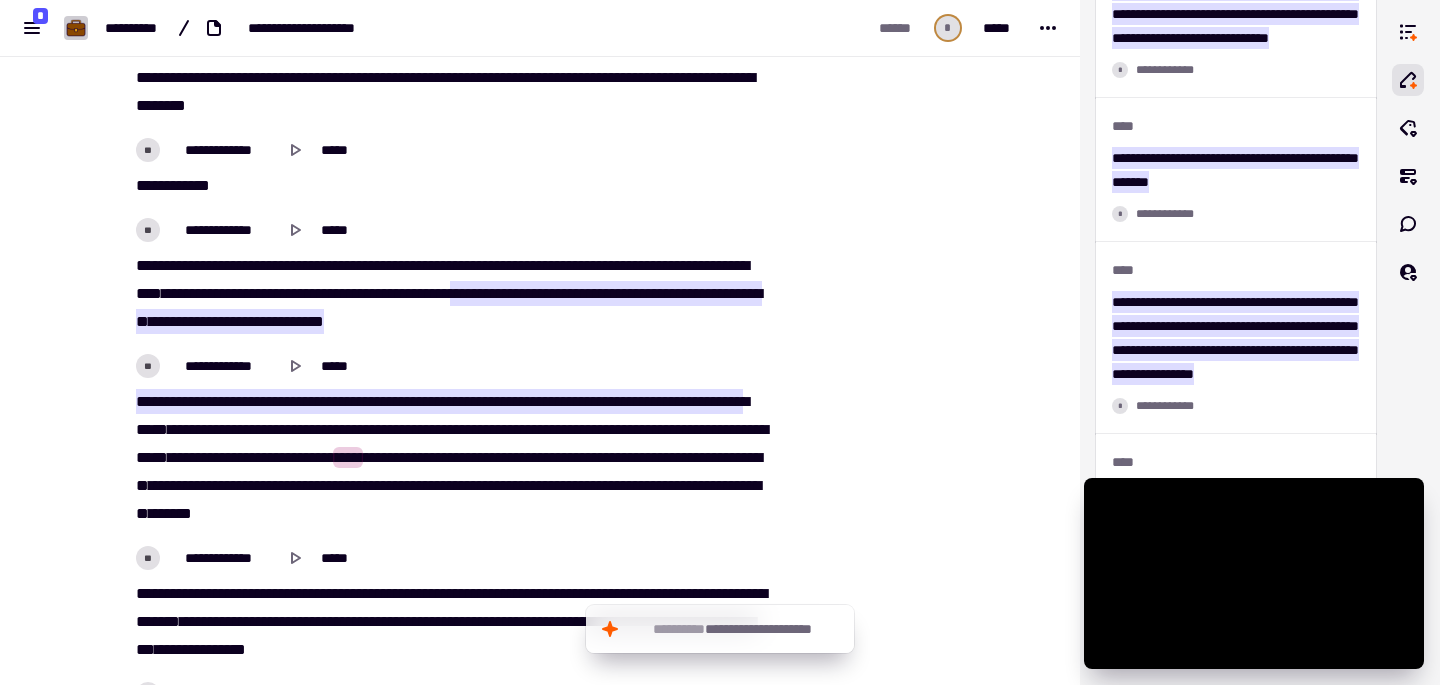 click on "**********" at bounding box center (492, 429) 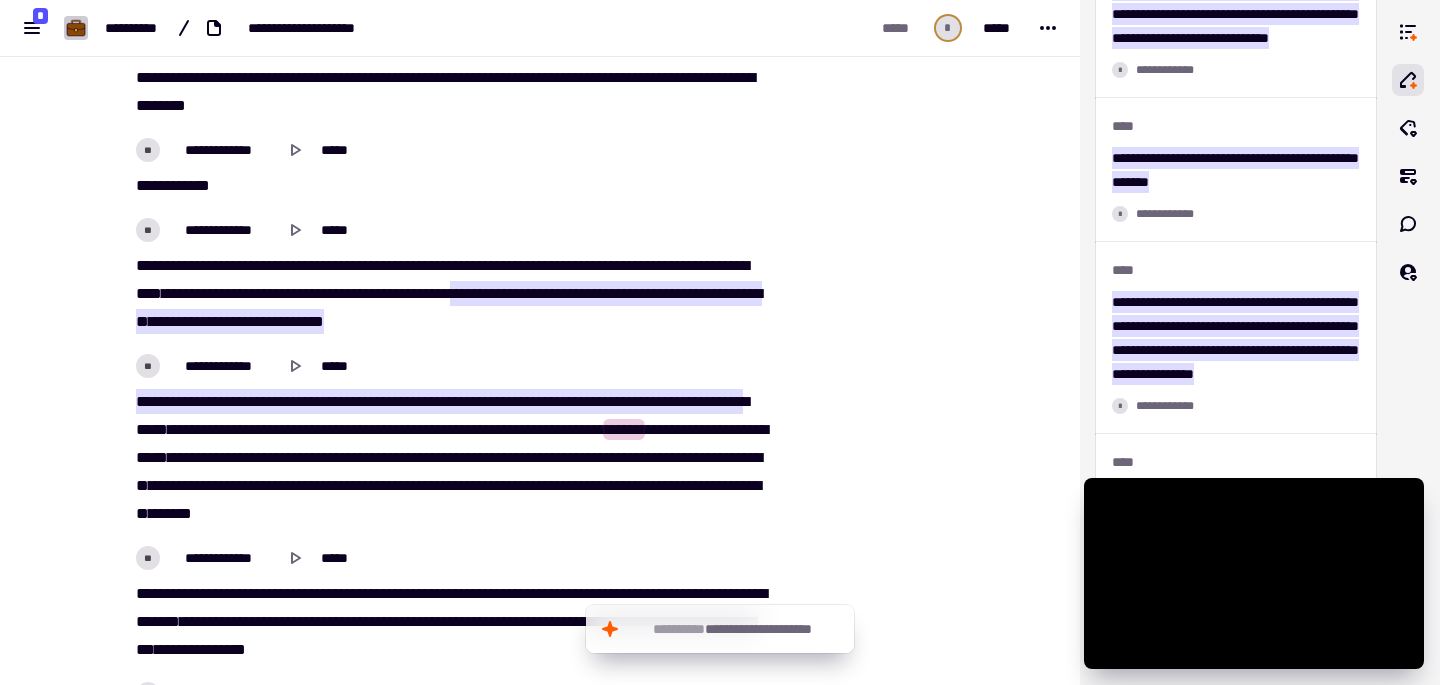 click on "**********" at bounding box center [540, 342] 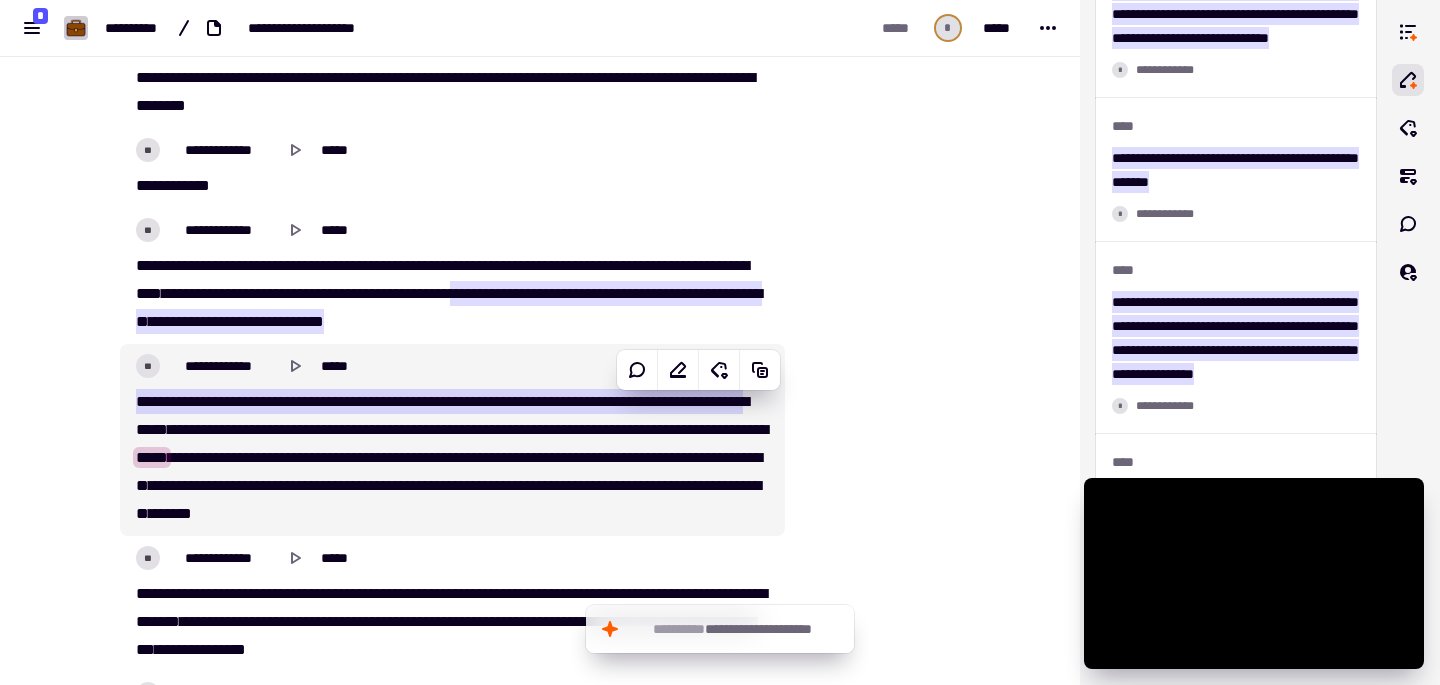 click on "*" at bounding box center (675, 429) 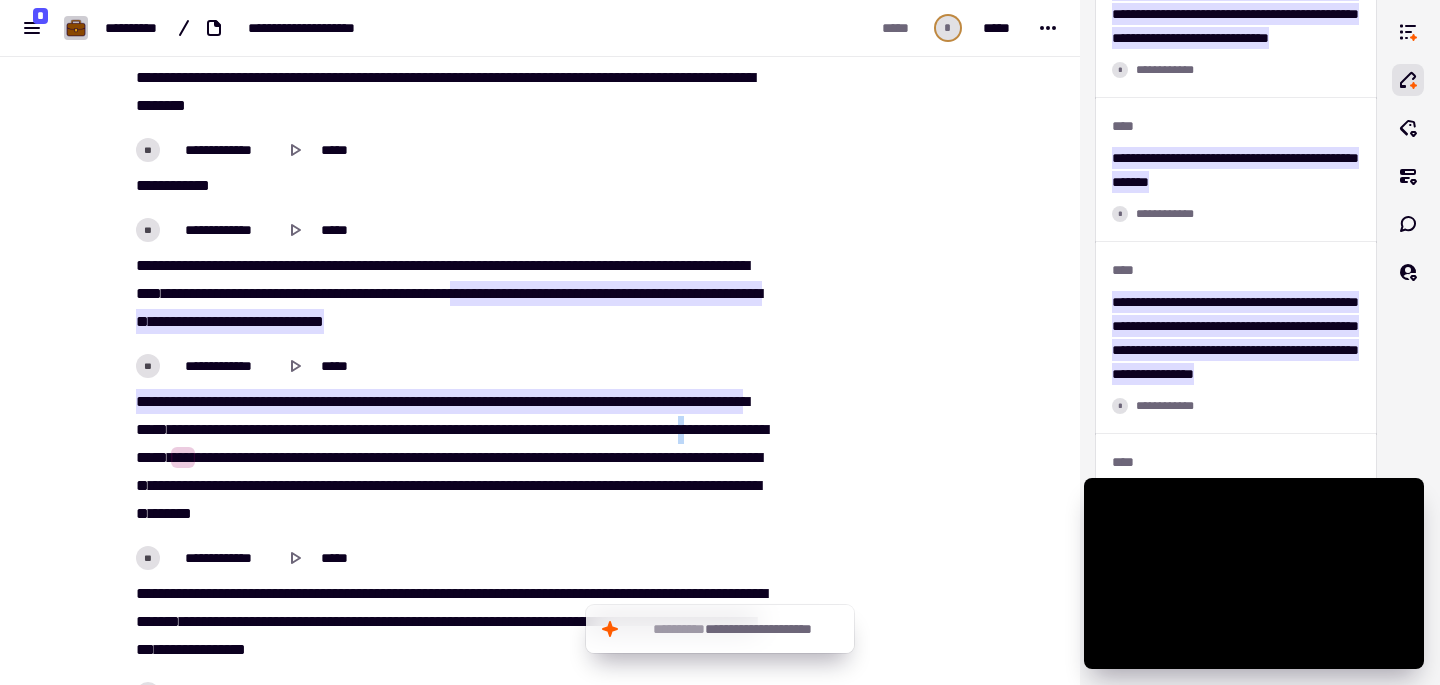 click on "*" at bounding box center [675, 429] 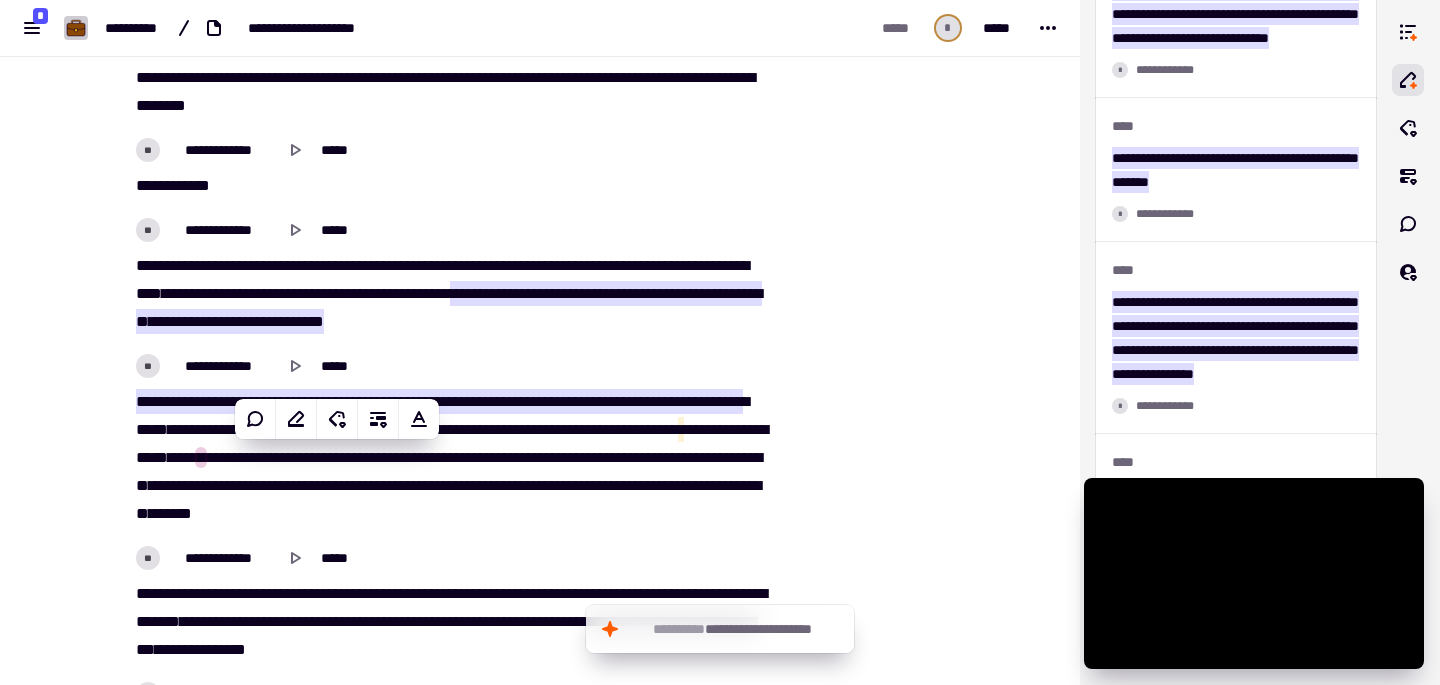 click on "*" at bounding box center [675, 429] 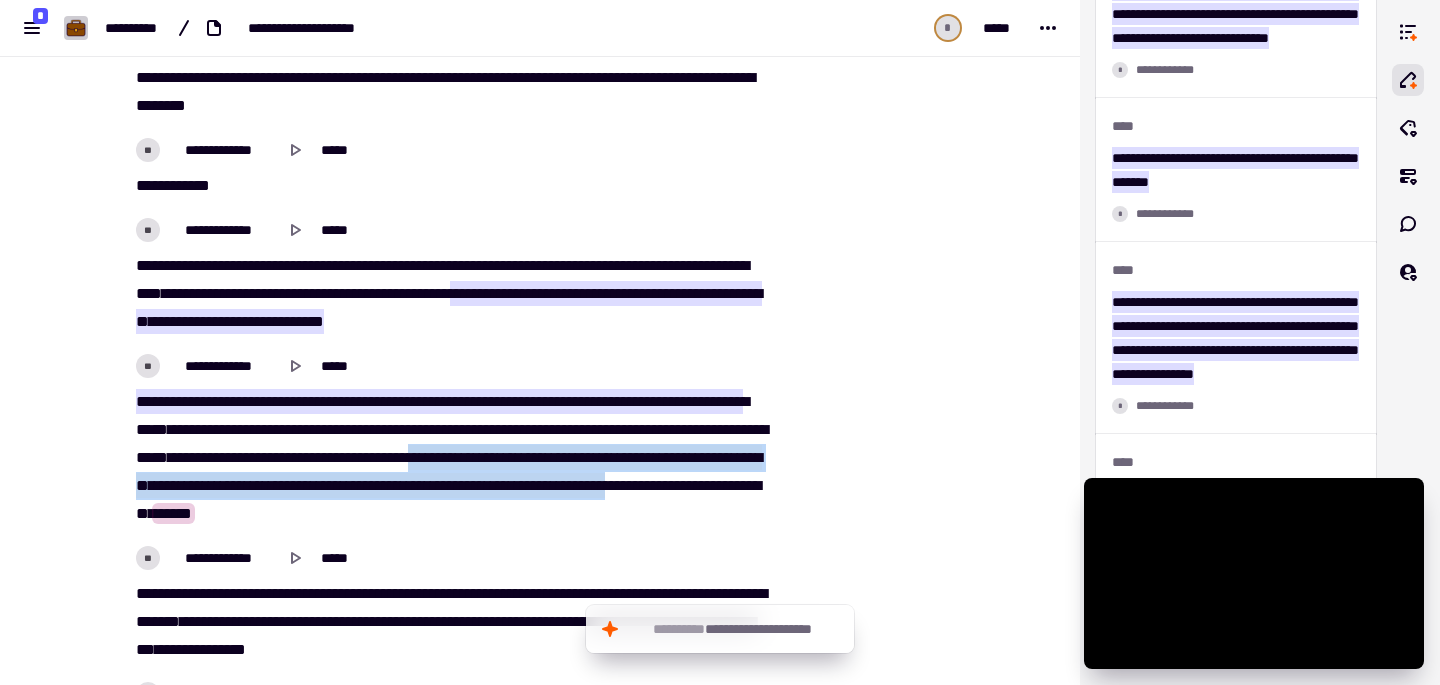 drag, startPoint x: 656, startPoint y: 460, endPoint x: 445, endPoint y: 509, distance: 216.61487 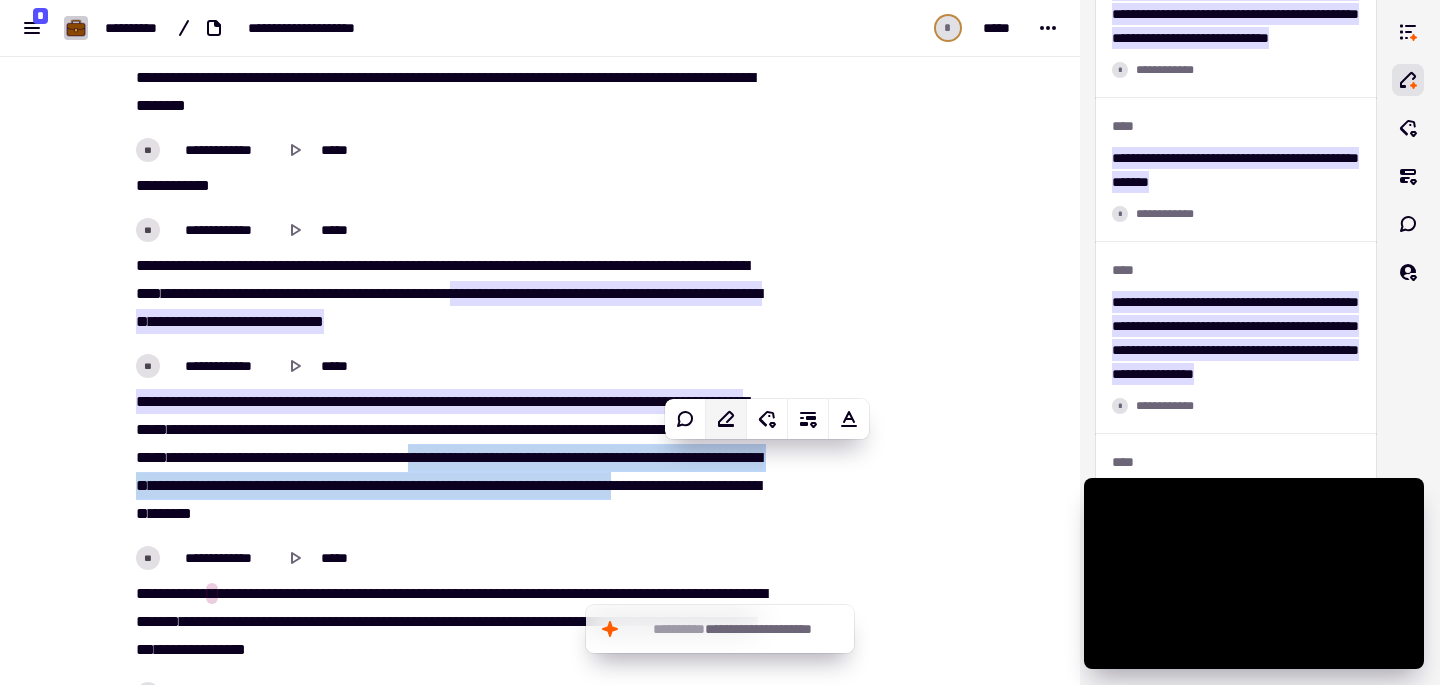 click 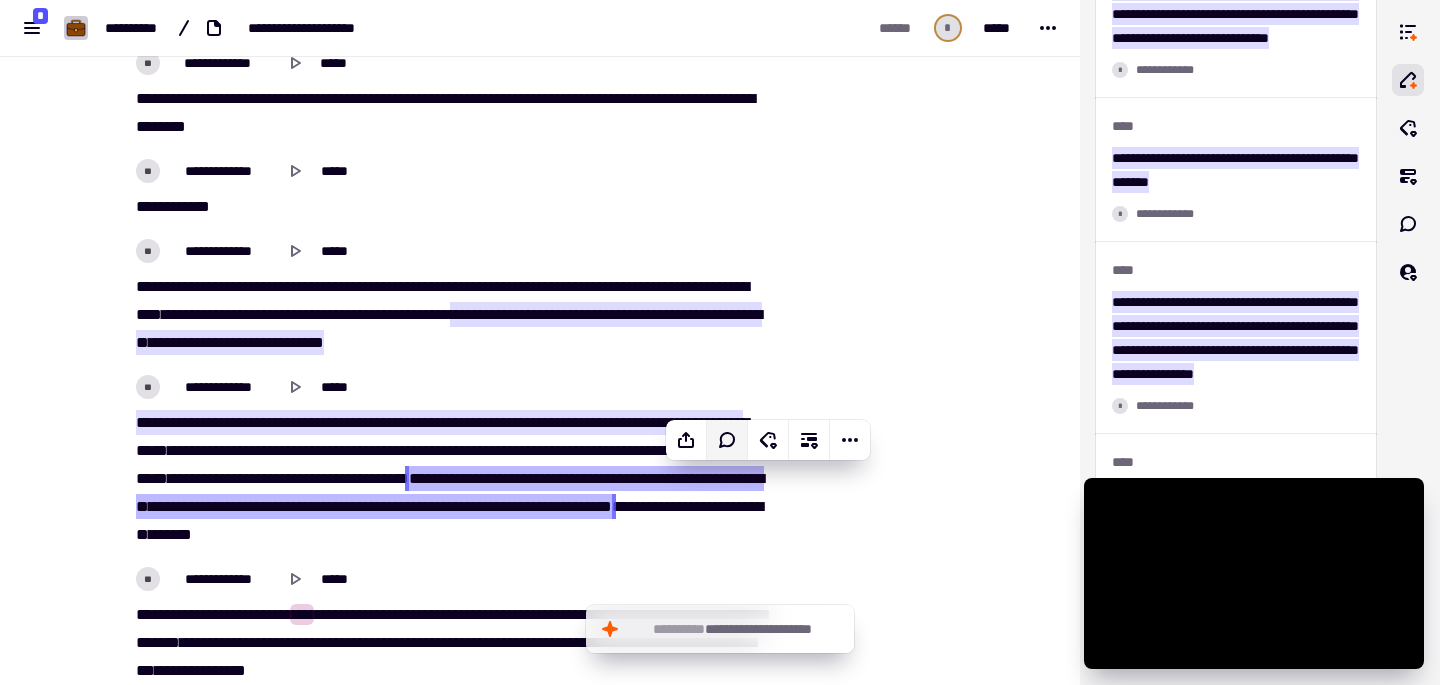 scroll, scrollTop: 9539, scrollLeft: 0, axis: vertical 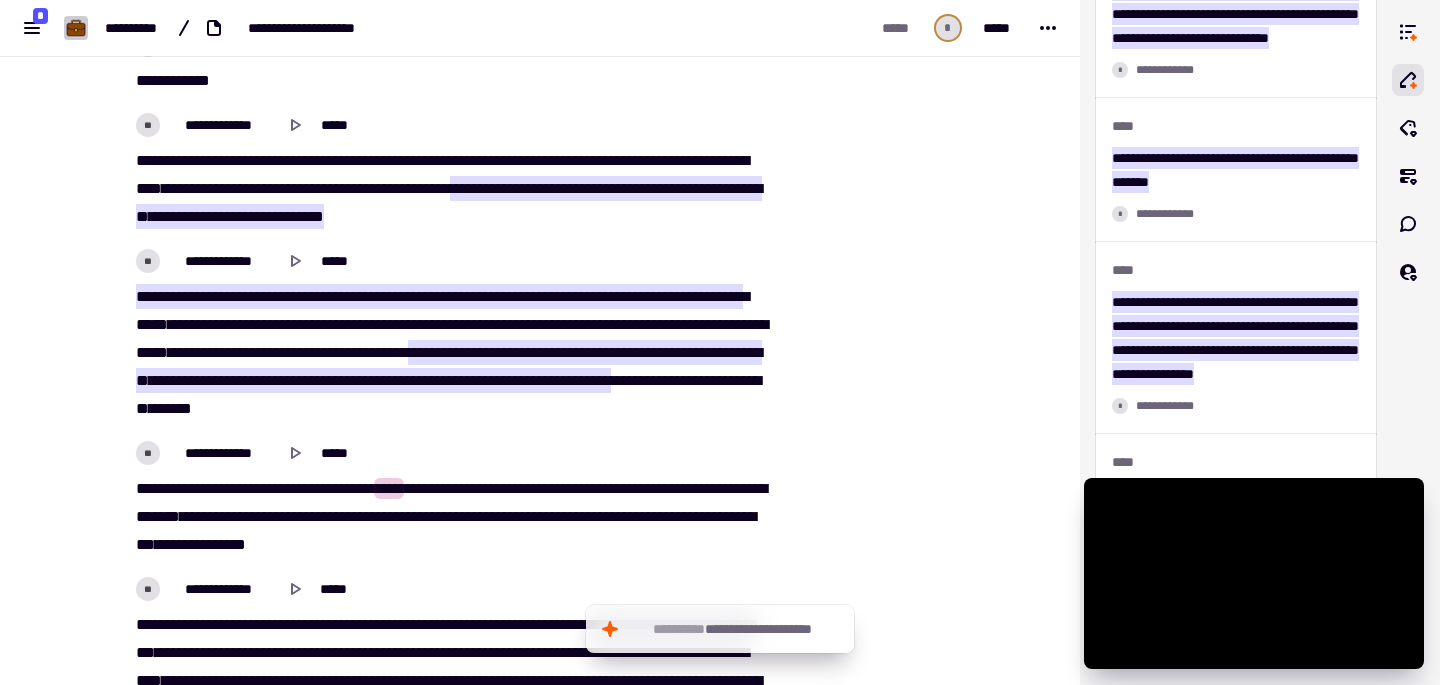 click on "***" at bounding box center [230, 488] 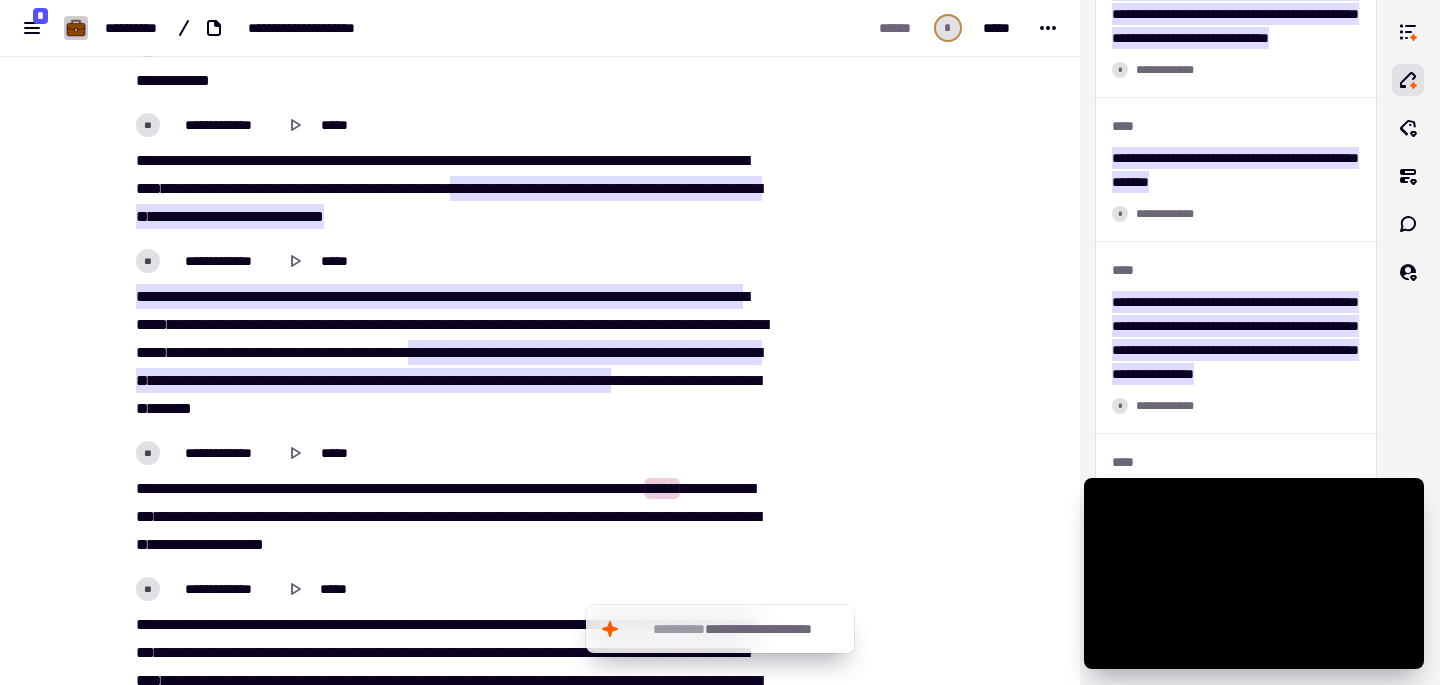 click on "**********" at bounding box center (540, 342) 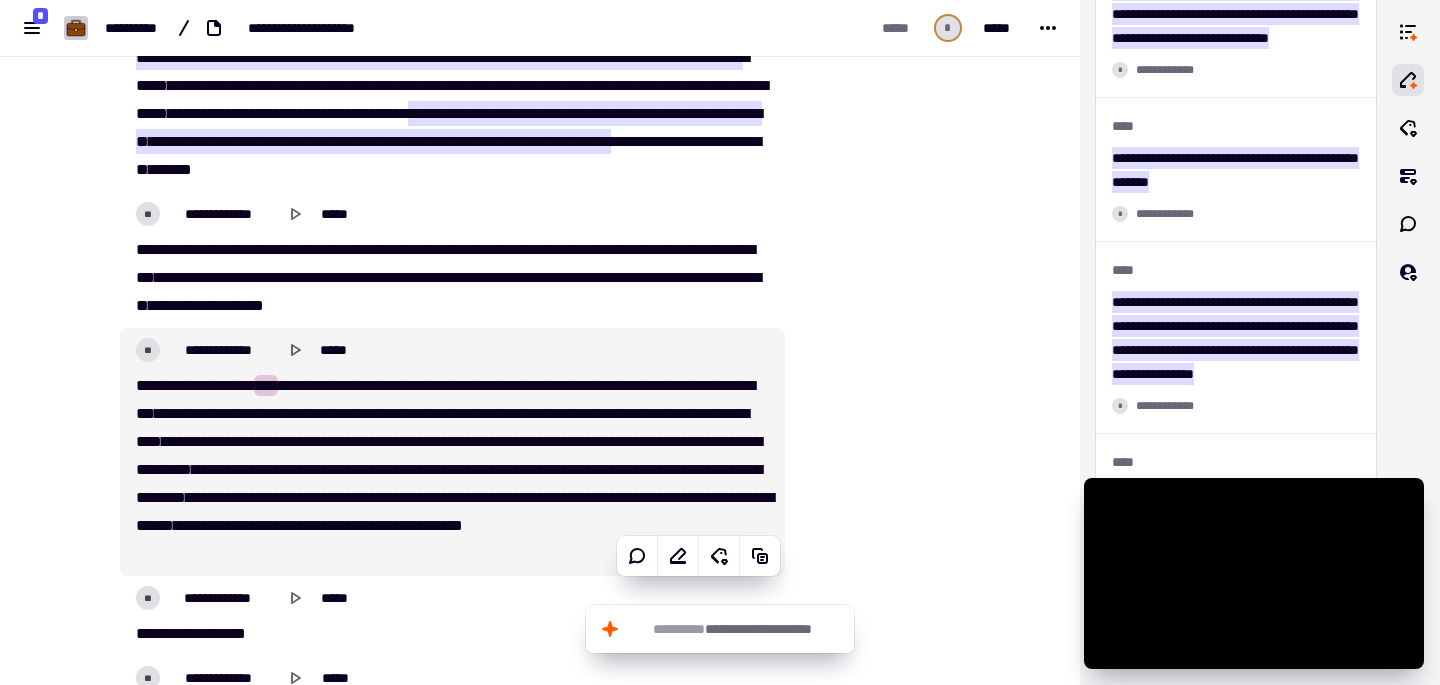 scroll, scrollTop: 9806, scrollLeft: 0, axis: vertical 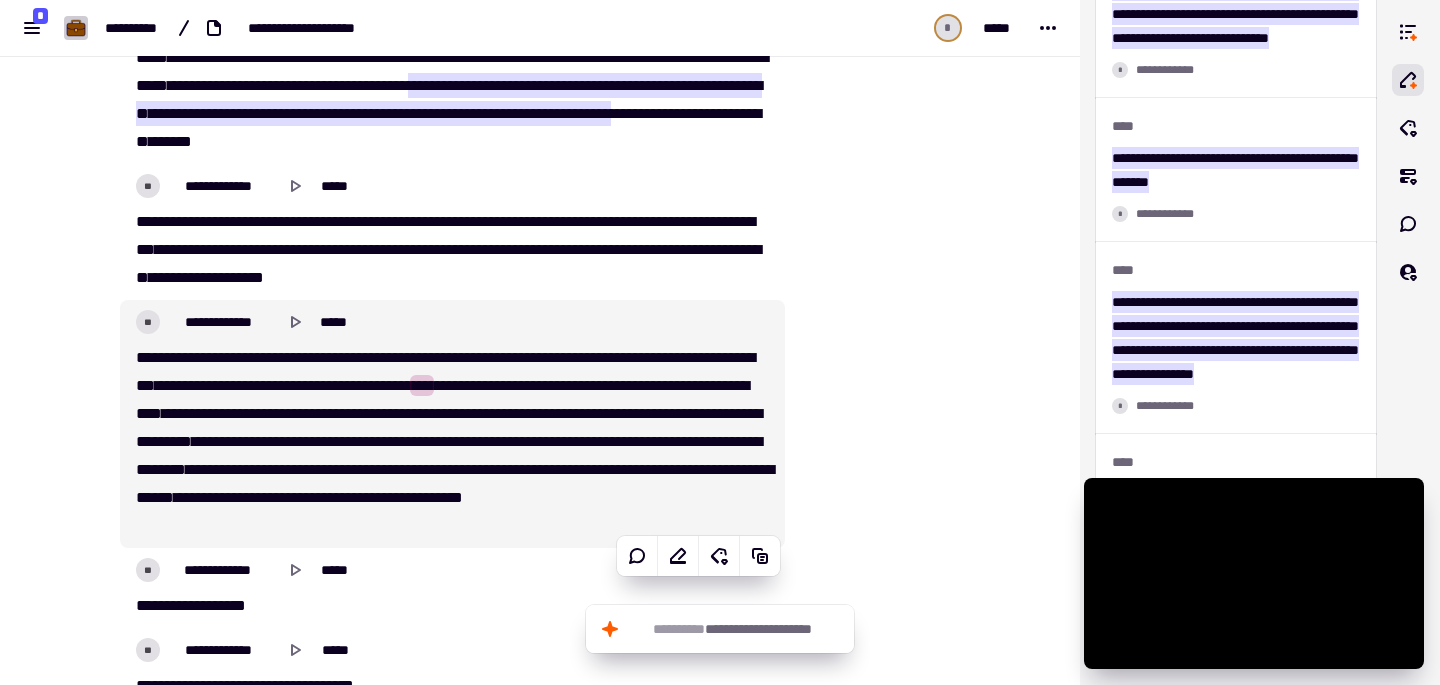 click on "**********" at bounding box center [452, 442] 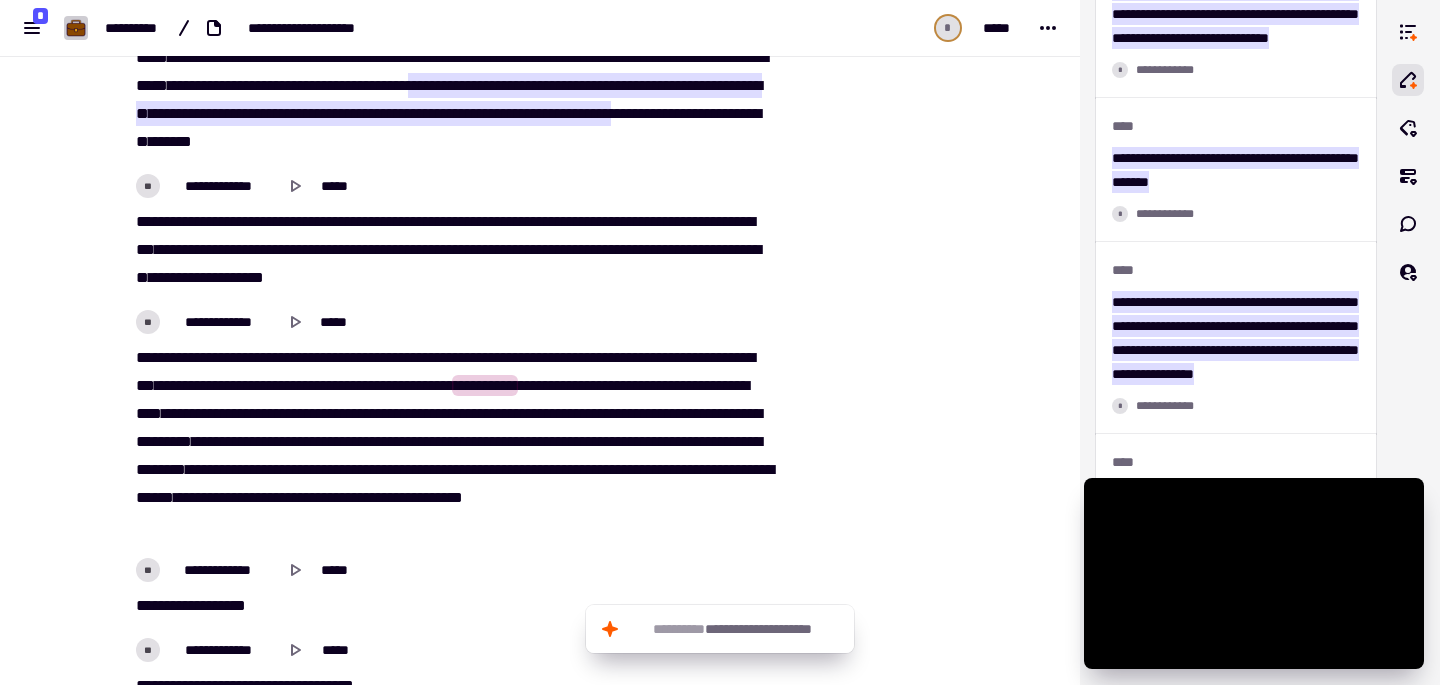 click on "********" at bounding box center (701, 357) 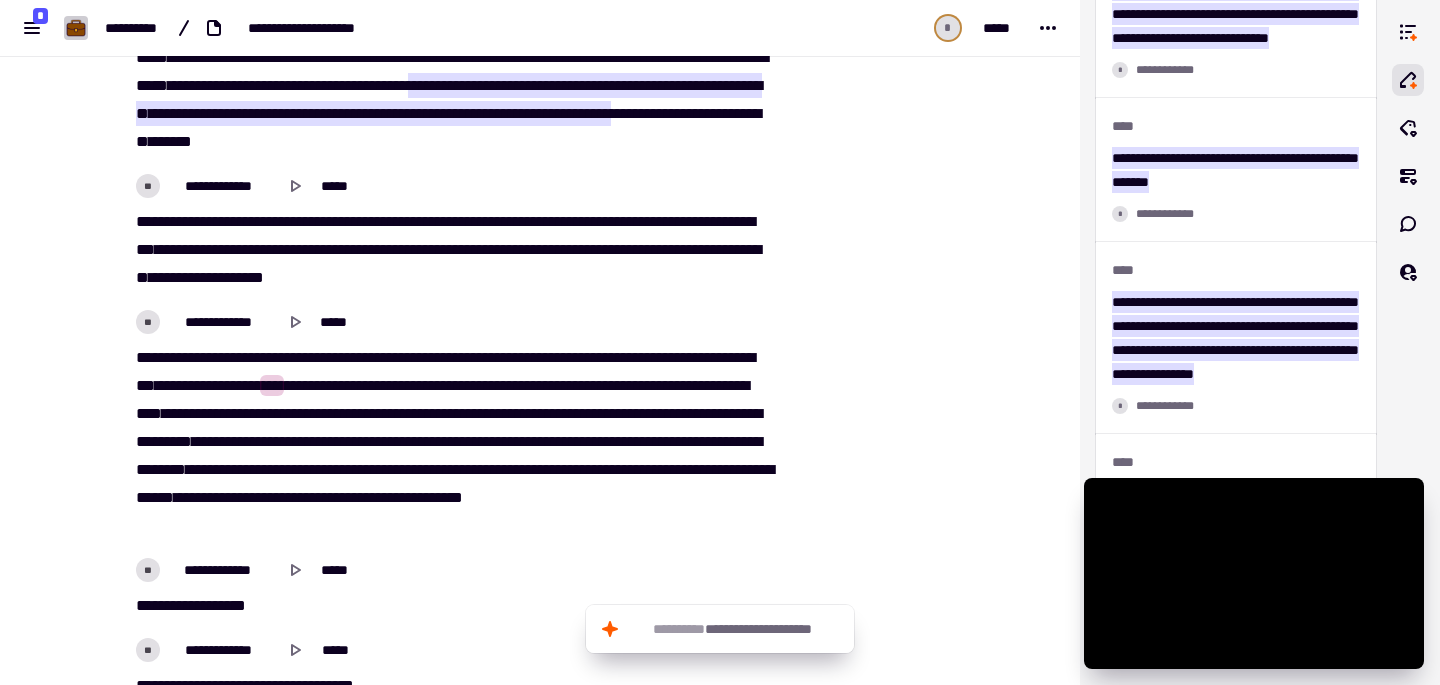 click on "*******" at bounding box center (212, 385) 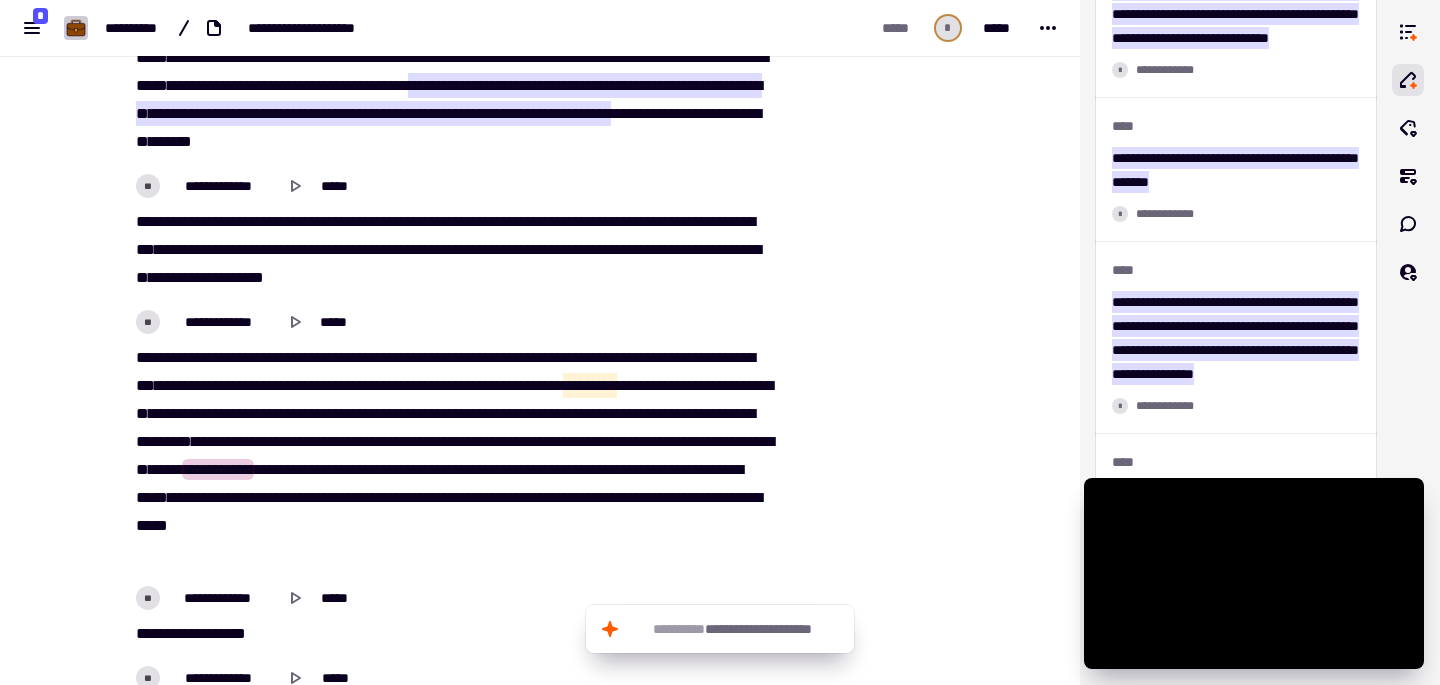 drag, startPoint x: 236, startPoint y: 409, endPoint x: 180, endPoint y: 407, distance: 56.0357 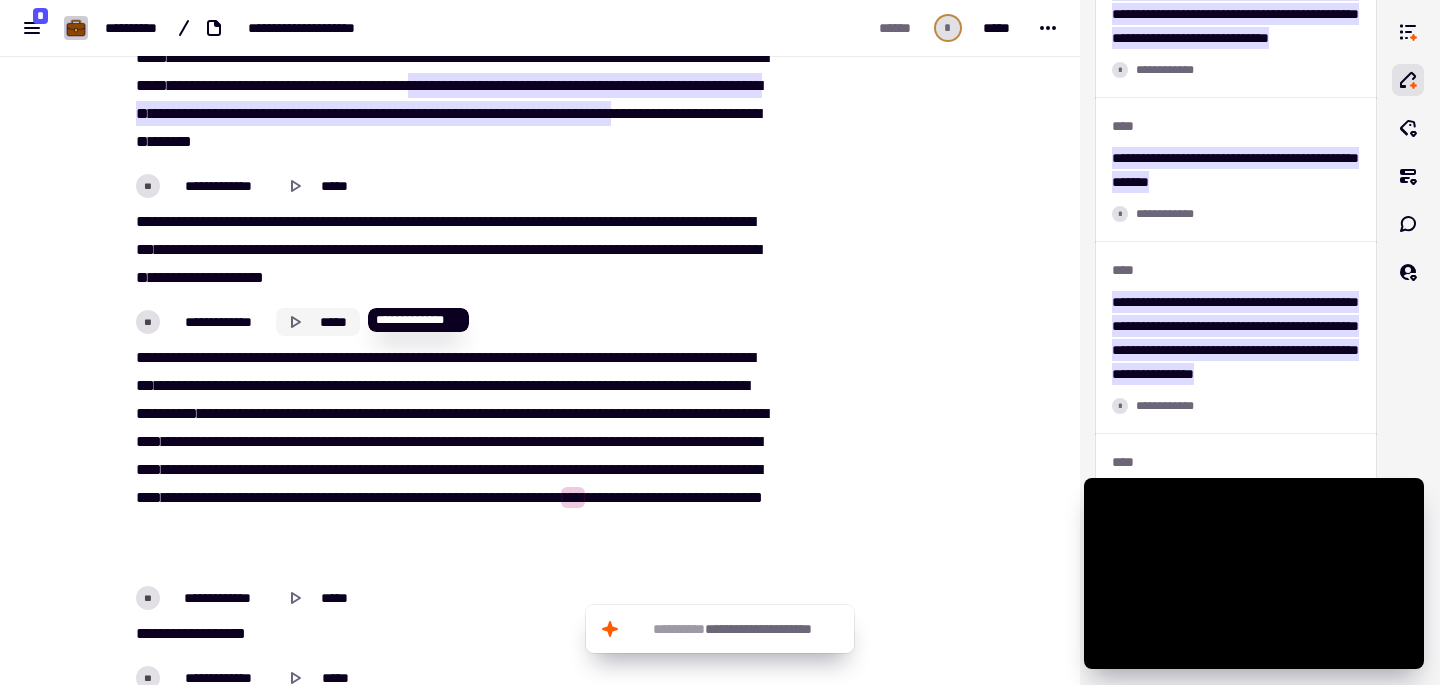 click 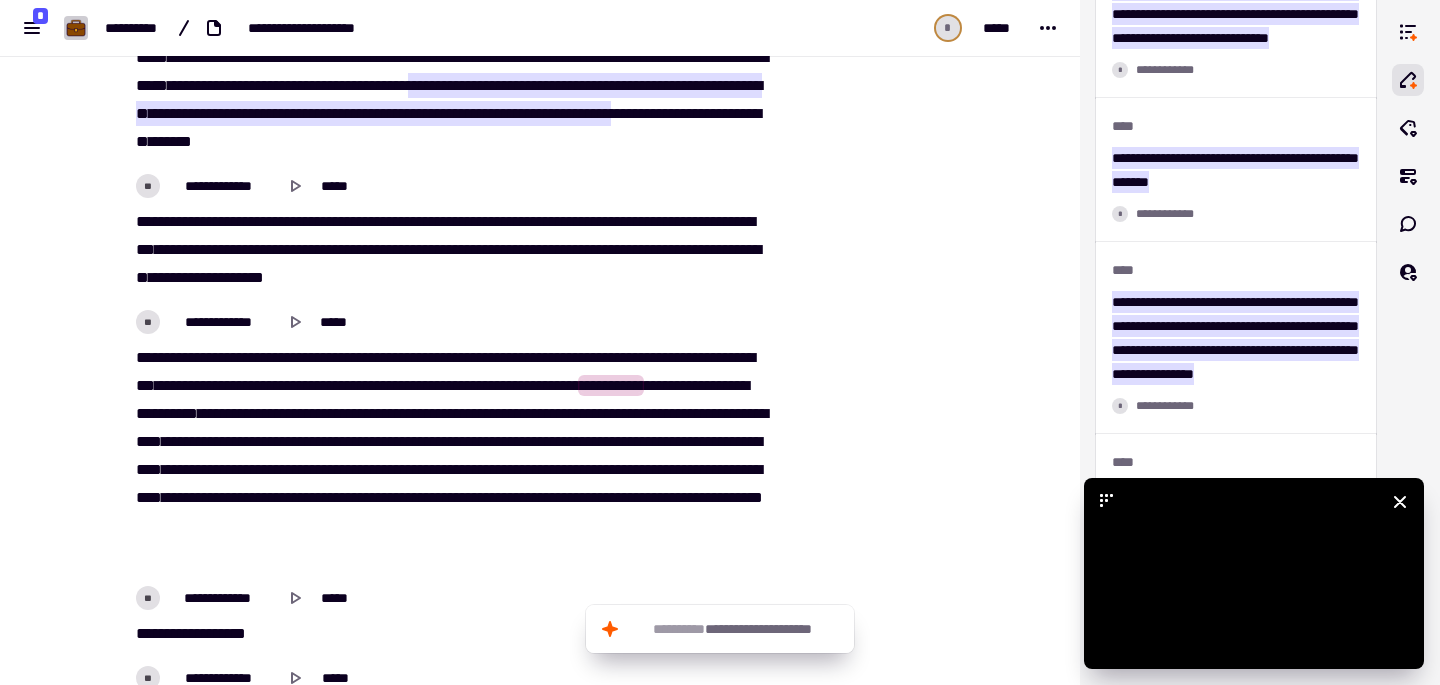 click 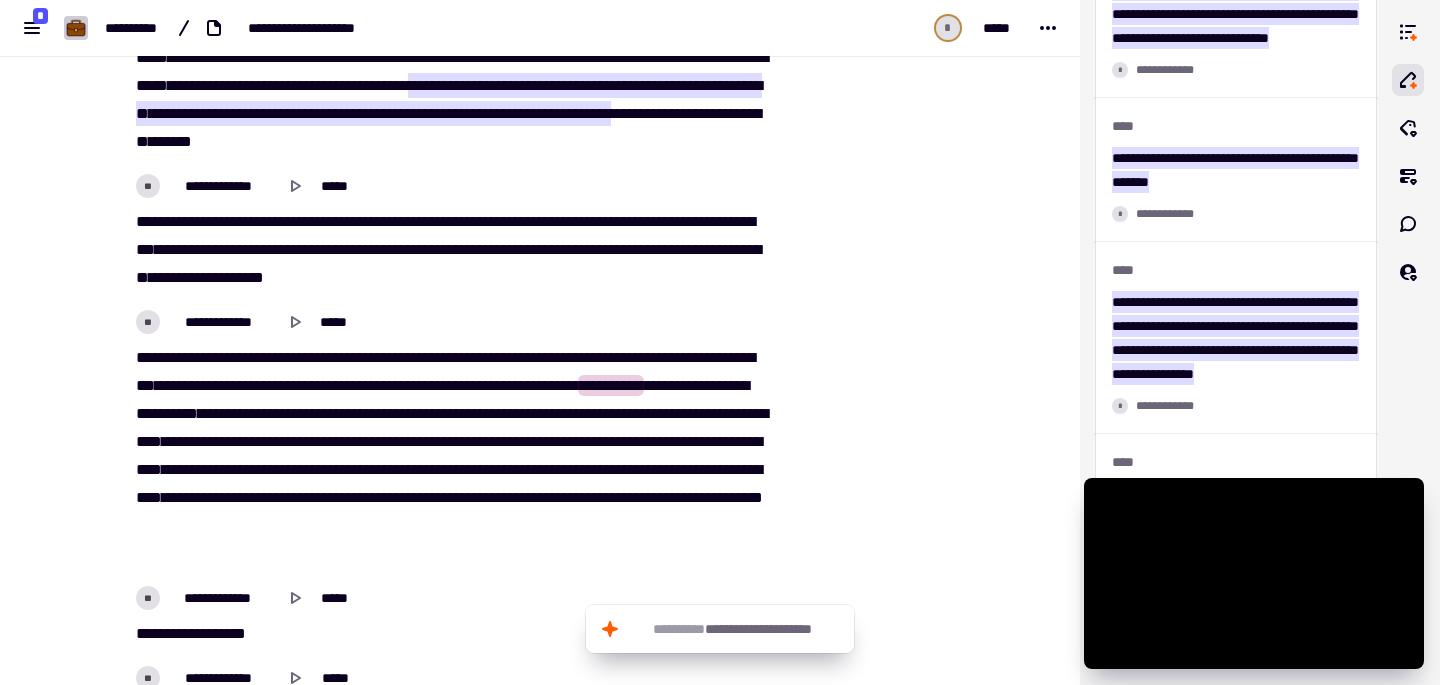 click on "**********" at bounding box center [383, 385] 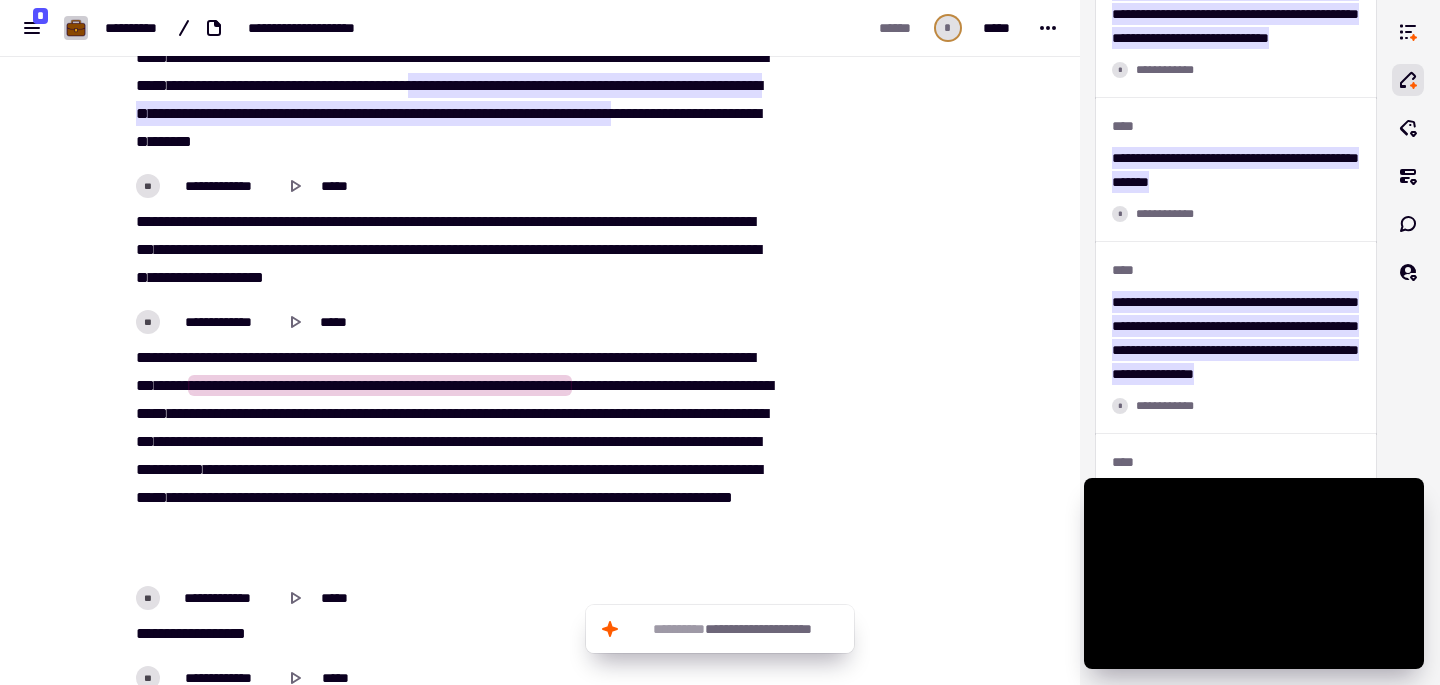 click on "**********" at bounding box center [380, 385] 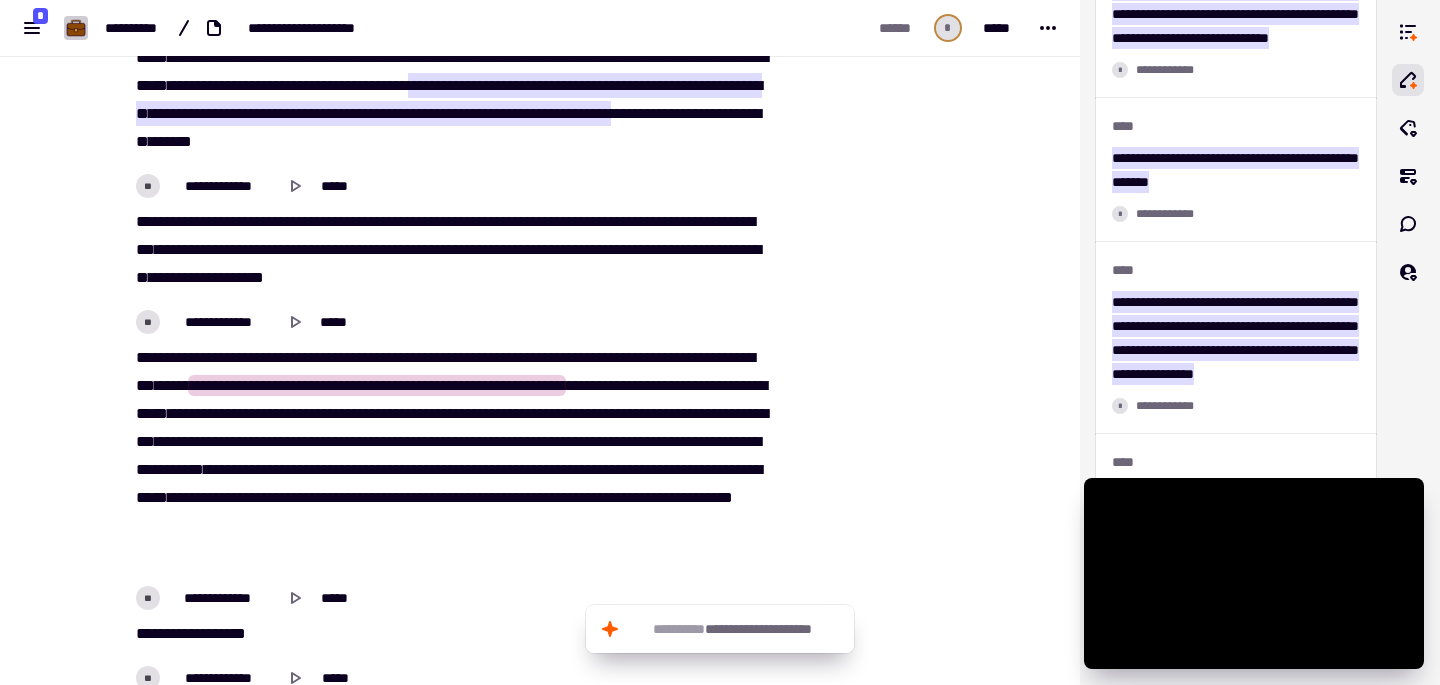 click on "**********" at bounding box center (452, 456) 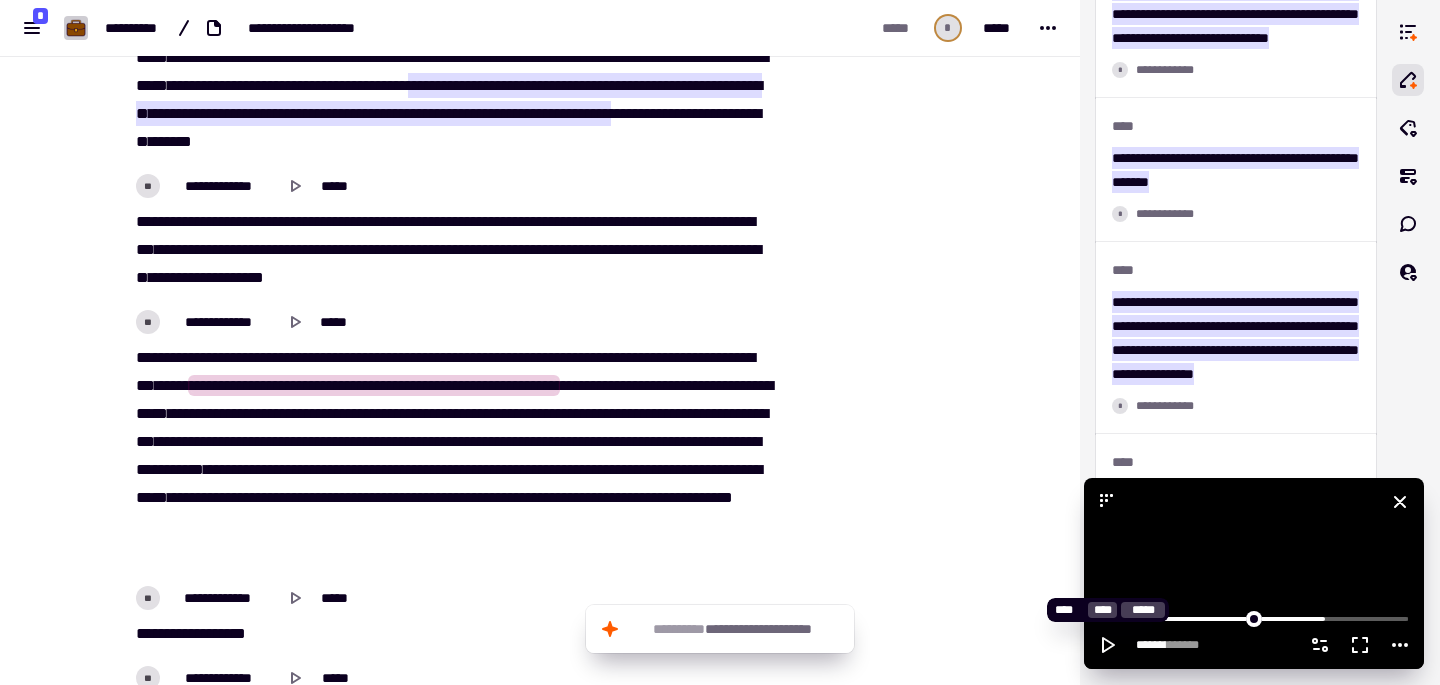 click 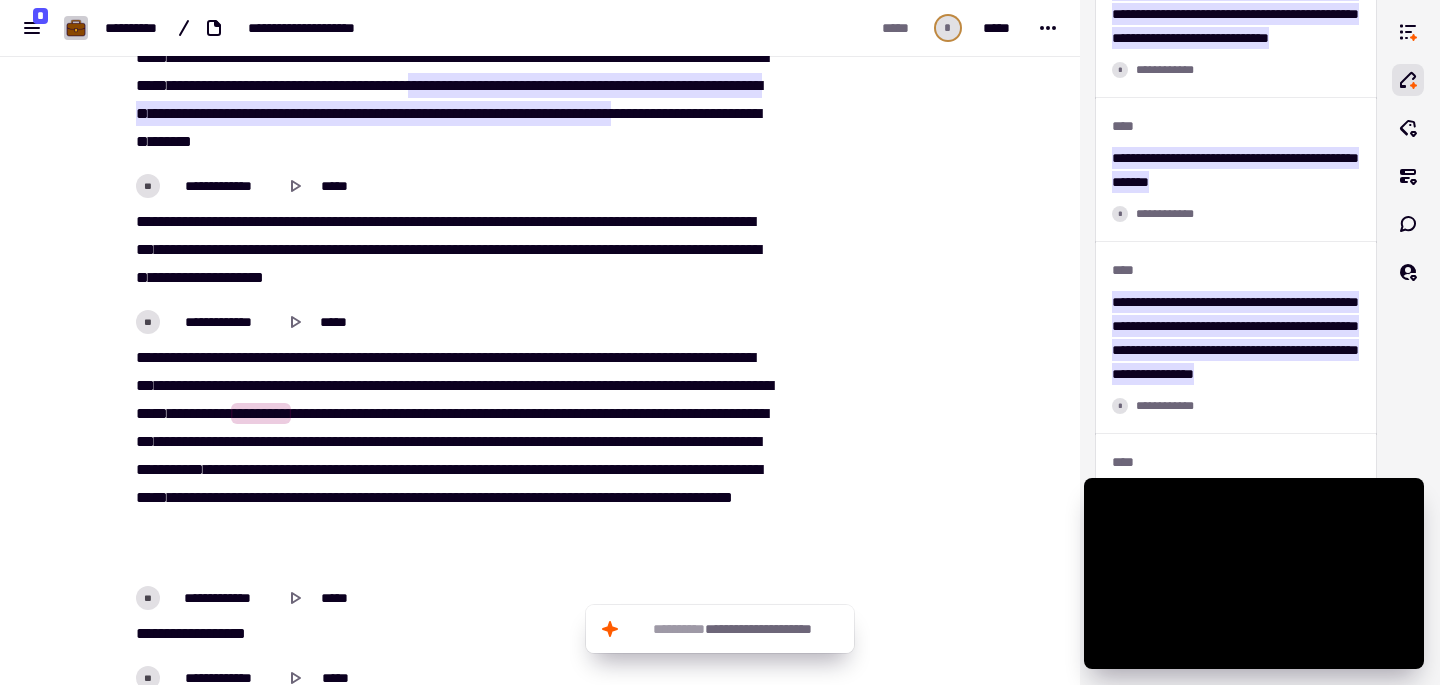 click on "**********" at bounding box center [452, 456] 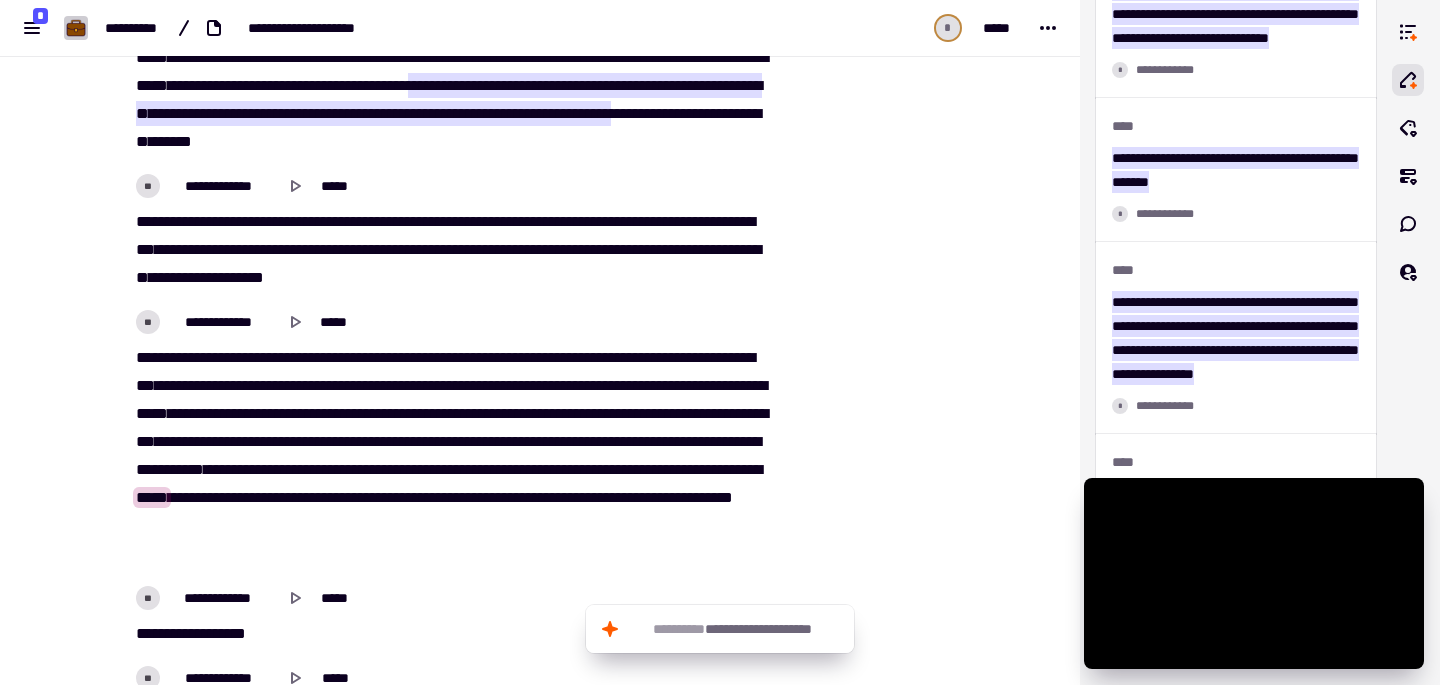 click on "****" at bounding box center (743, 441) 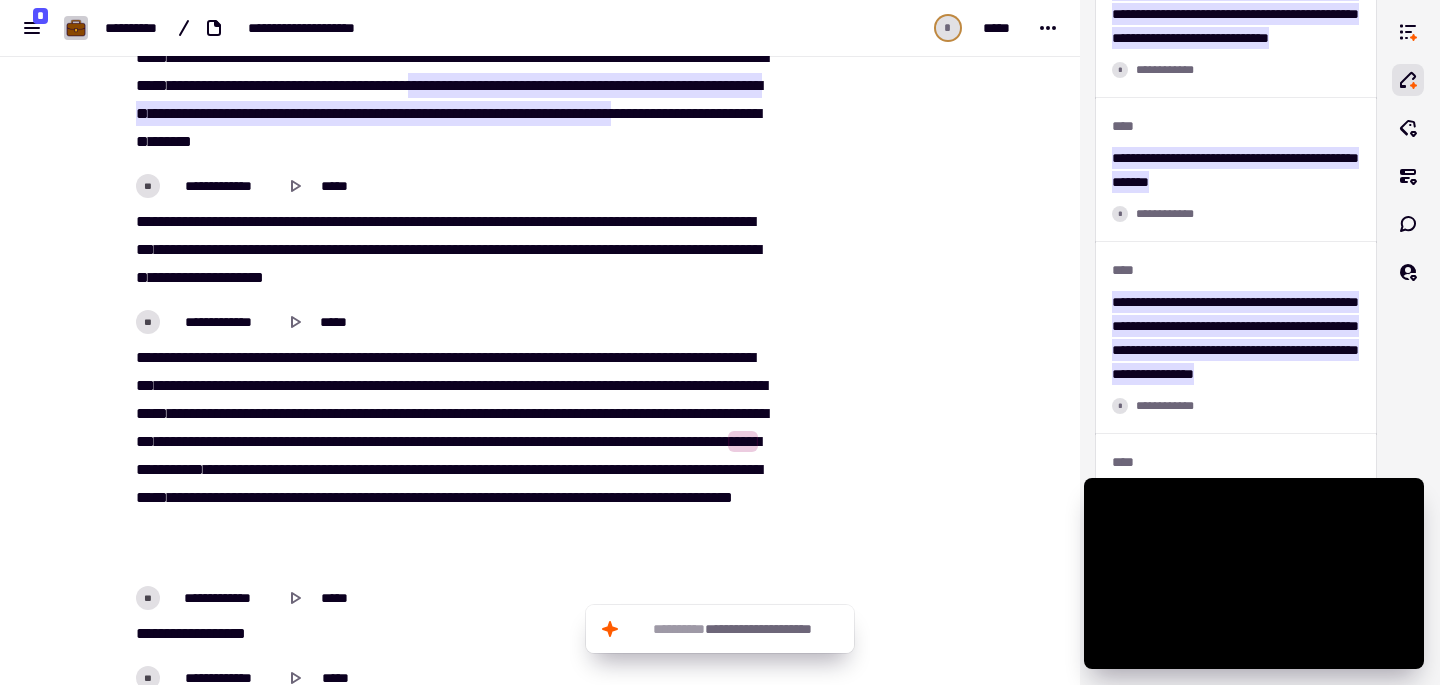 click on "******" at bounding box center (563, 441) 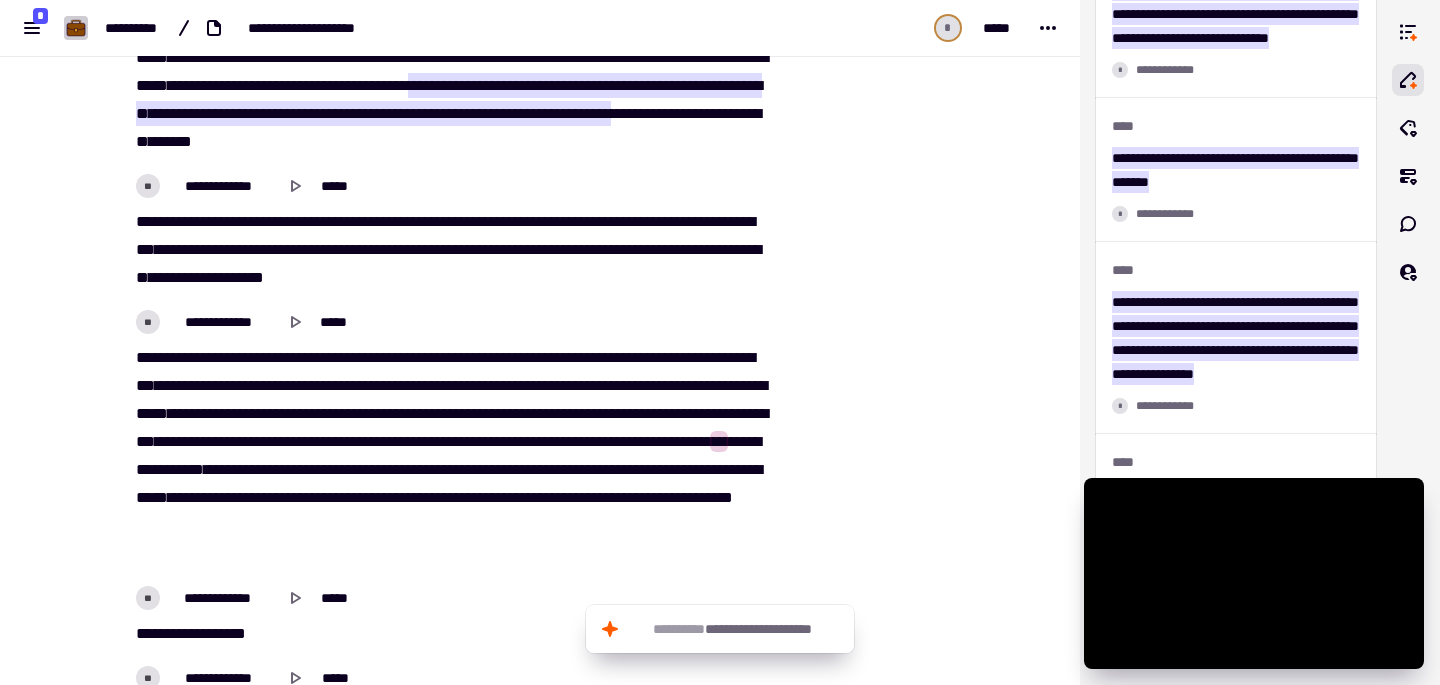 click on "******" at bounding box center (270, 469) 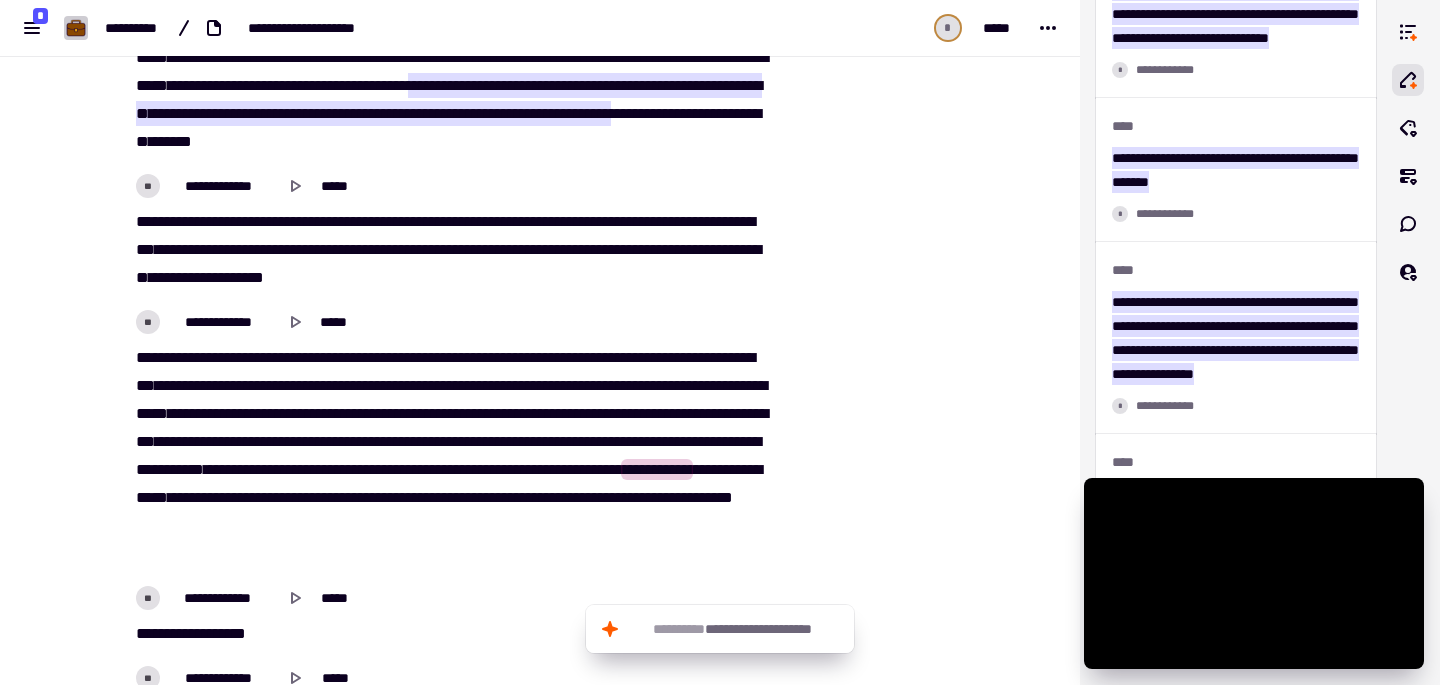 click on "**" at bounding box center [510, 469] 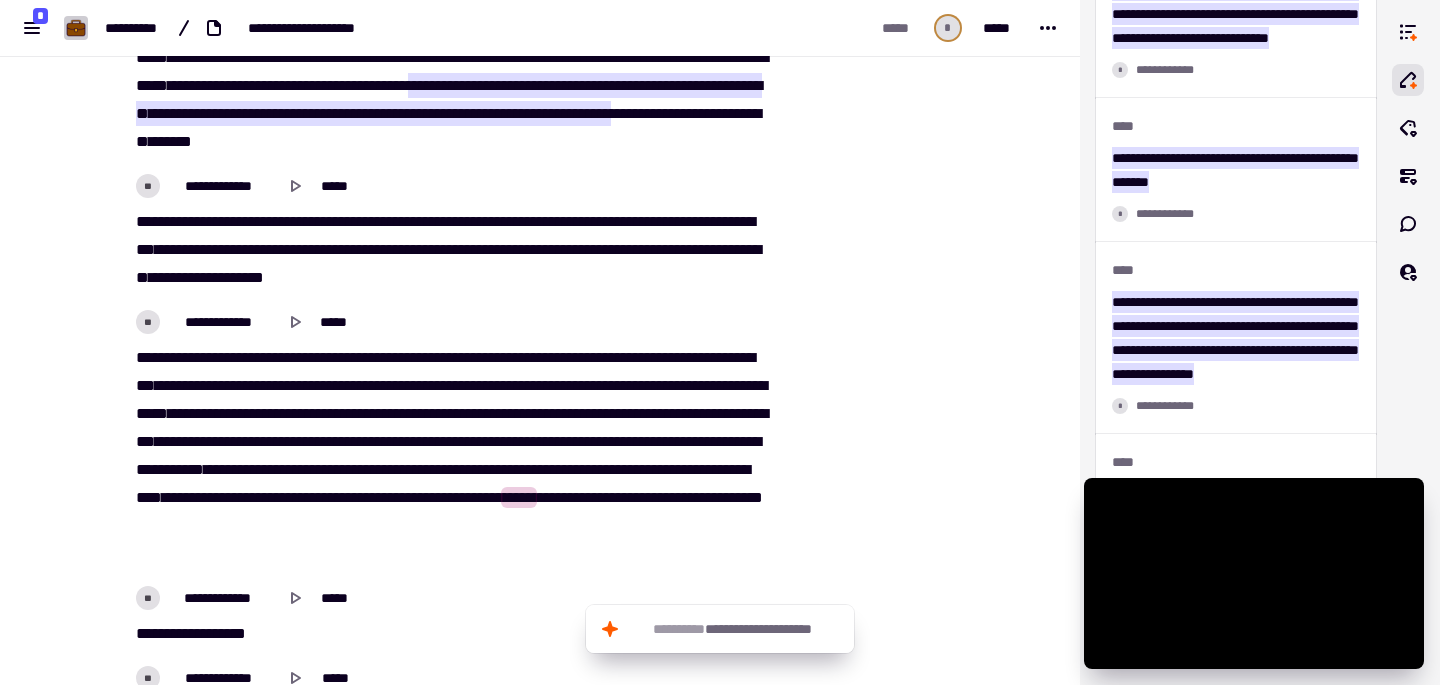 click on "**********" at bounding box center [452, 456] 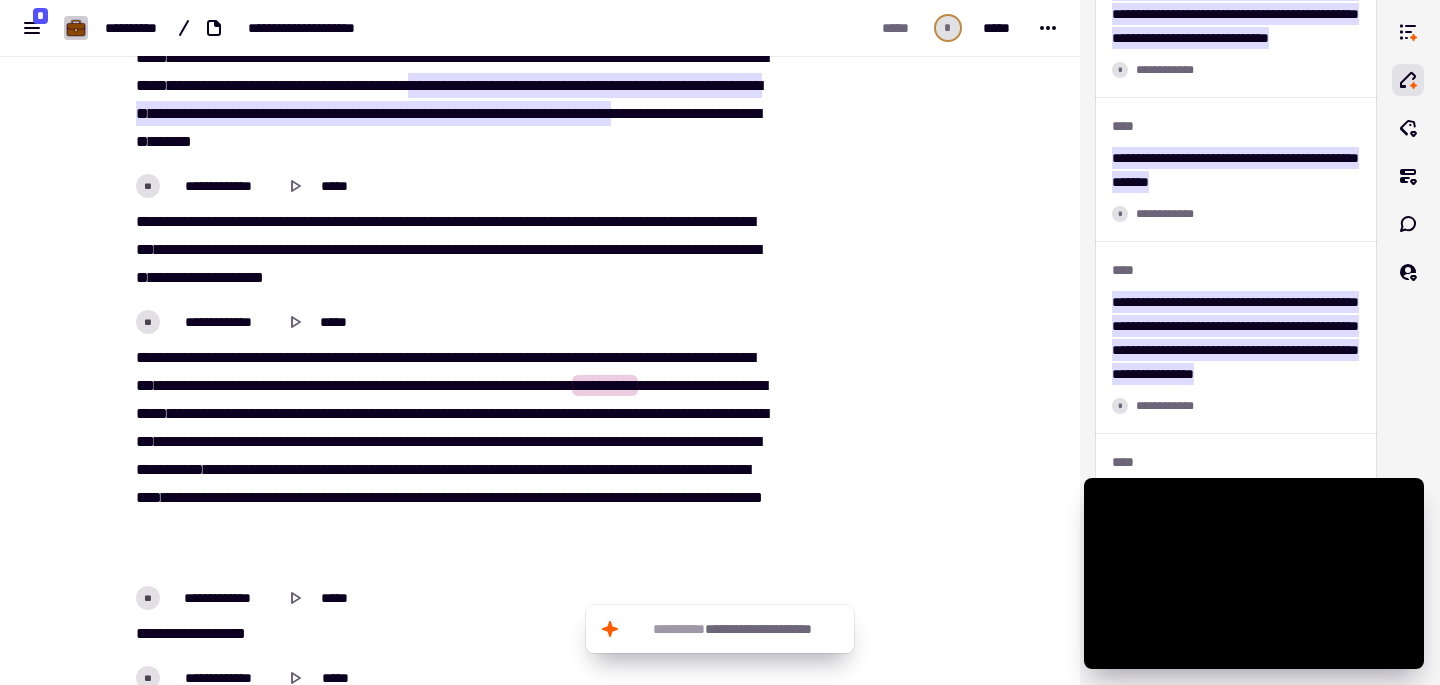 click on "*****" at bounding box center [674, 385] 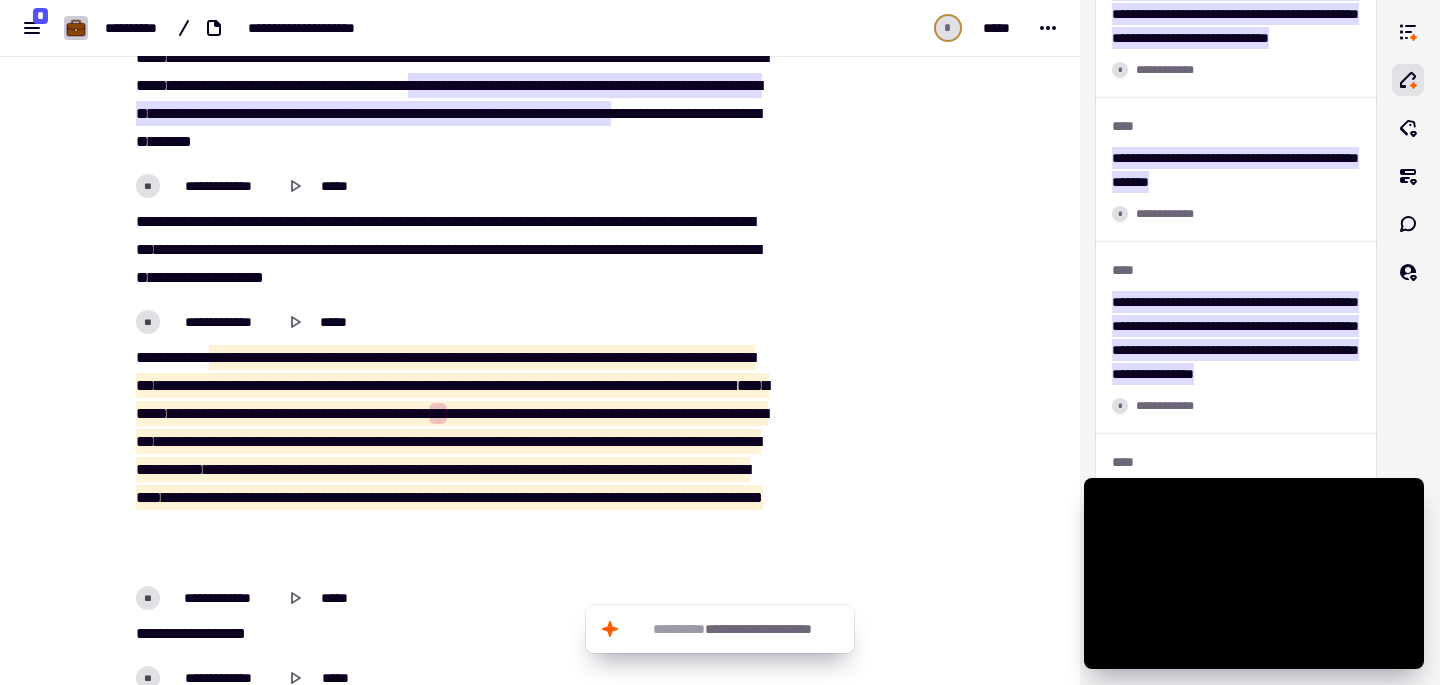 drag, startPoint x: 220, startPoint y: 355, endPoint x: 404, endPoint y: 544, distance: 263.77454 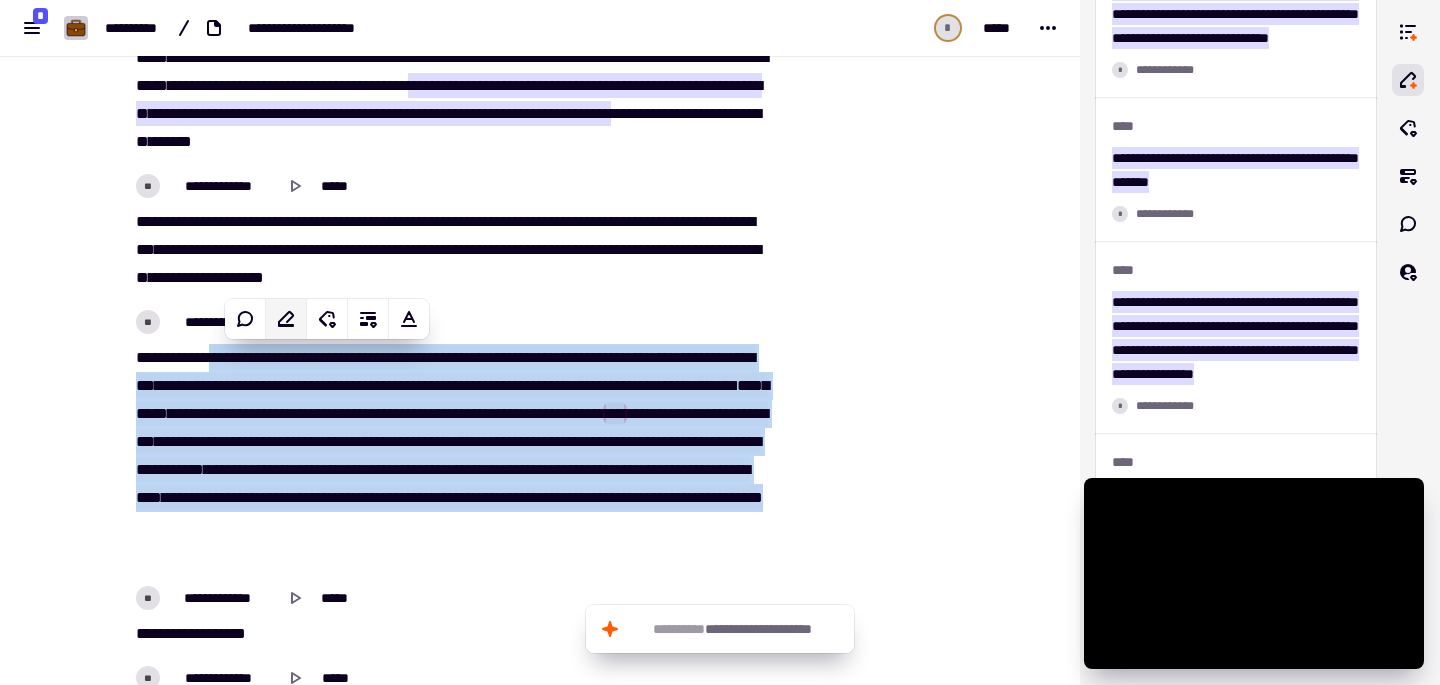 click 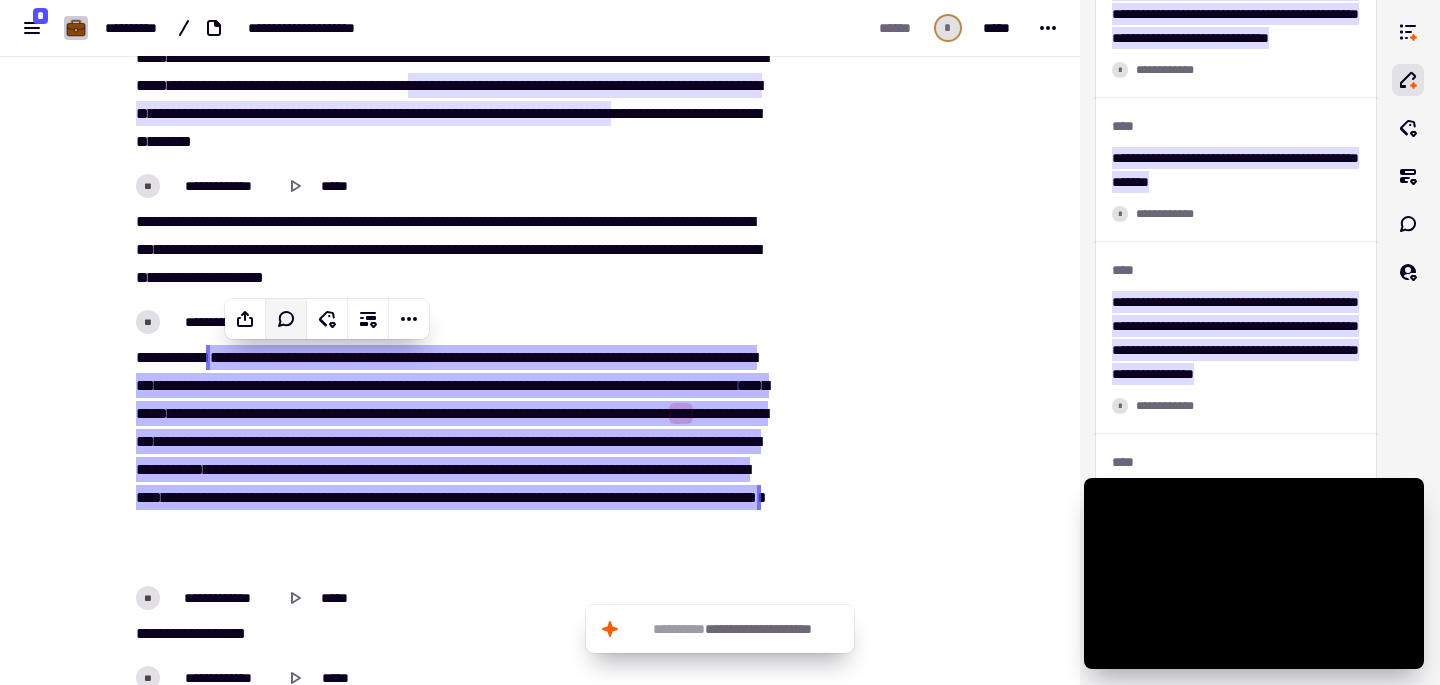 scroll, scrollTop: 9789, scrollLeft: 0, axis: vertical 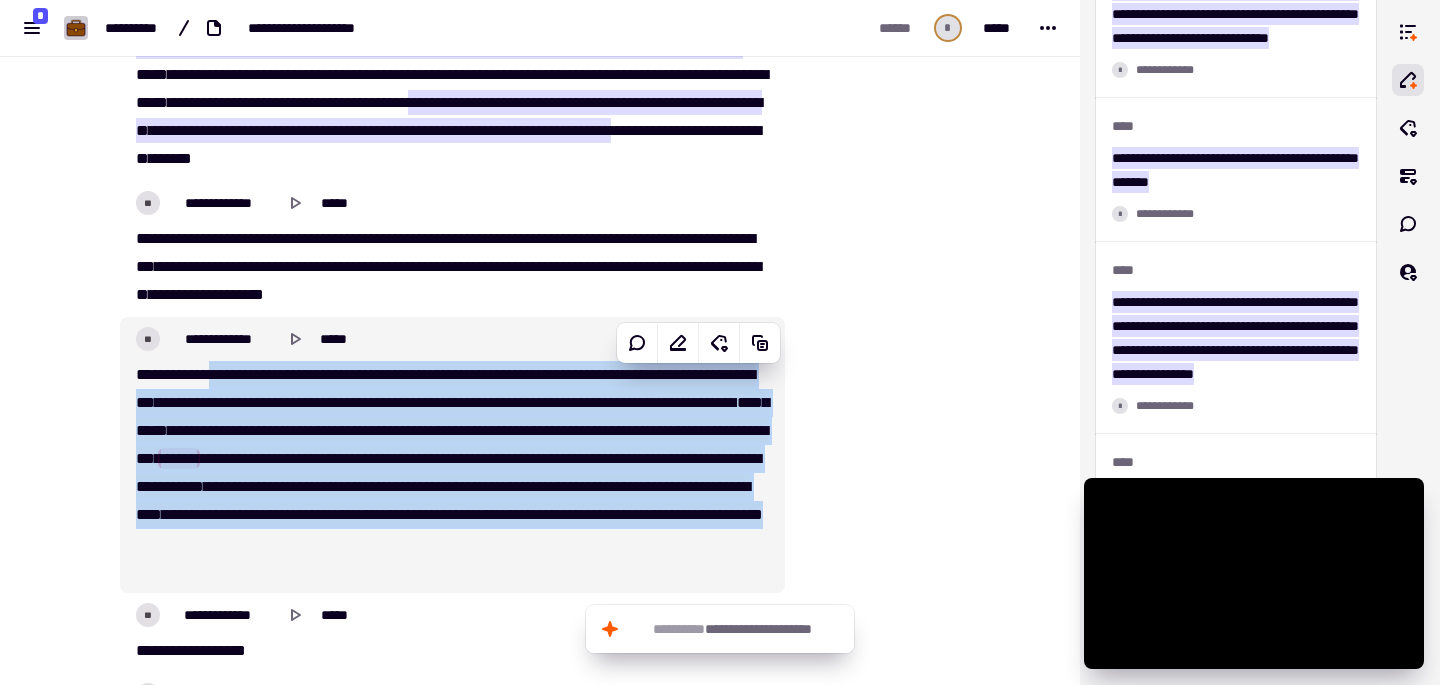 click on "***" at bounding box center [639, 430] 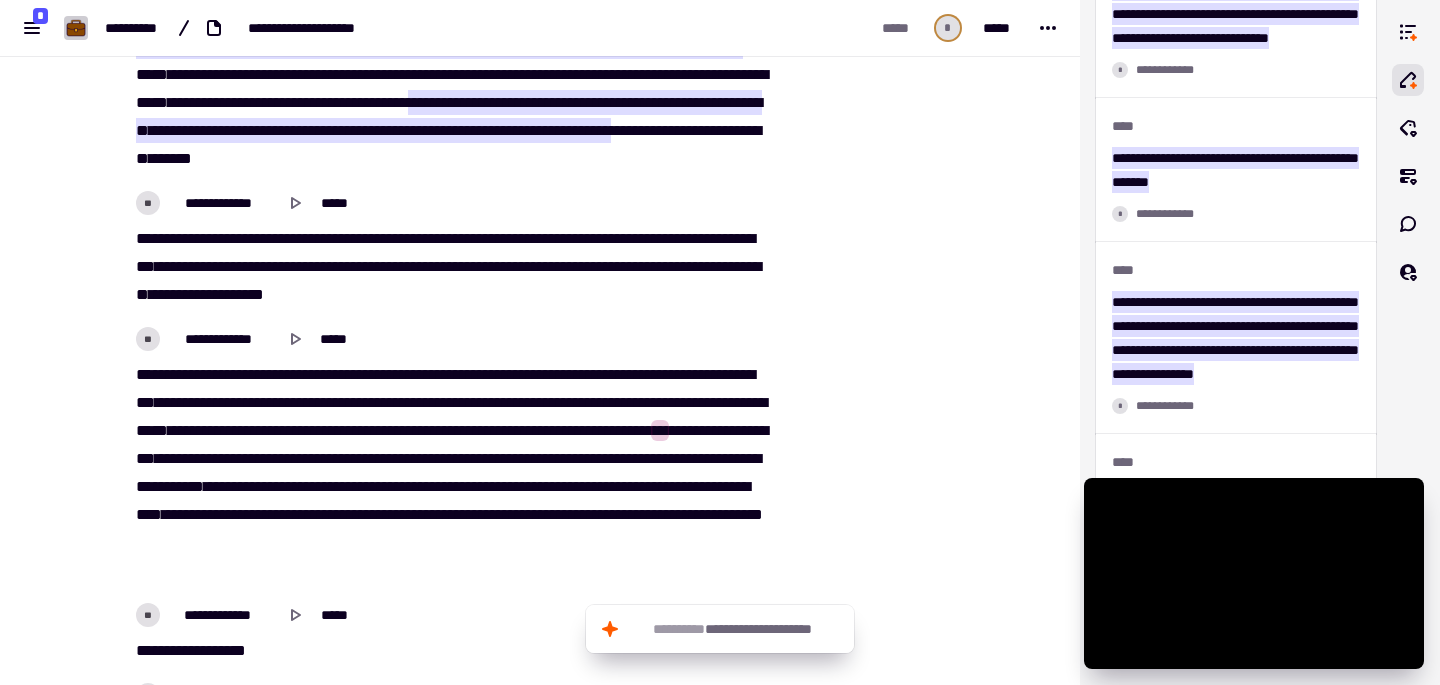 click on "**" at bounding box center [725, 402] 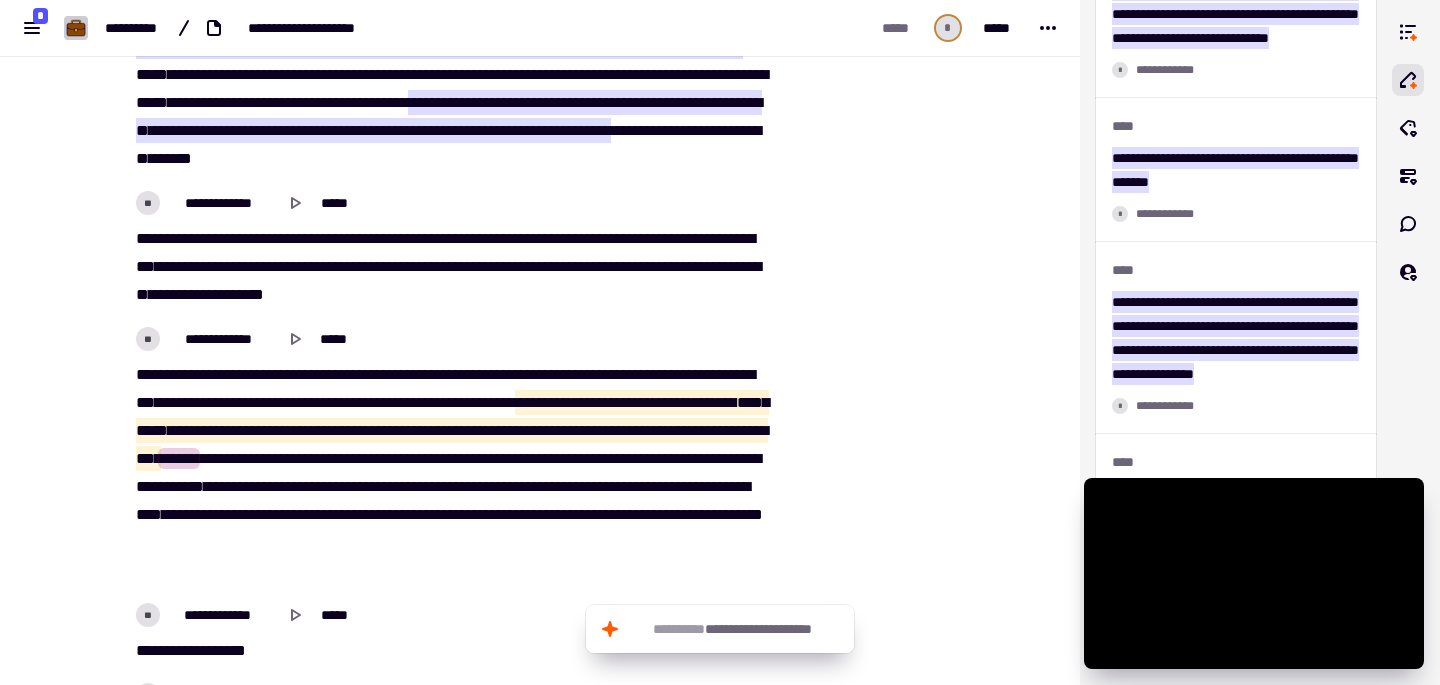 drag, startPoint x: 716, startPoint y: 403, endPoint x: 551, endPoint y: 460, distance: 174.56804 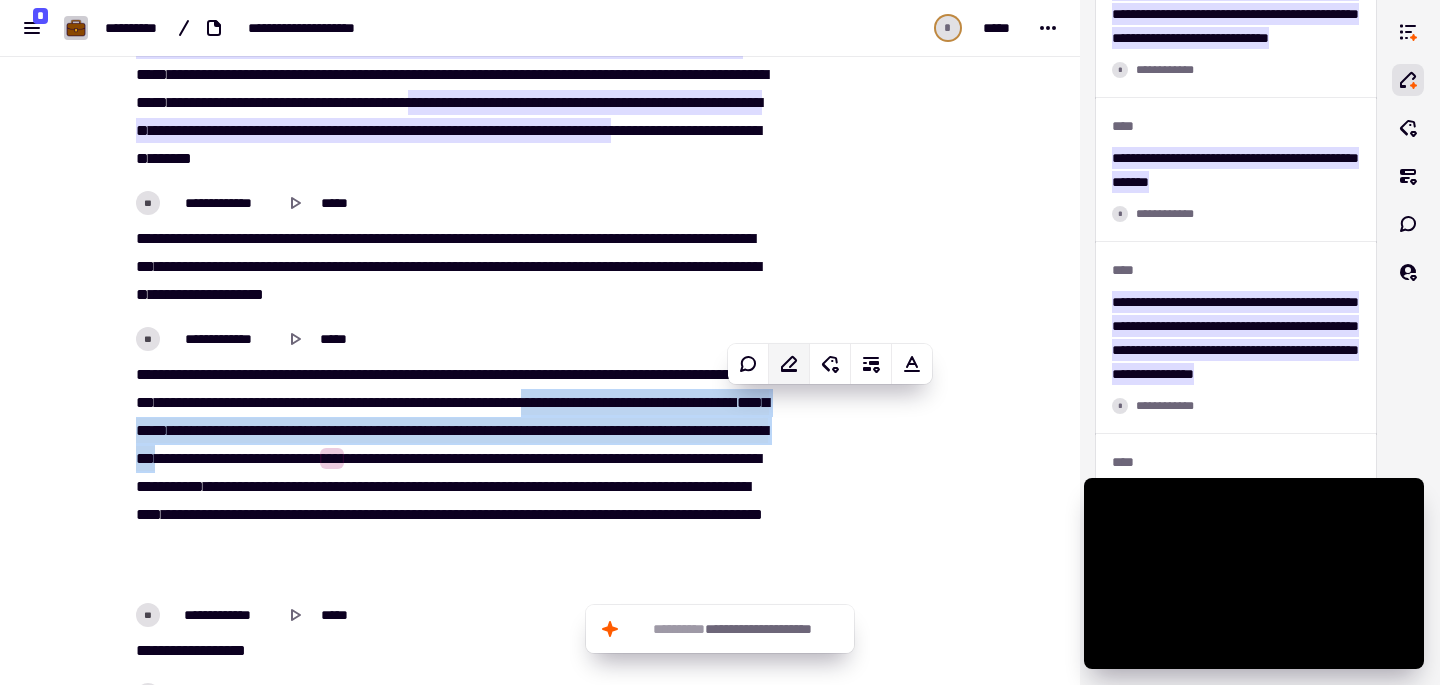 click 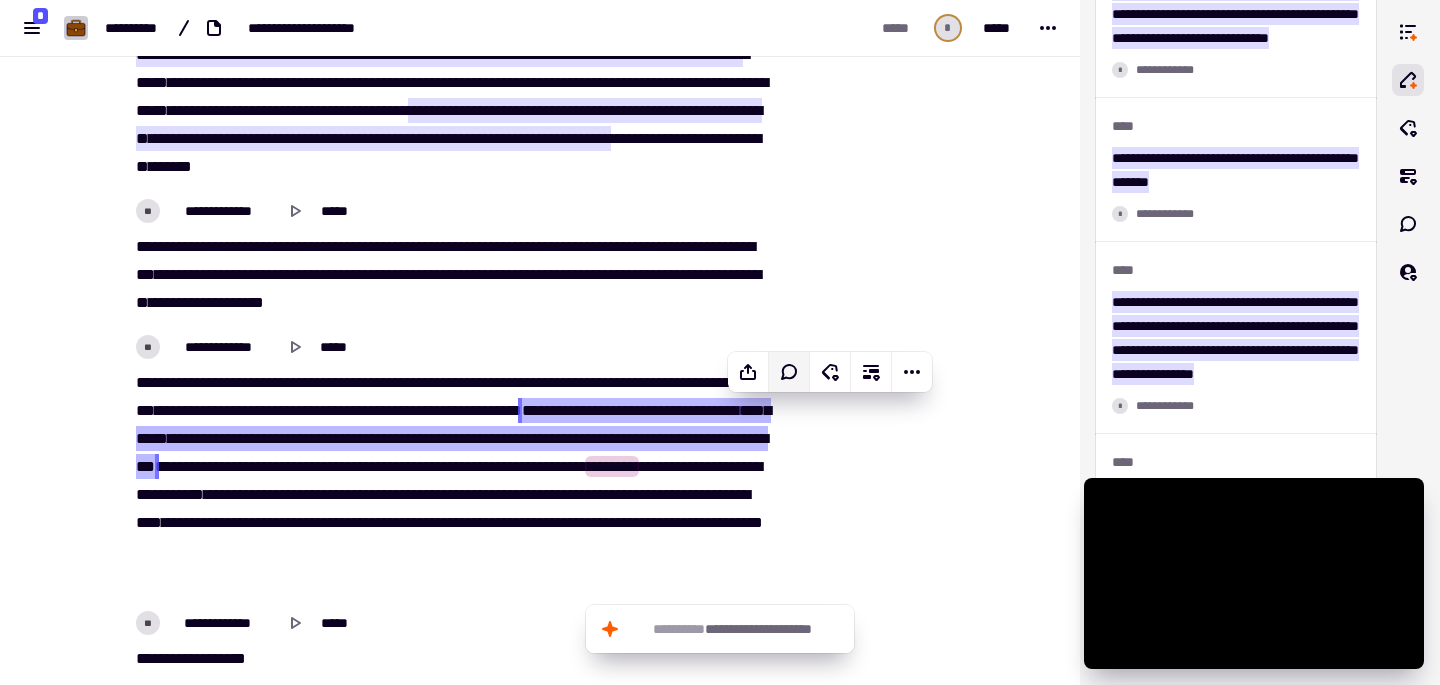 scroll, scrollTop: 9811, scrollLeft: 0, axis: vertical 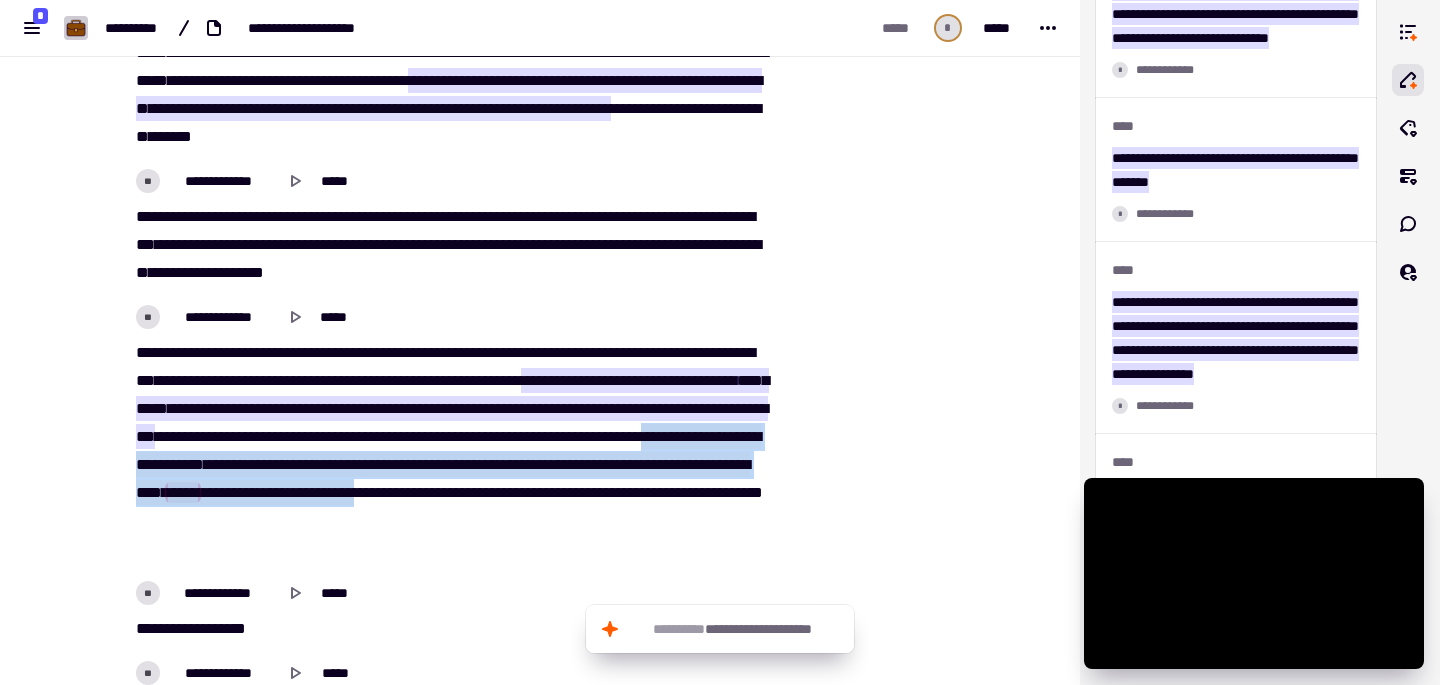 drag, startPoint x: 538, startPoint y: 467, endPoint x: 515, endPoint y: 522, distance: 59.615433 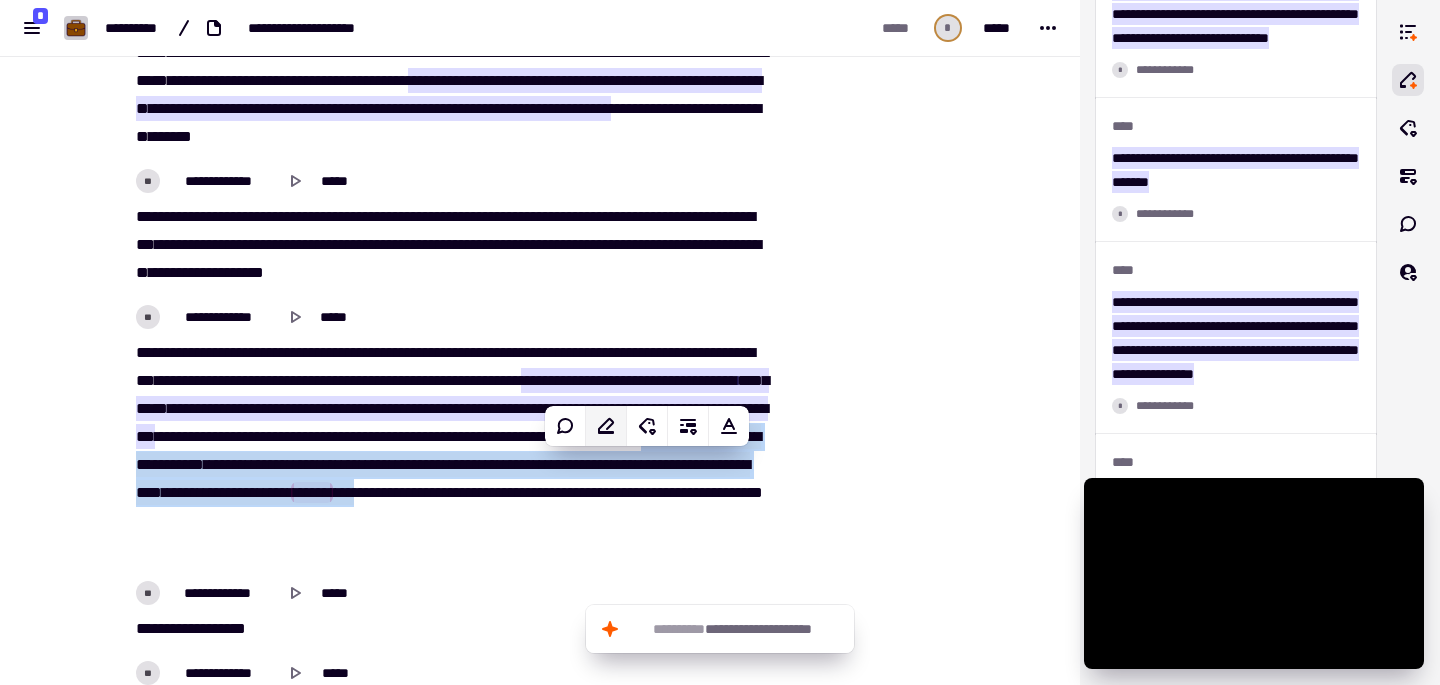 click 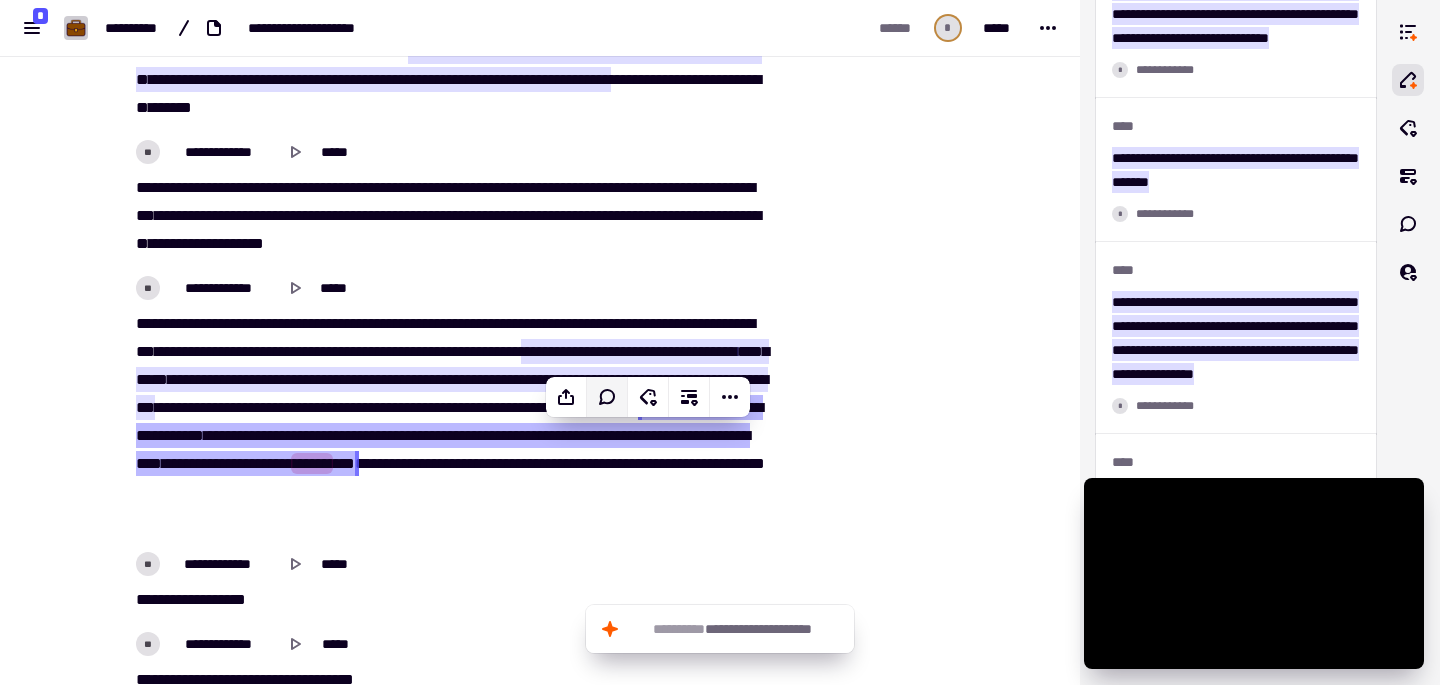 scroll, scrollTop: 9952, scrollLeft: 0, axis: vertical 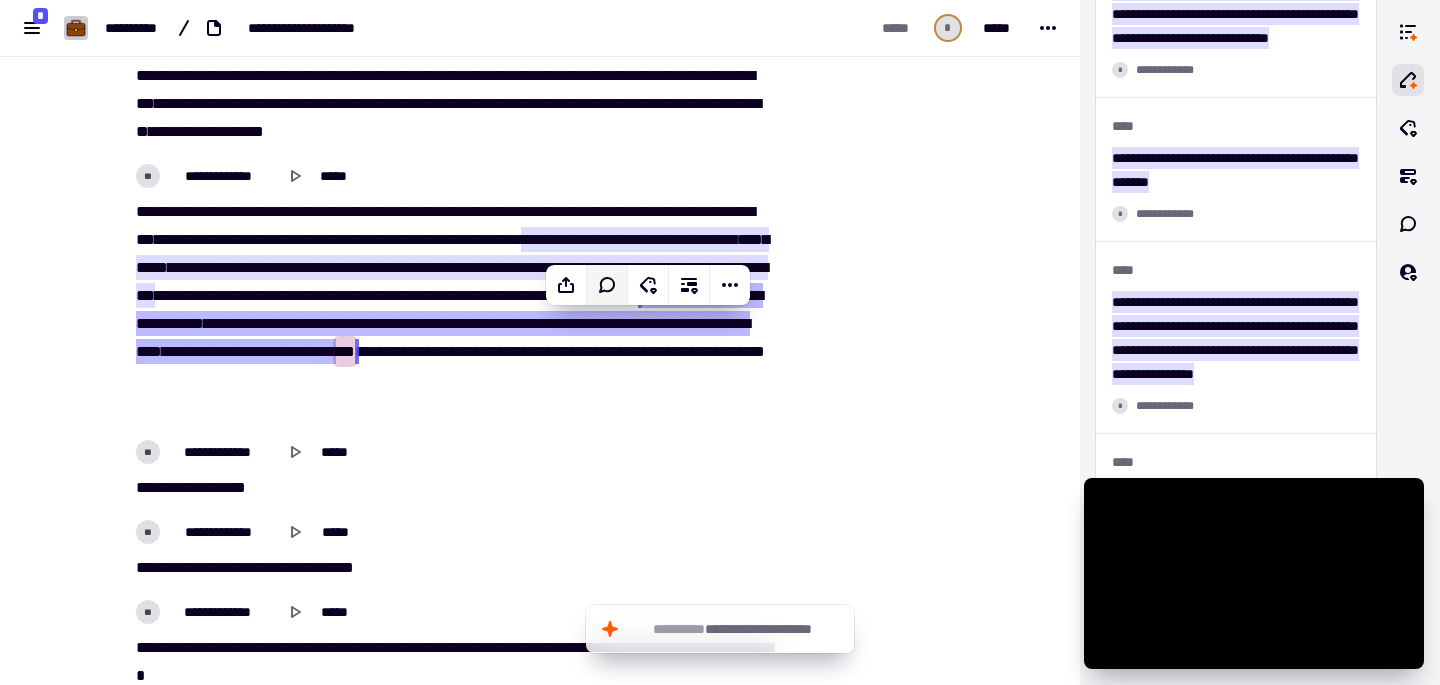 click on "**********" at bounding box center [540, 342] 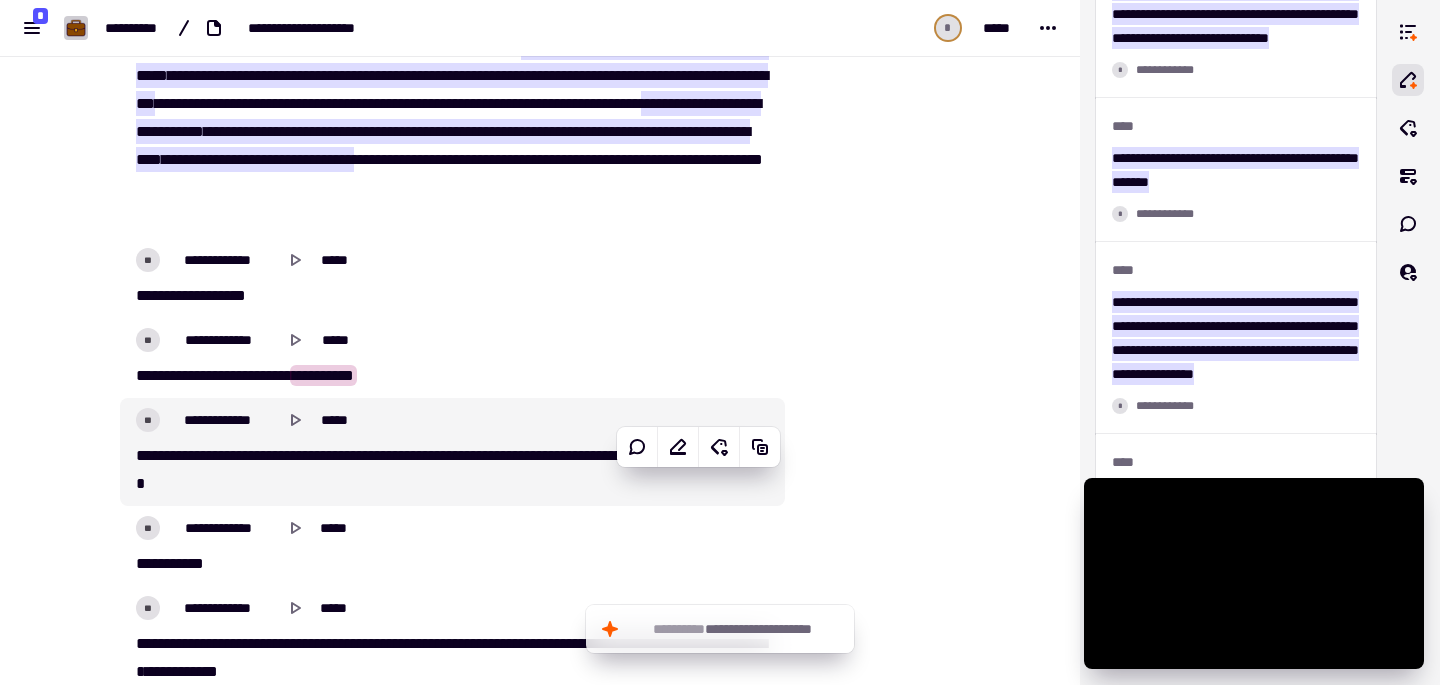scroll, scrollTop: 10163, scrollLeft: 0, axis: vertical 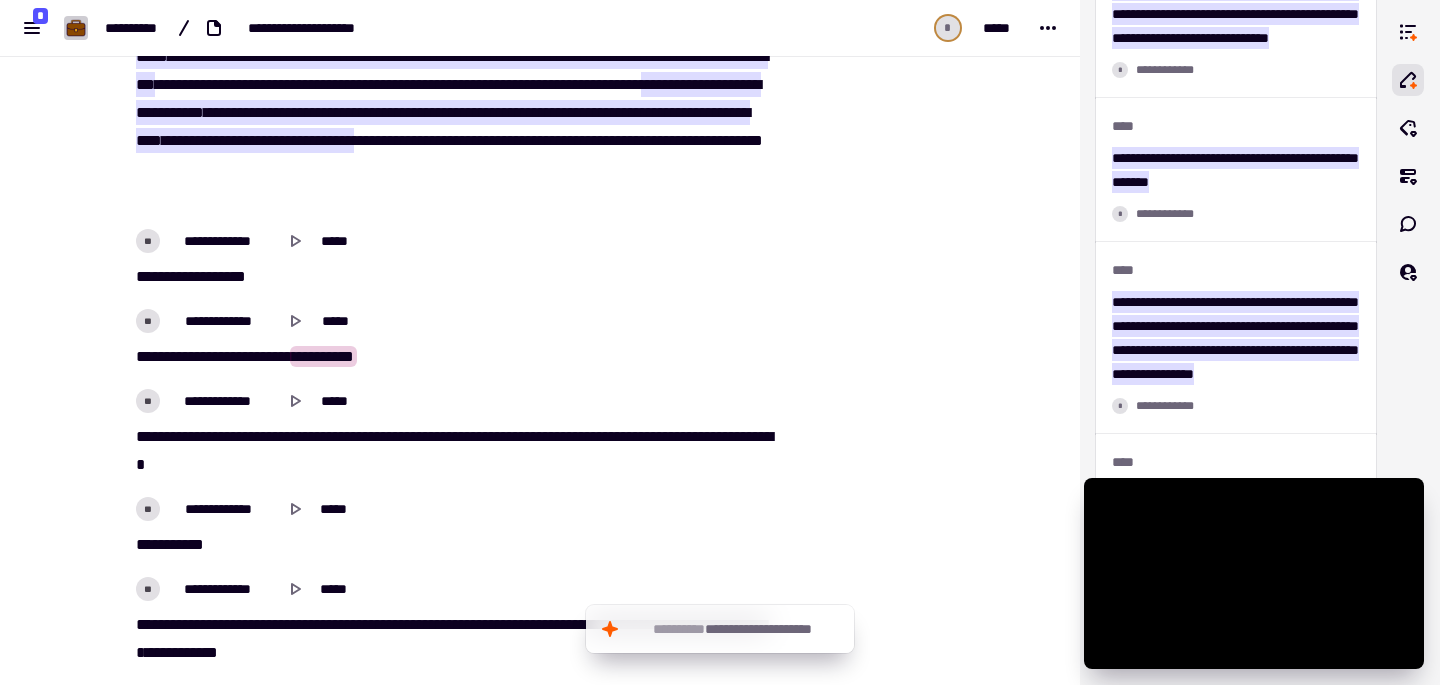 click on "*********" at bounding box center (323, 356) 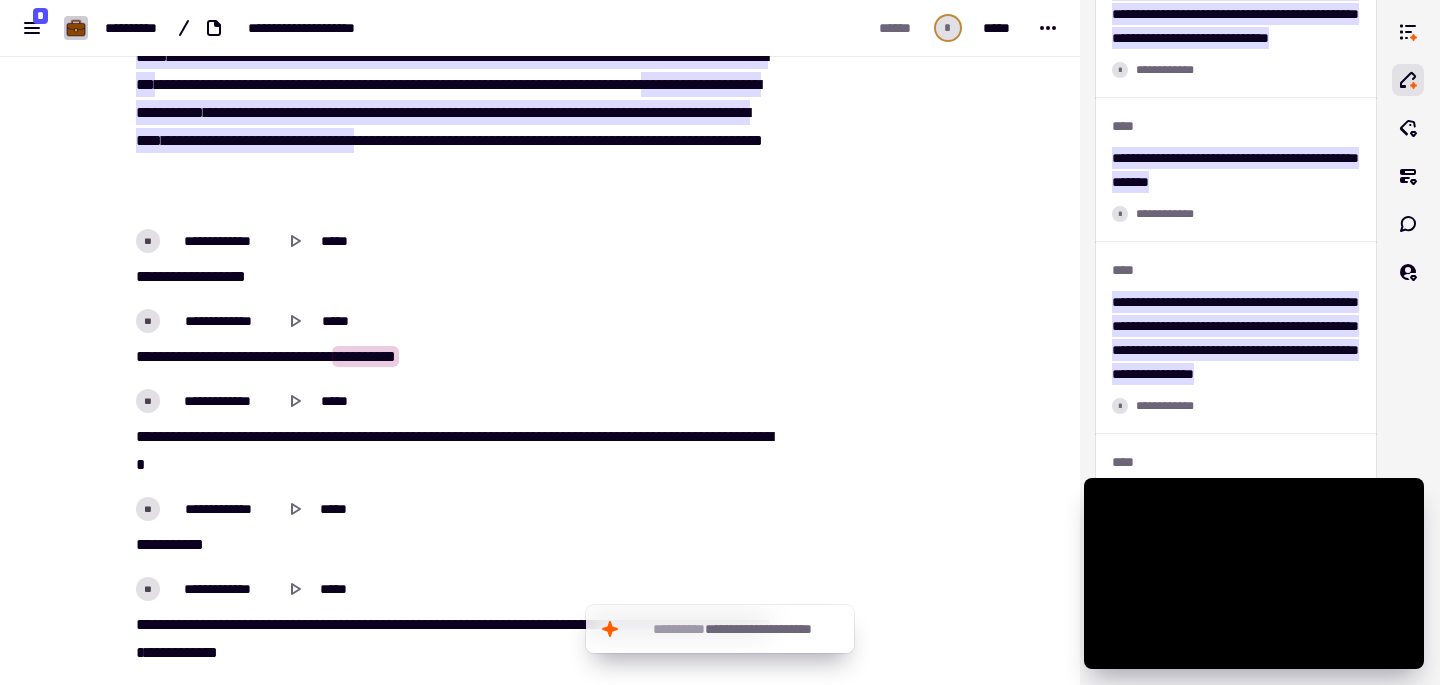 scroll, scrollTop: 10292, scrollLeft: 0, axis: vertical 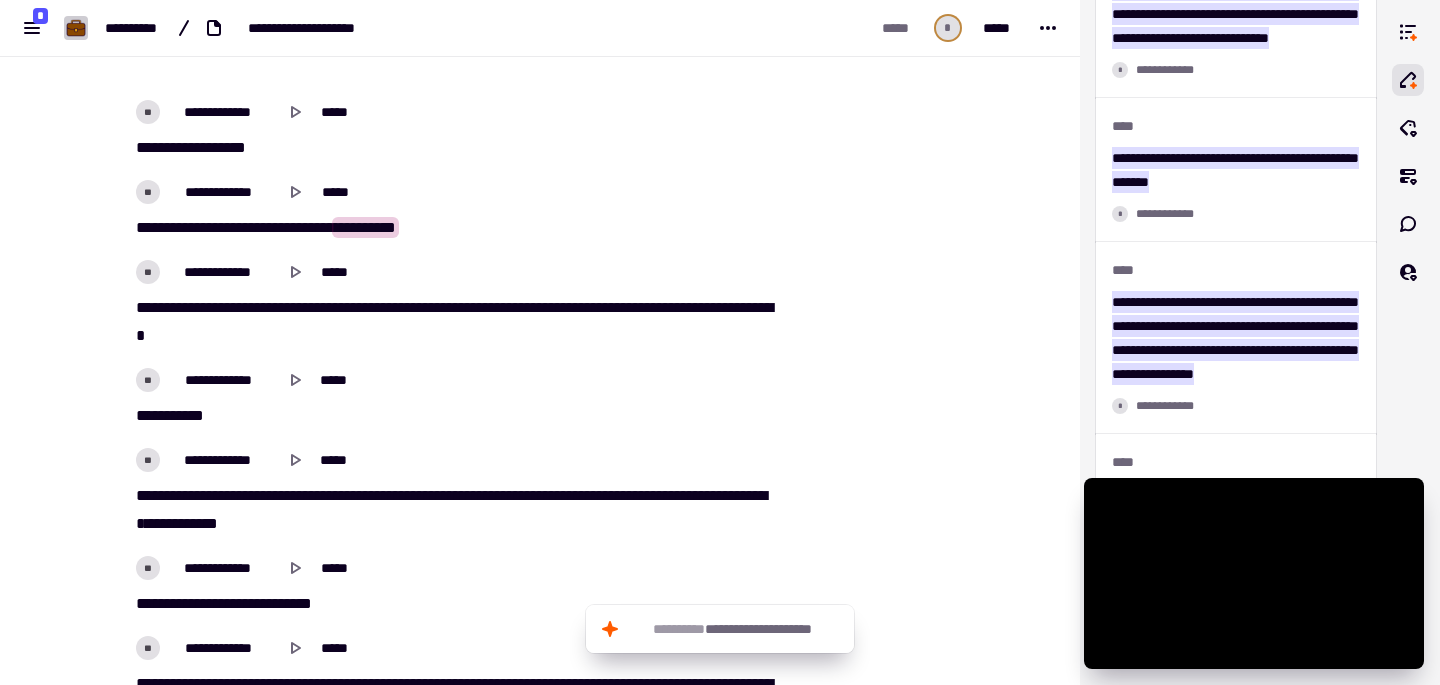click on "**" at bounding box center (179, 307) 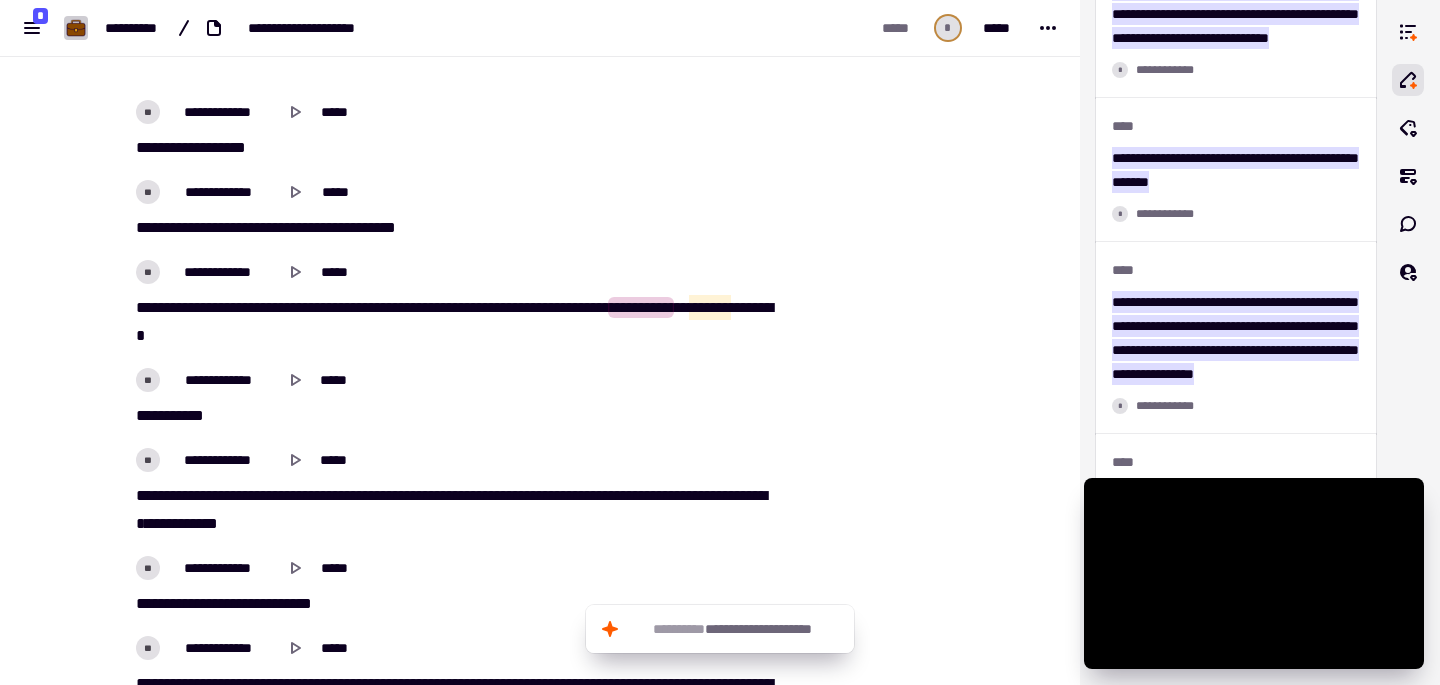 drag, startPoint x: 227, startPoint y: 333, endPoint x: 280, endPoint y: 334, distance: 53.009434 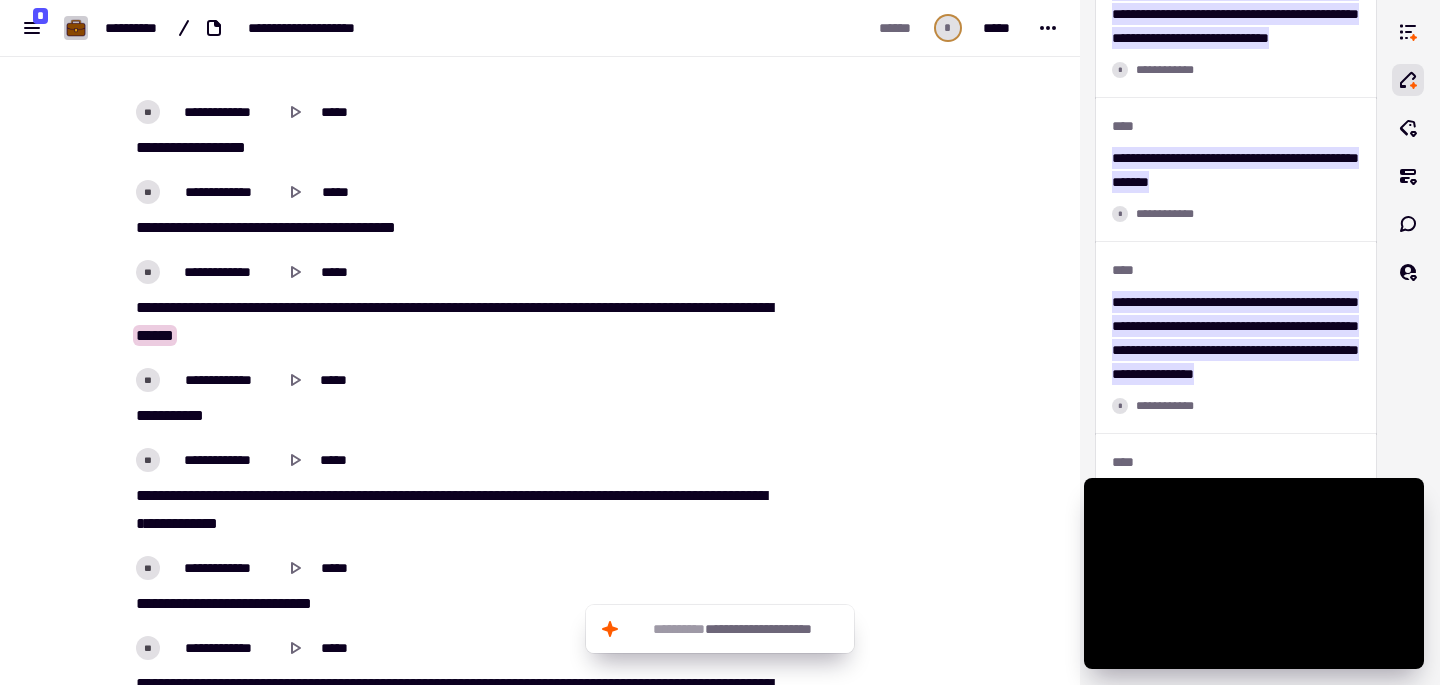 scroll, scrollTop: 10322, scrollLeft: 0, axis: vertical 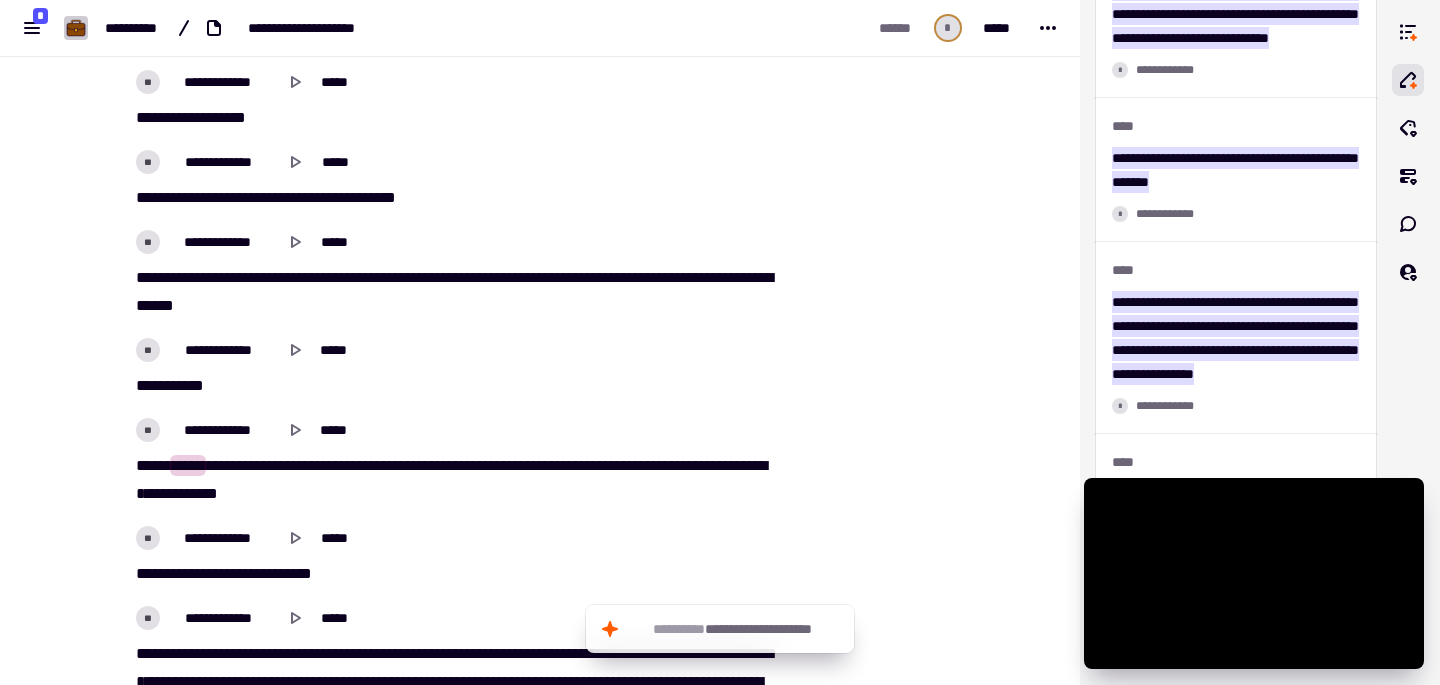 click on "**********" at bounding box center [659, 465] 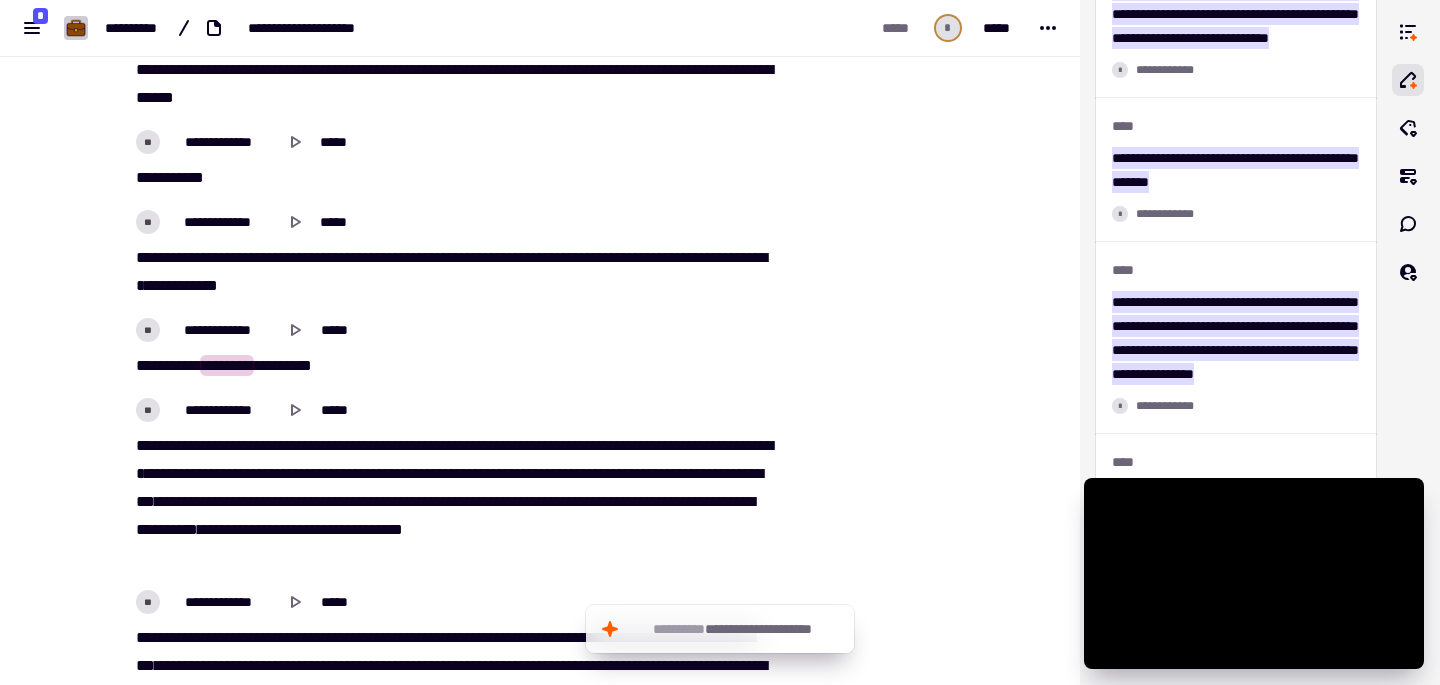 scroll, scrollTop: 10654, scrollLeft: 0, axis: vertical 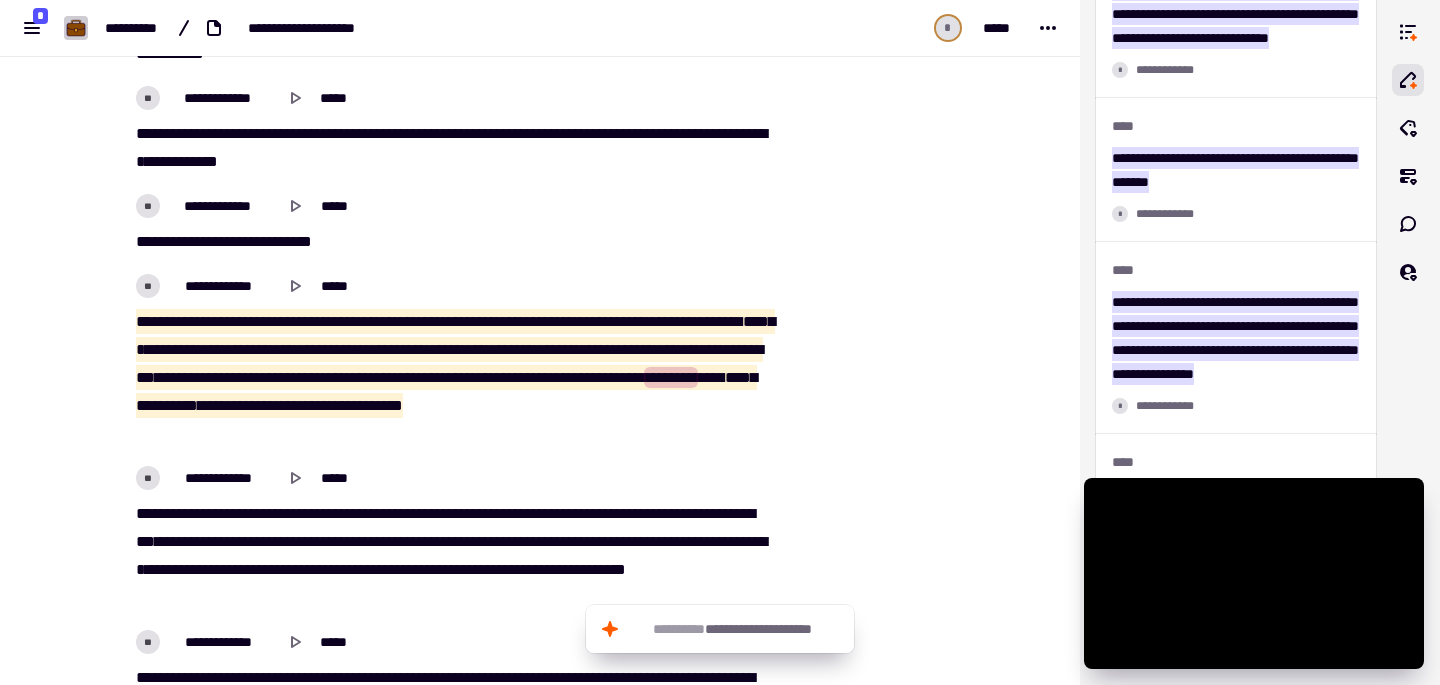 drag, startPoint x: 127, startPoint y: 319, endPoint x: 282, endPoint y: 430, distance: 190.64627 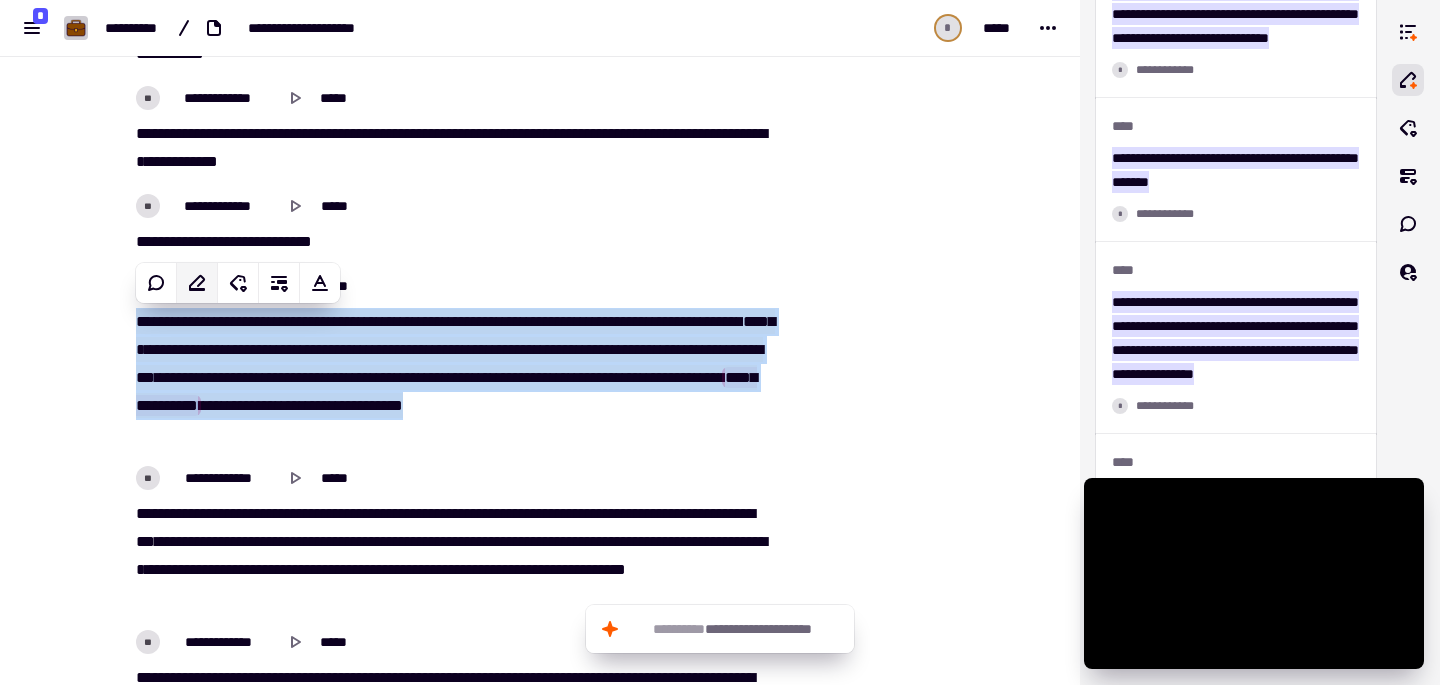 click 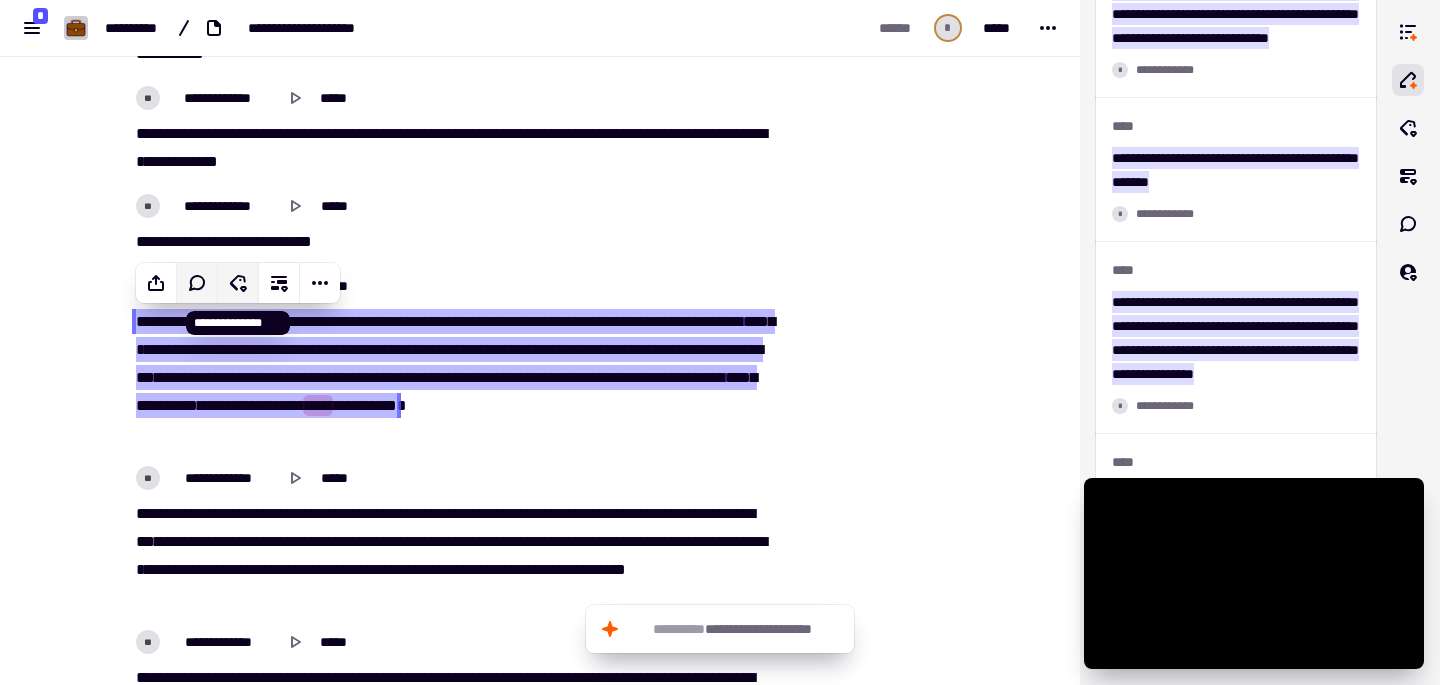 click 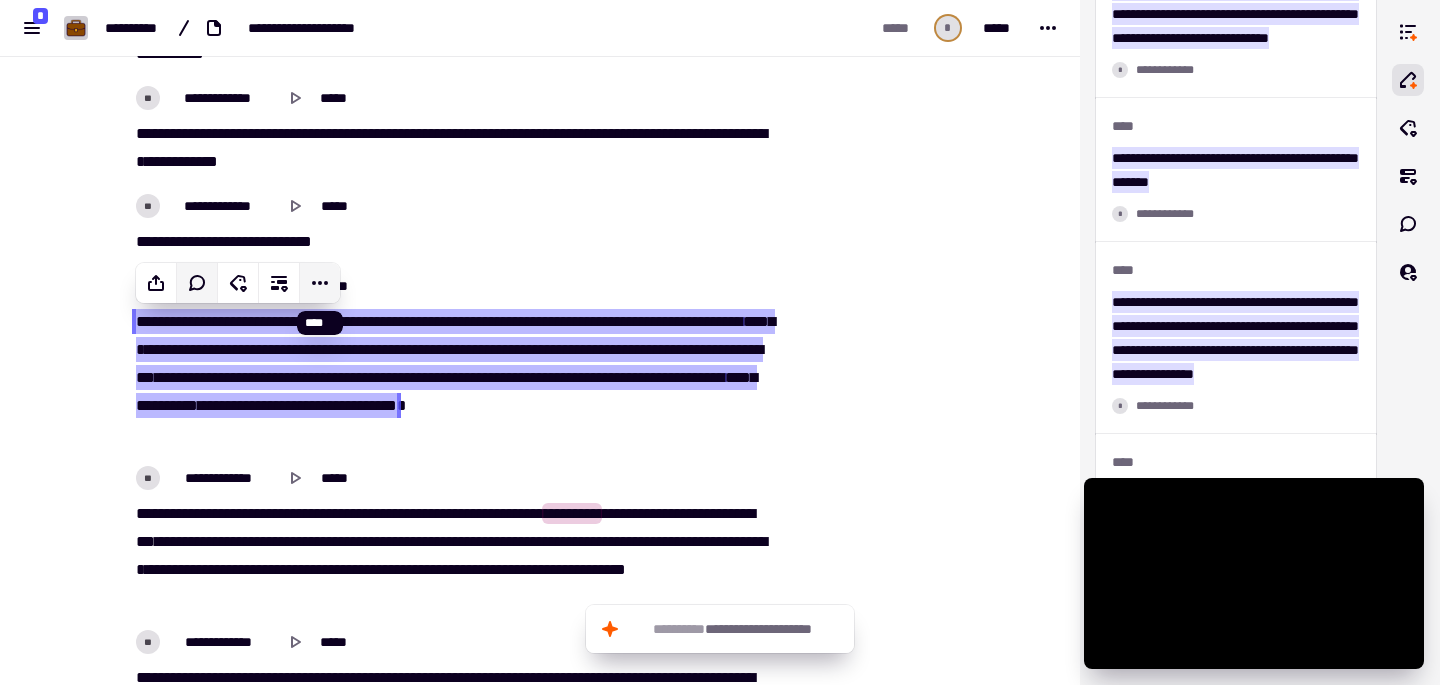 click 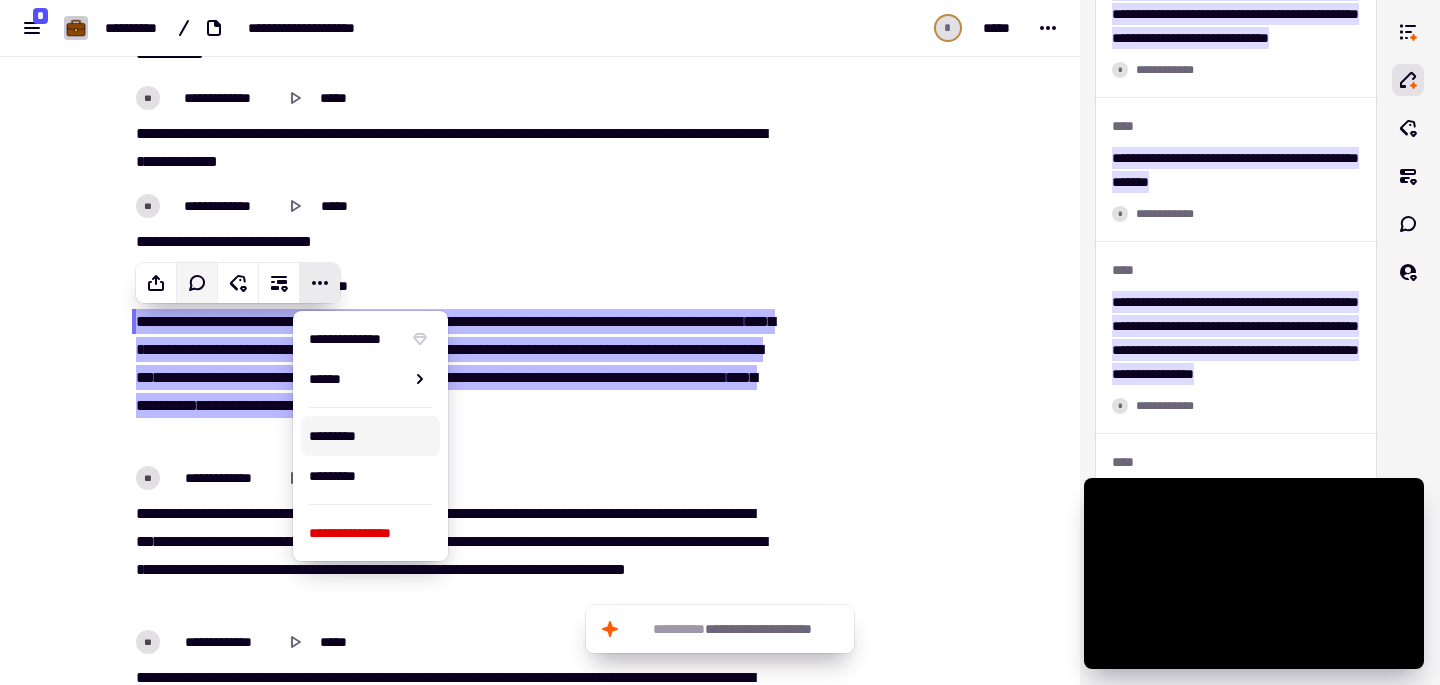 click on "**********" at bounding box center (540, 342) 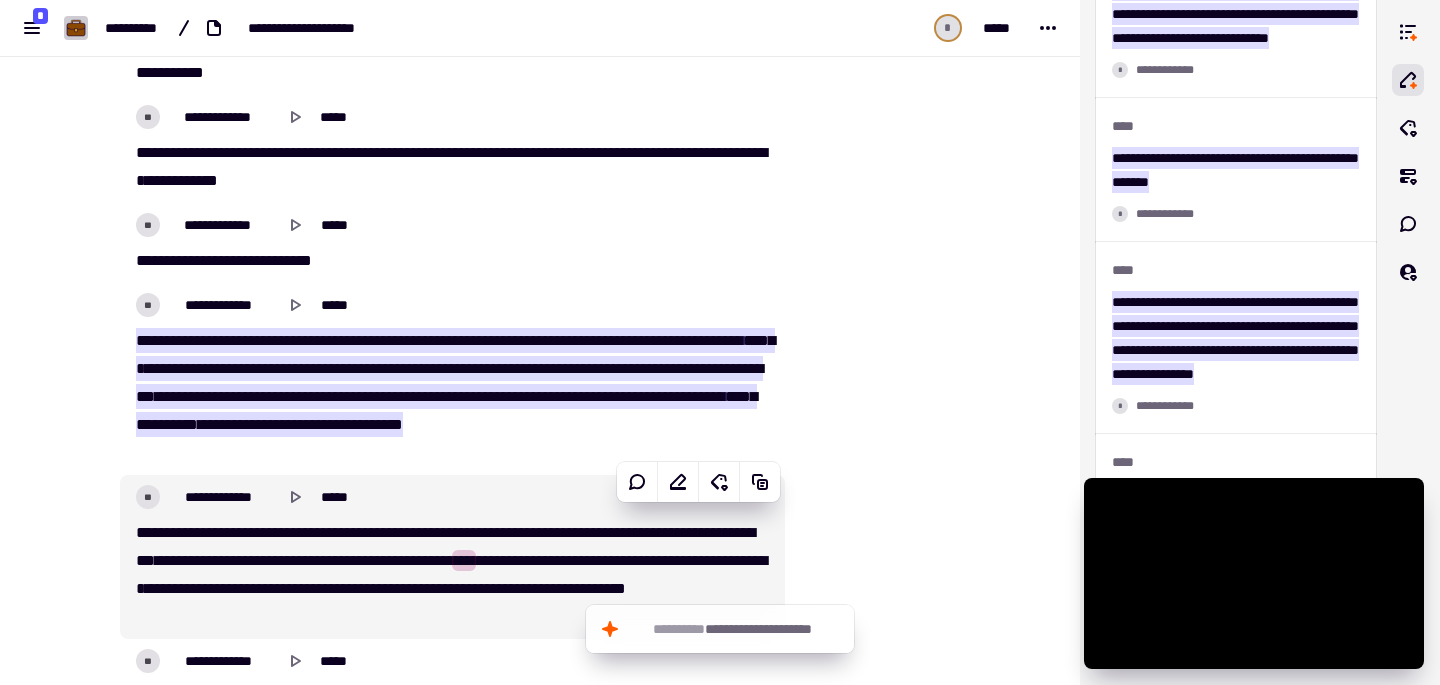 scroll, scrollTop: 10905, scrollLeft: 0, axis: vertical 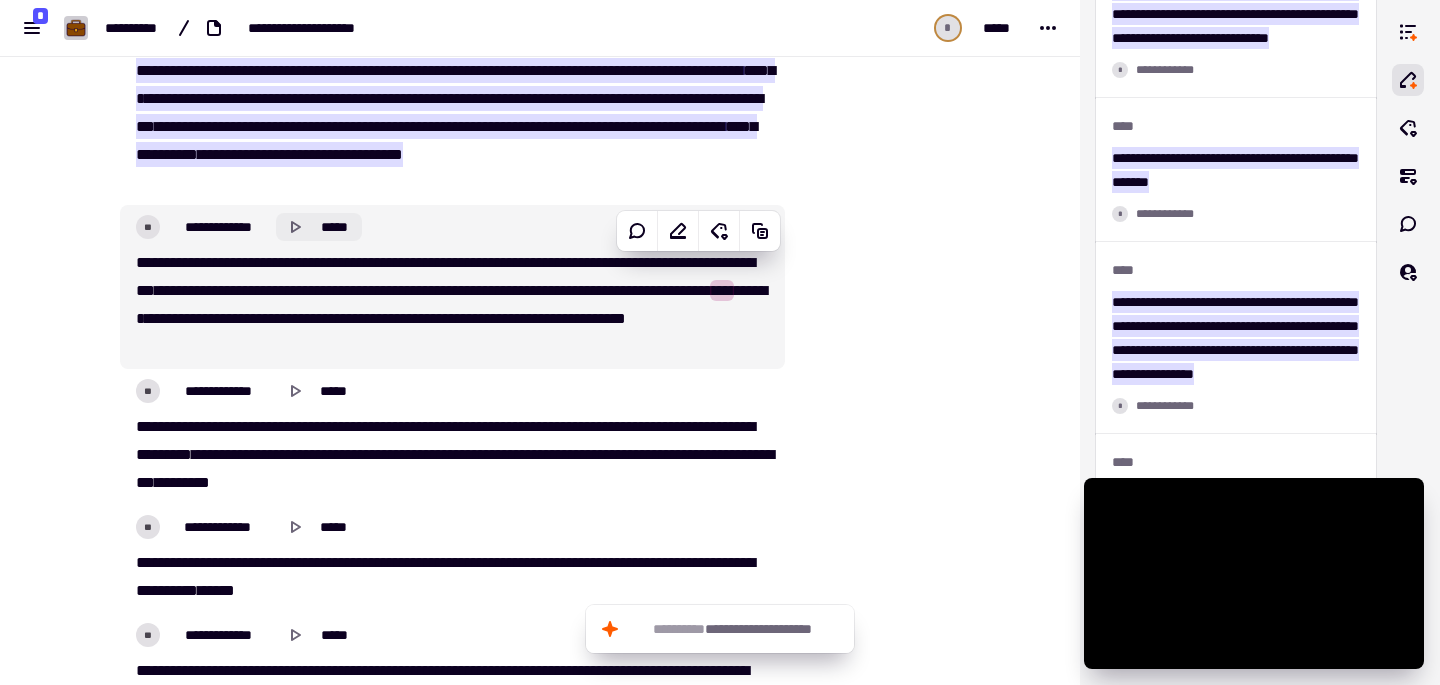click 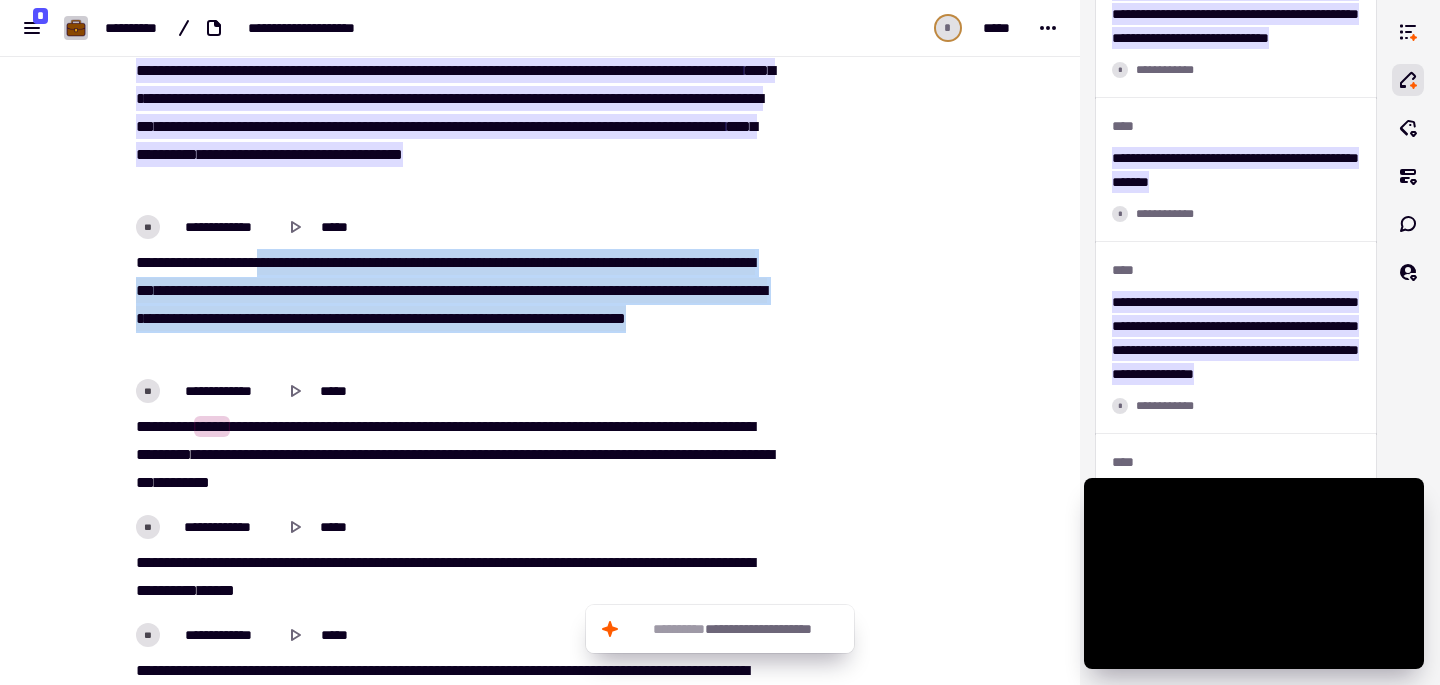 drag, startPoint x: 270, startPoint y: 260, endPoint x: 468, endPoint y: 346, distance: 215.87033 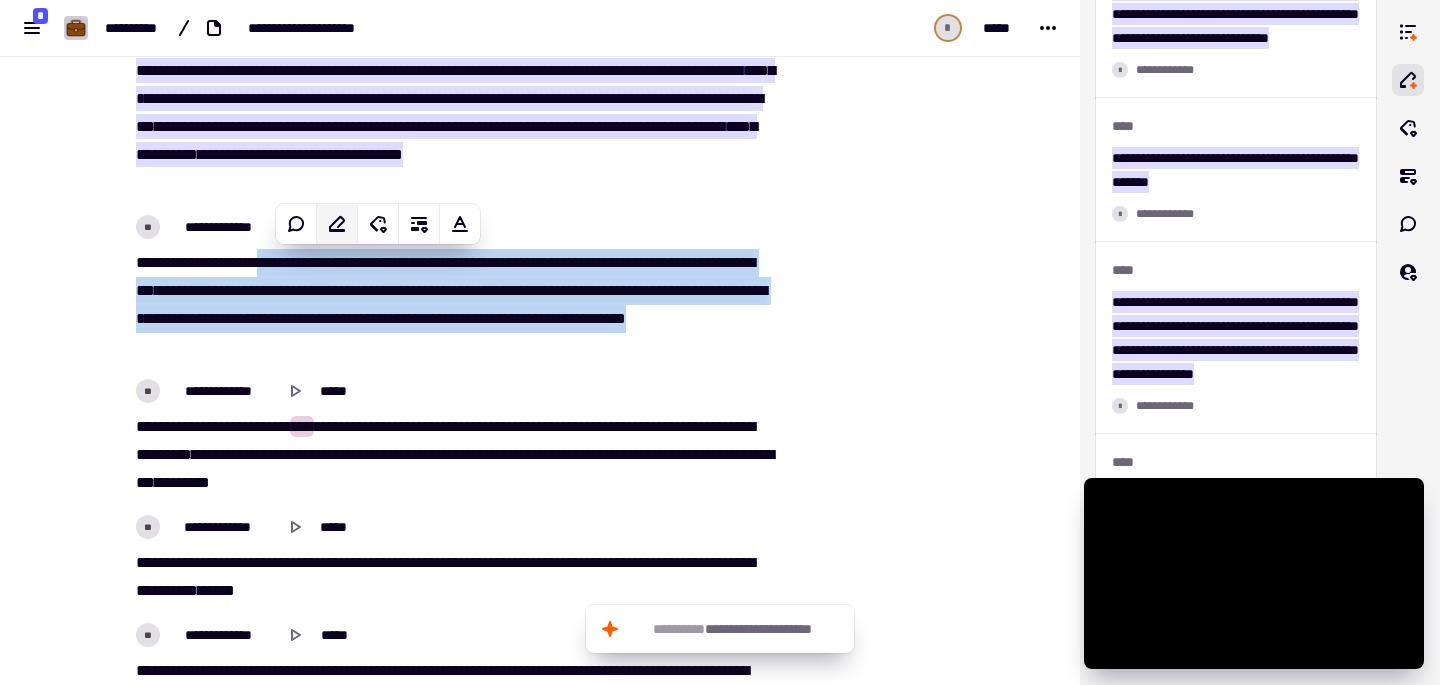 click 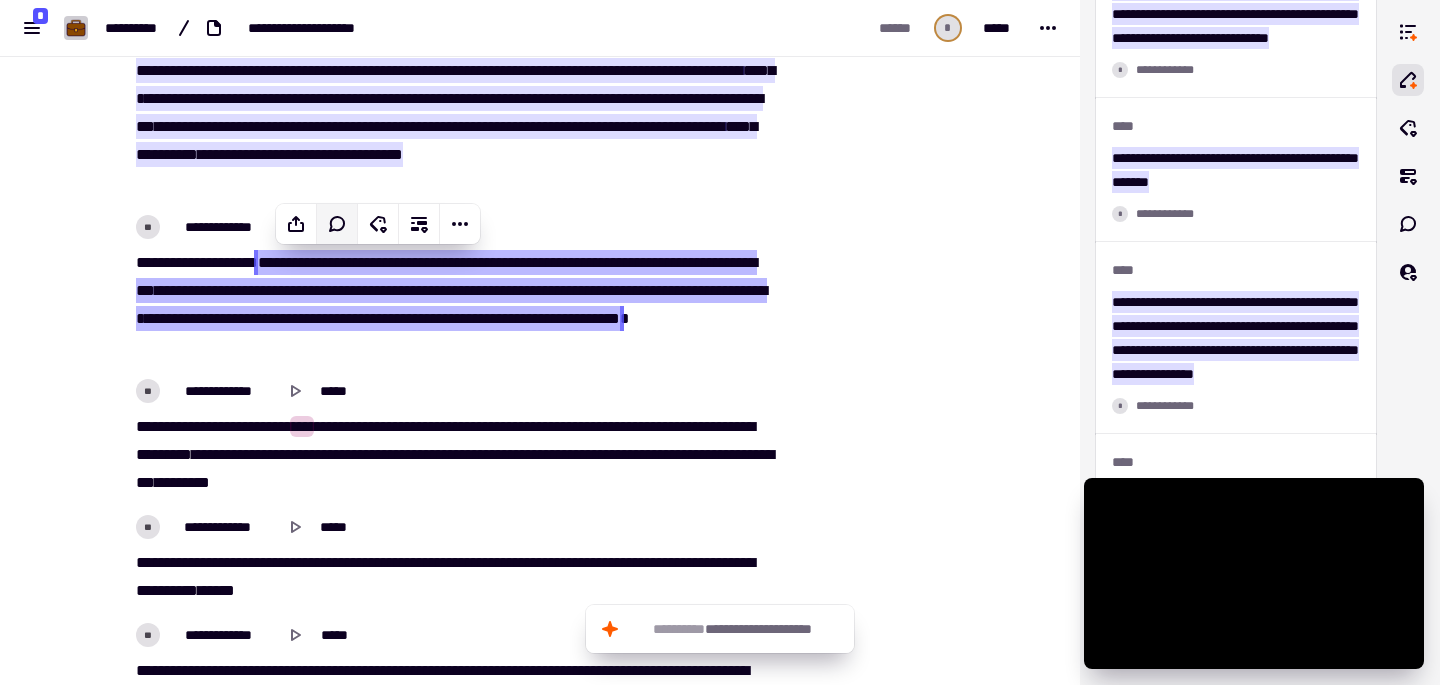 click on "******" at bounding box center (445, 318) 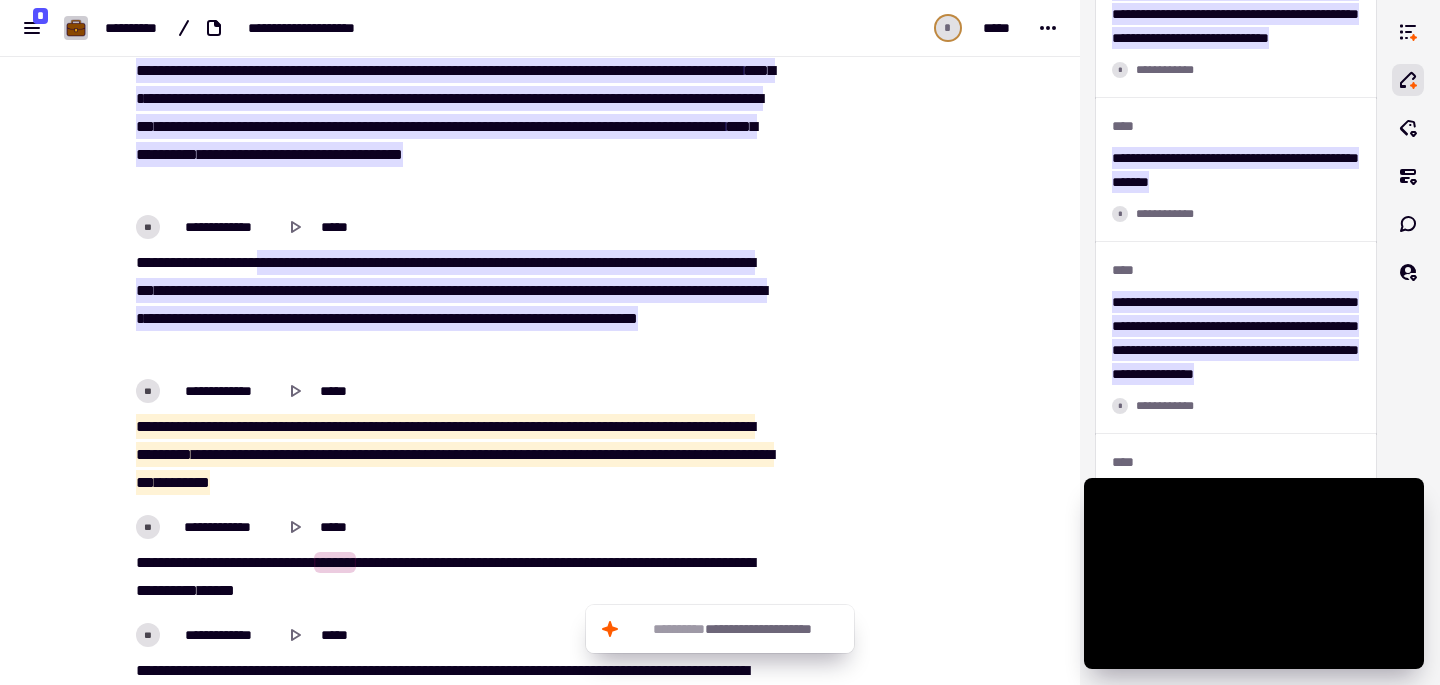 drag, startPoint x: 128, startPoint y: 423, endPoint x: 591, endPoint y: 492, distance: 468.11322 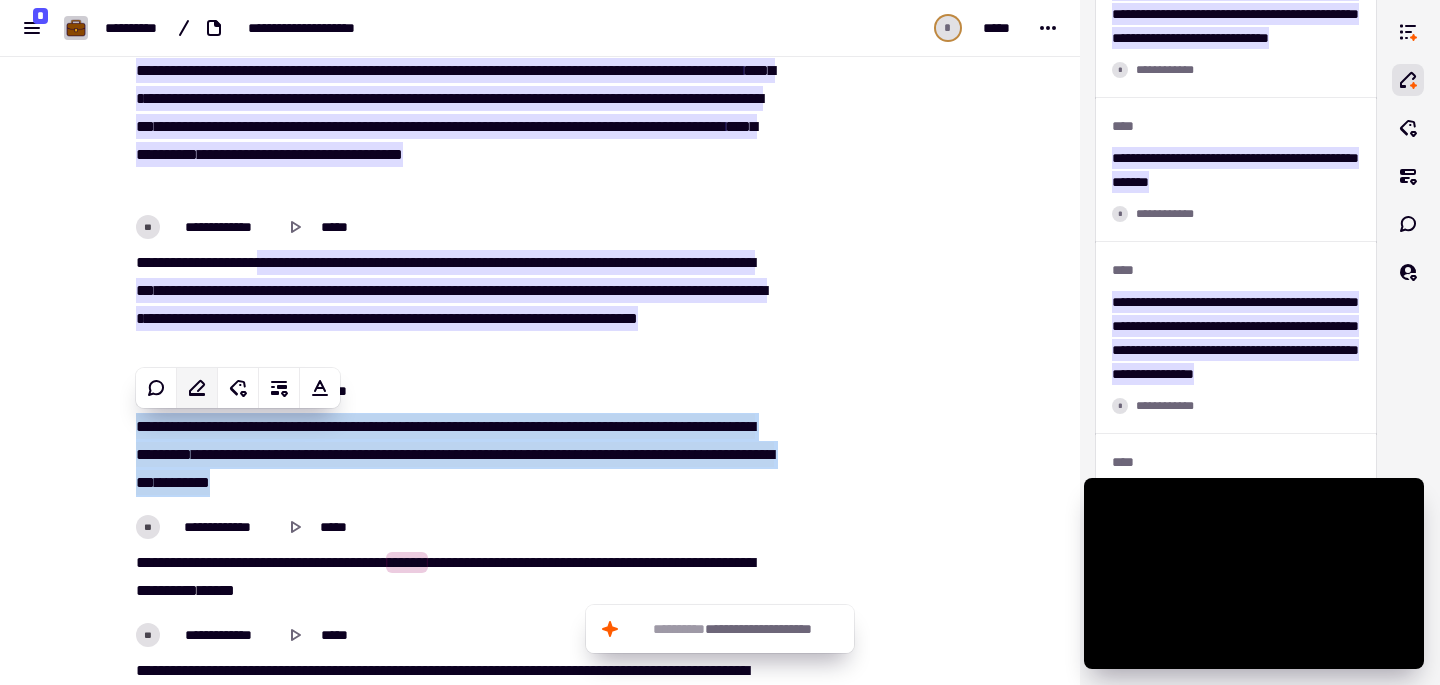 click 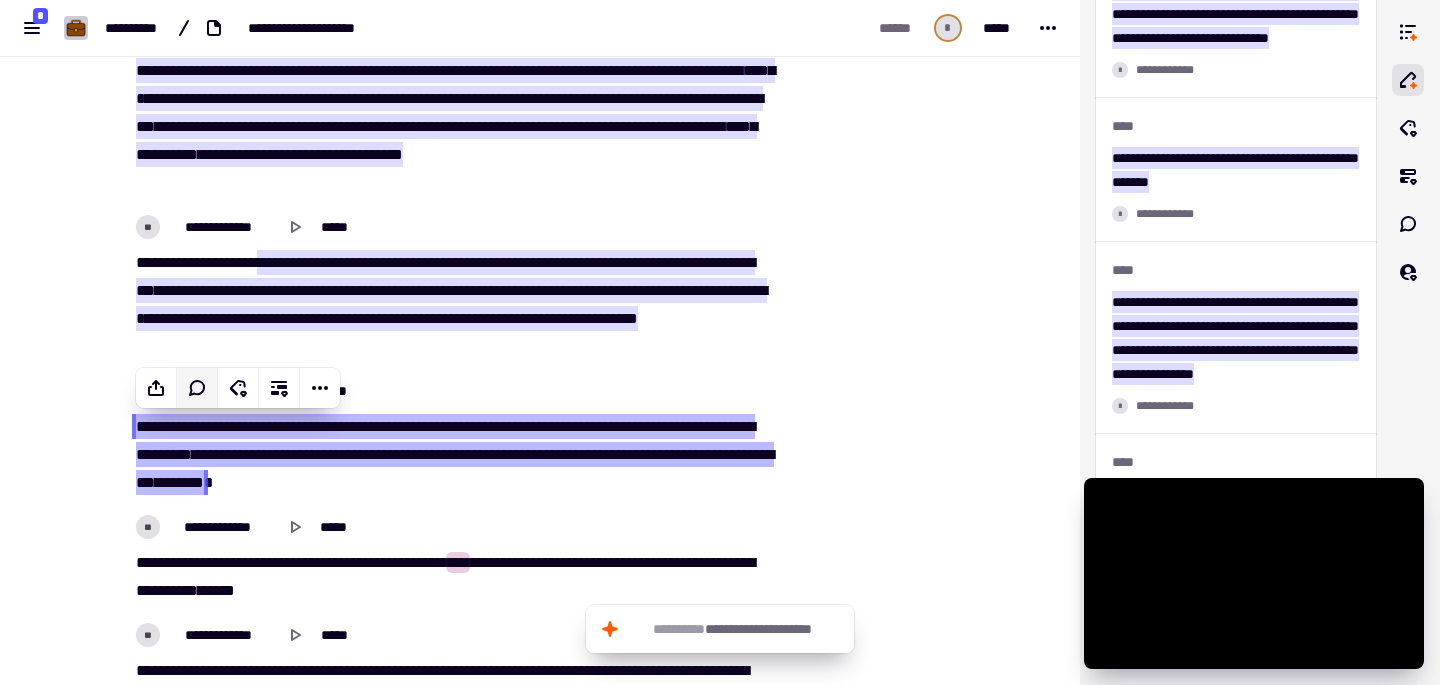 click on "***" at bounding box center (145, 482) 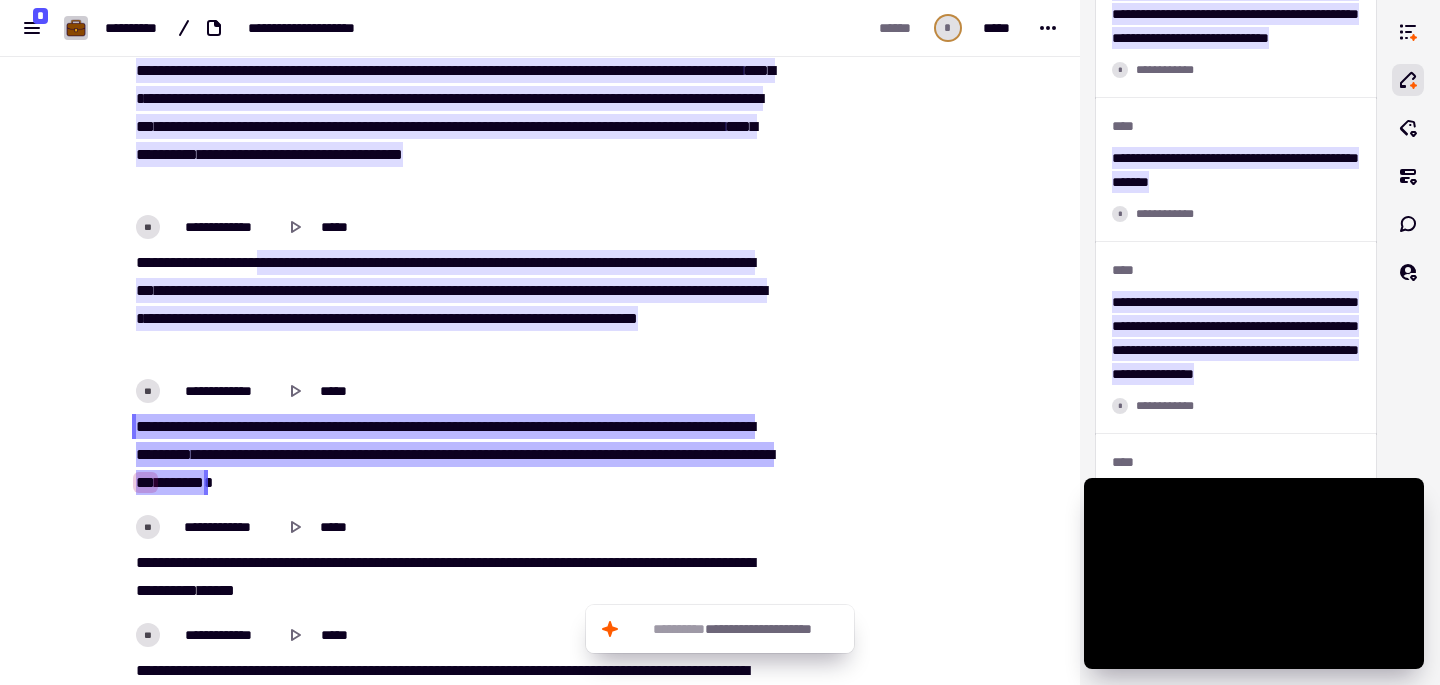 click on "***" at bounding box center [145, 482] 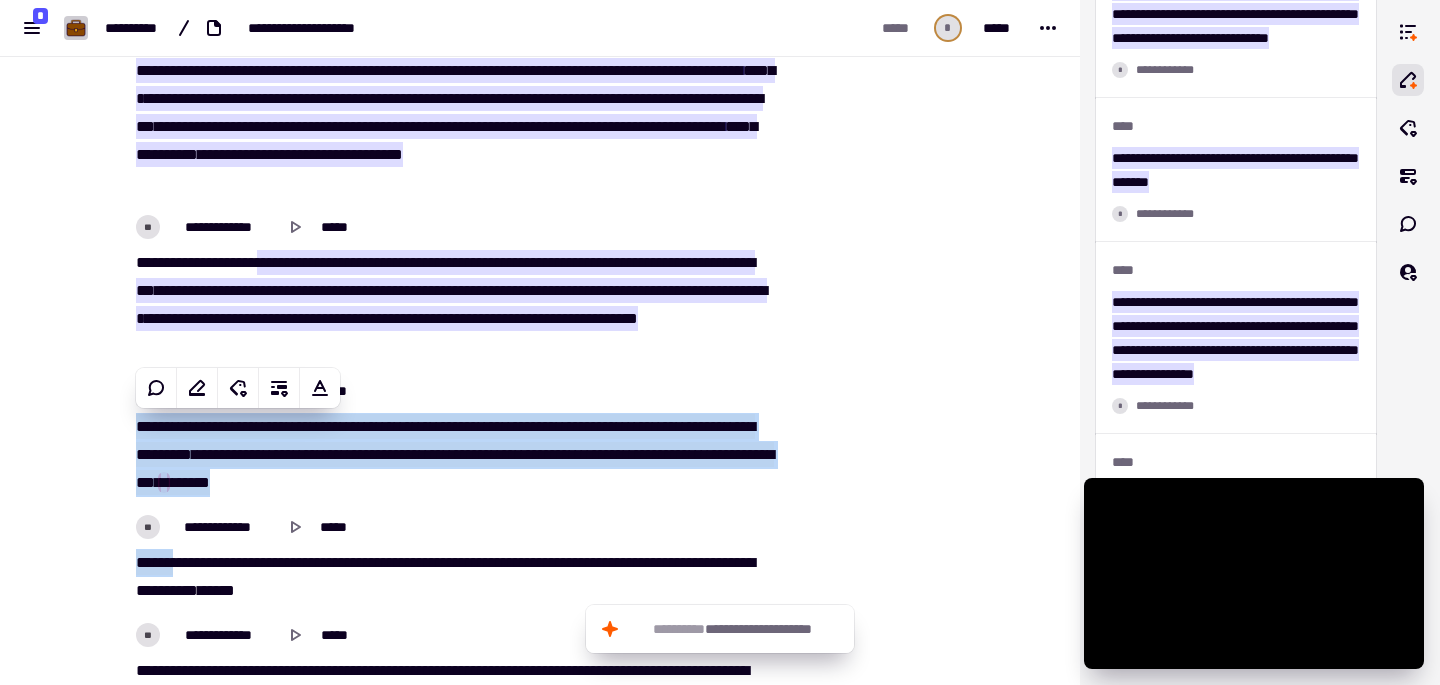 click on "***" at bounding box center [145, 482] 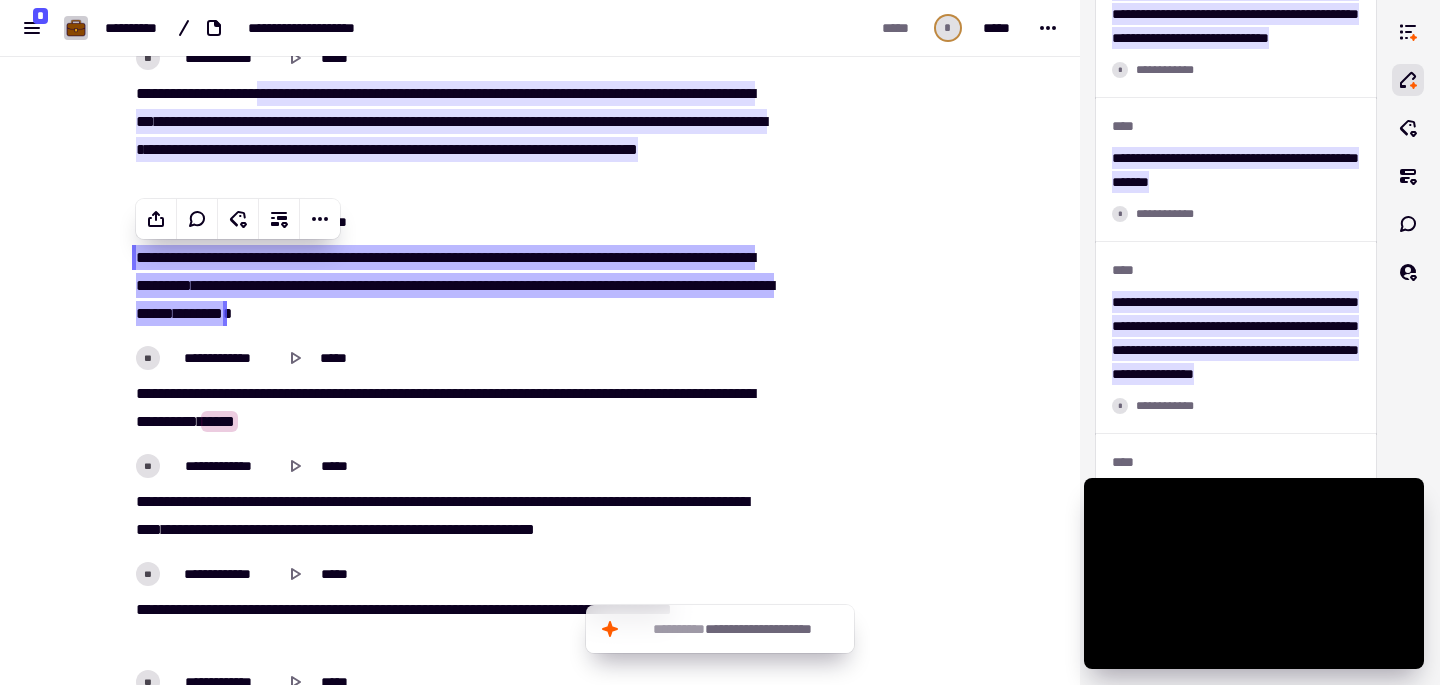 scroll, scrollTop: 11052, scrollLeft: 0, axis: vertical 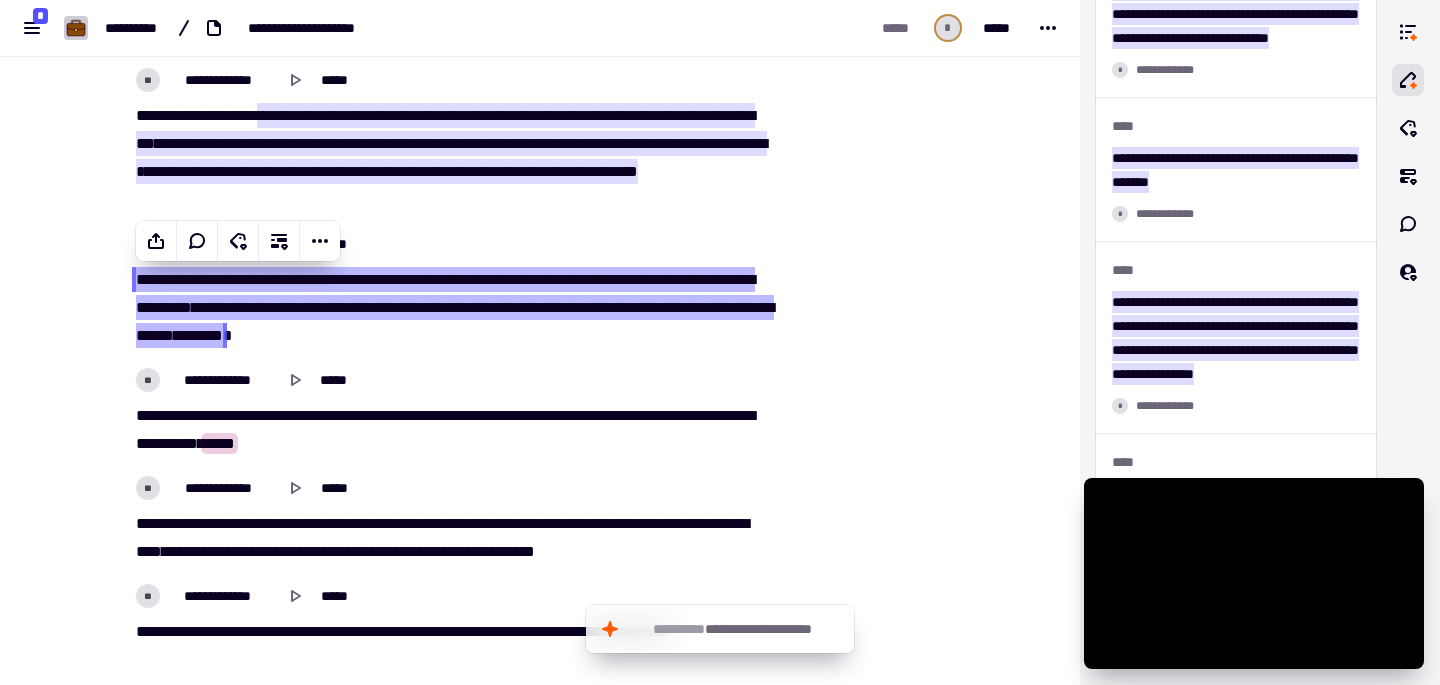 click on "**********" at bounding box center [540, 342] 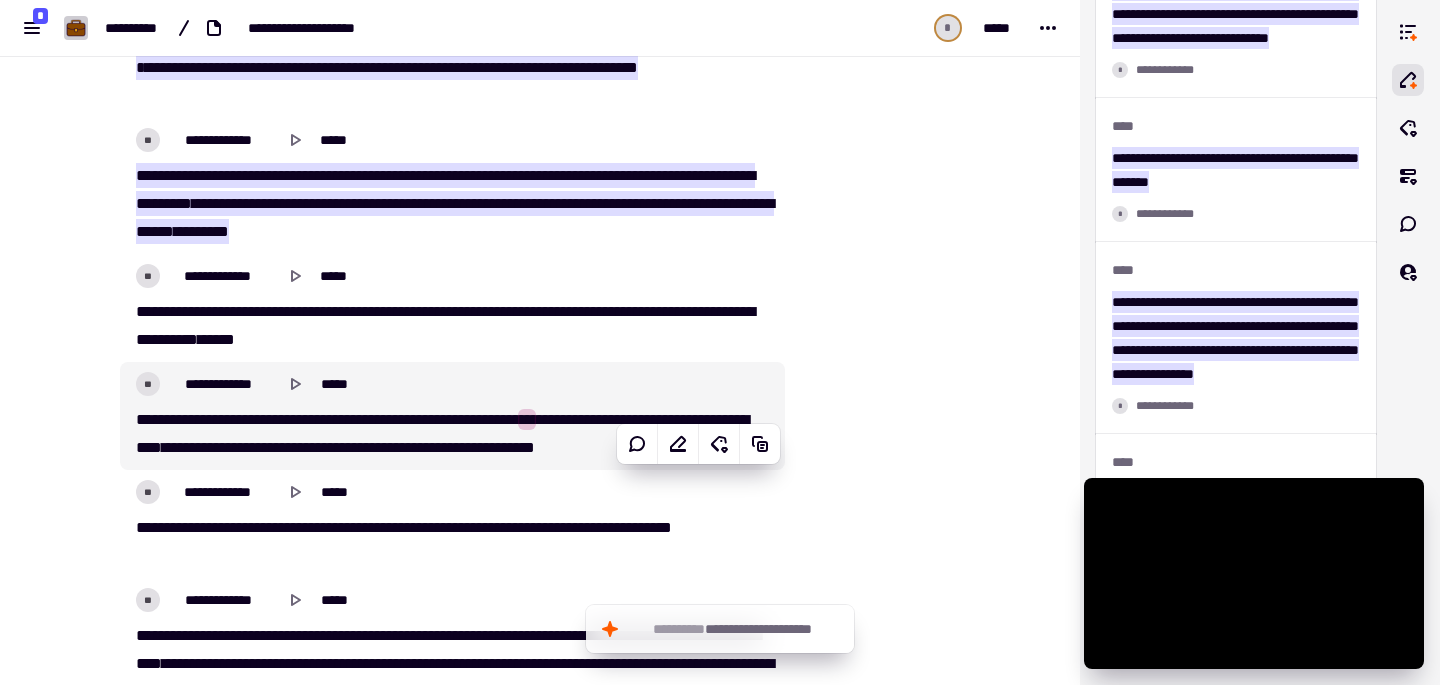 scroll, scrollTop: 11227, scrollLeft: 0, axis: vertical 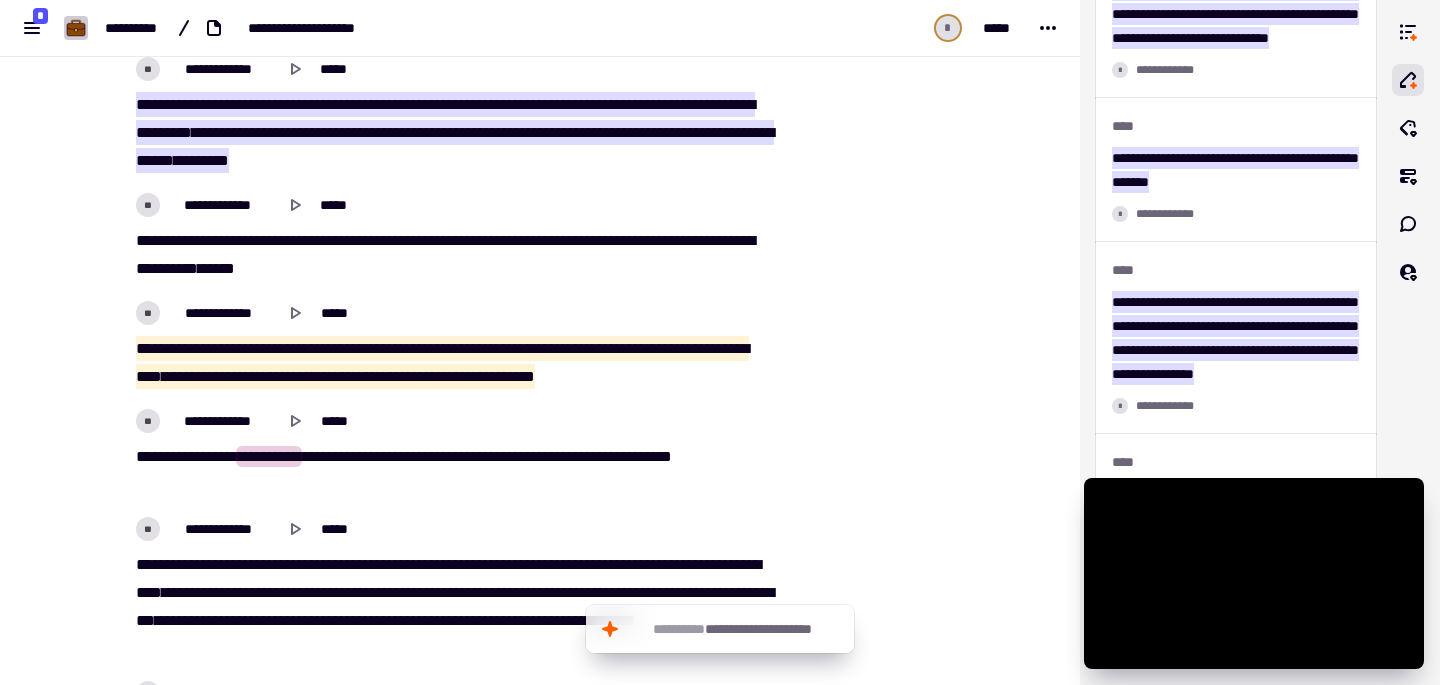 drag, startPoint x: 127, startPoint y: 349, endPoint x: 909, endPoint y: 378, distance: 782.53754 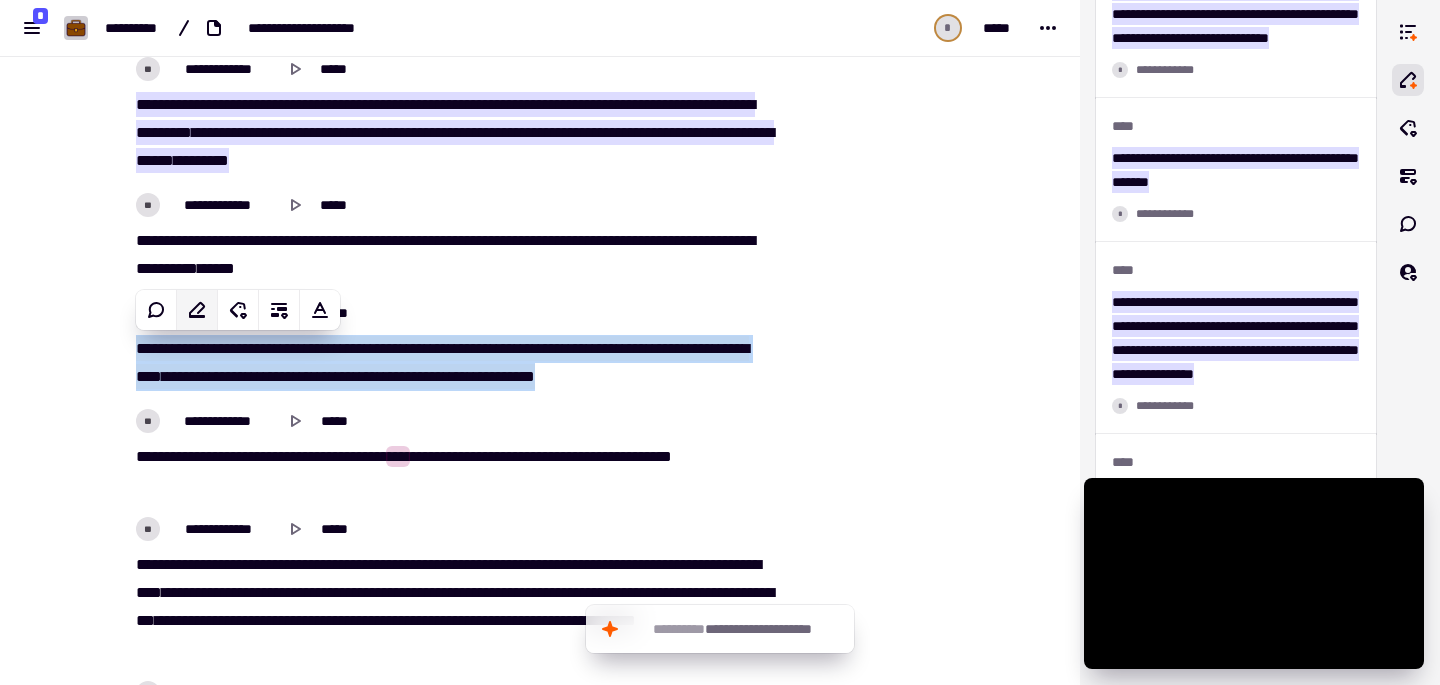 click 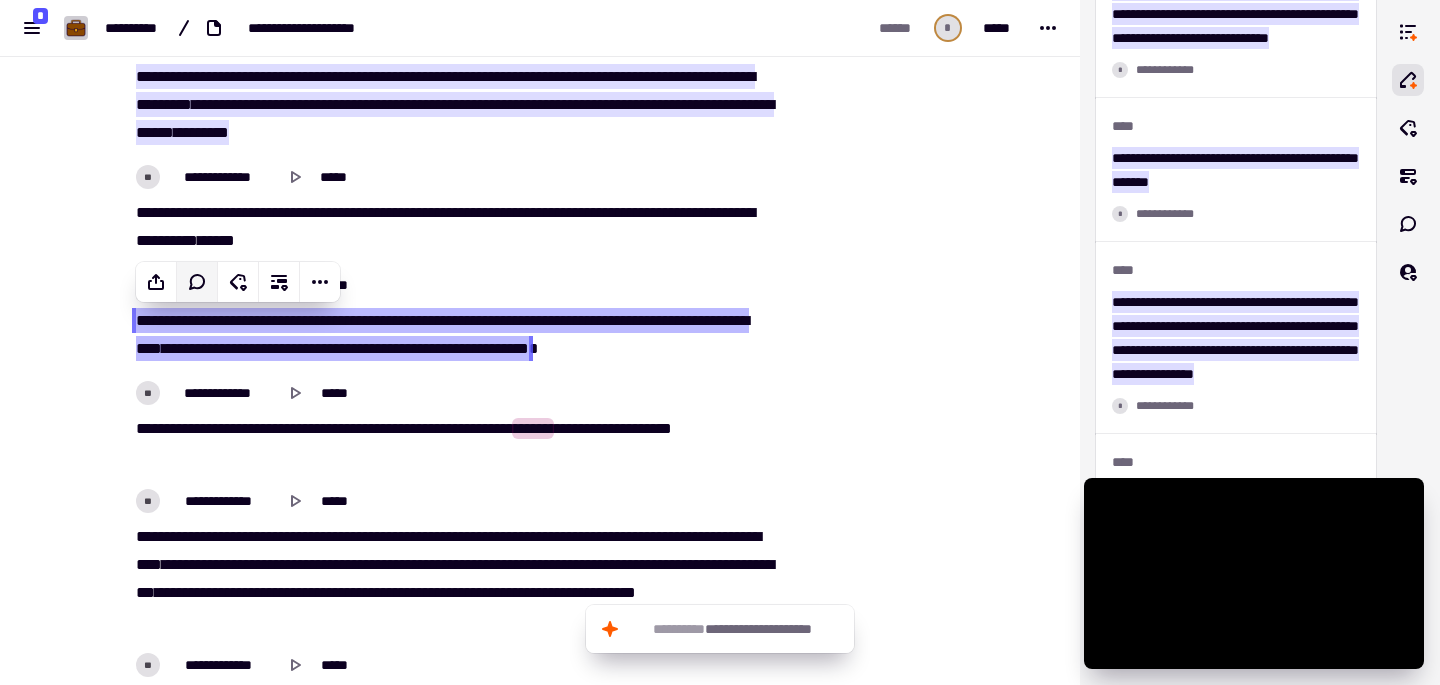 click on "**********" at bounding box center (540, 342) 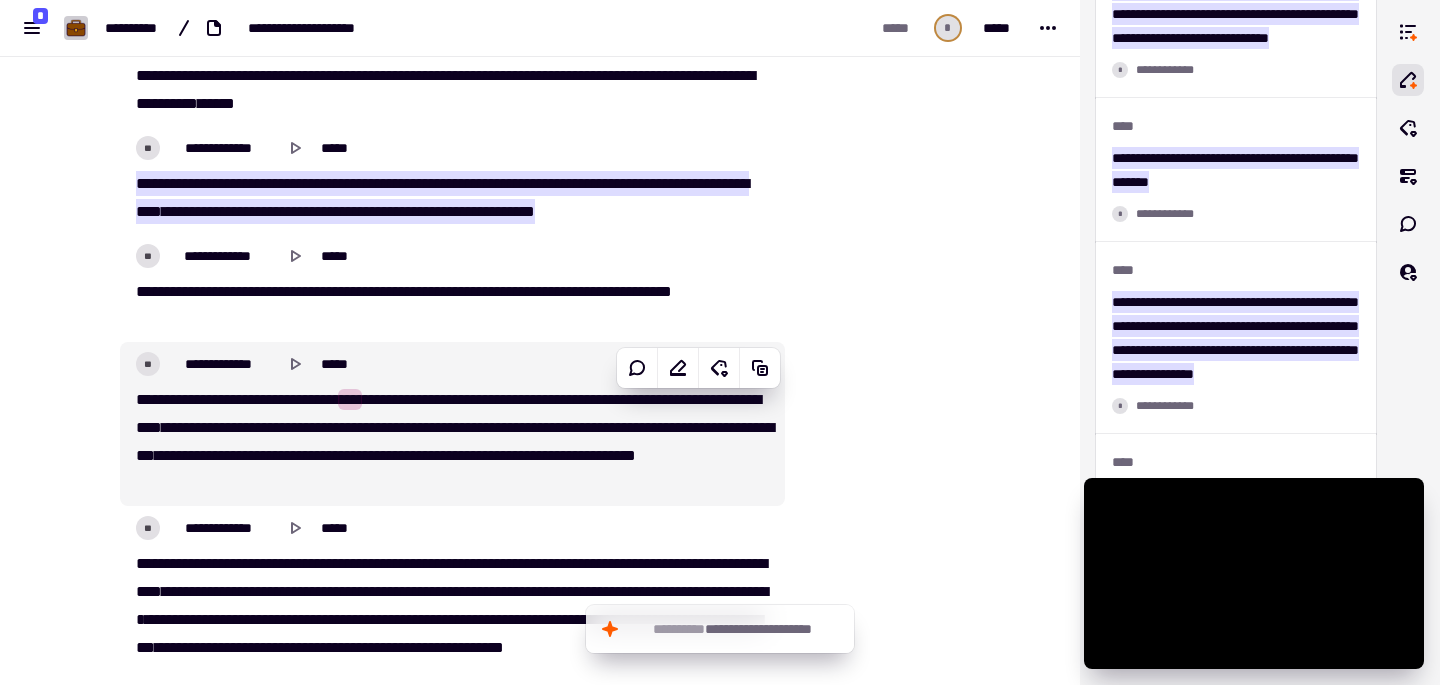 scroll, scrollTop: 11396, scrollLeft: 0, axis: vertical 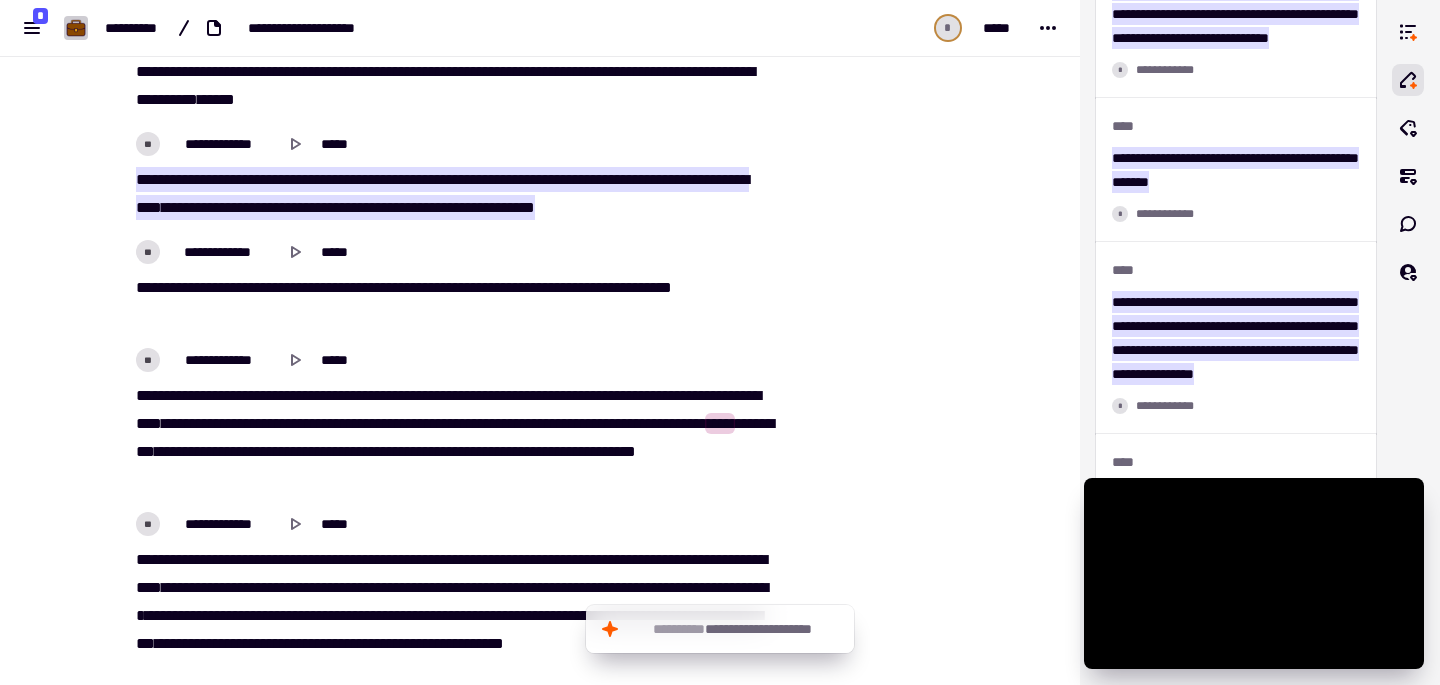 click on "**********" at bounding box center (624, 423) 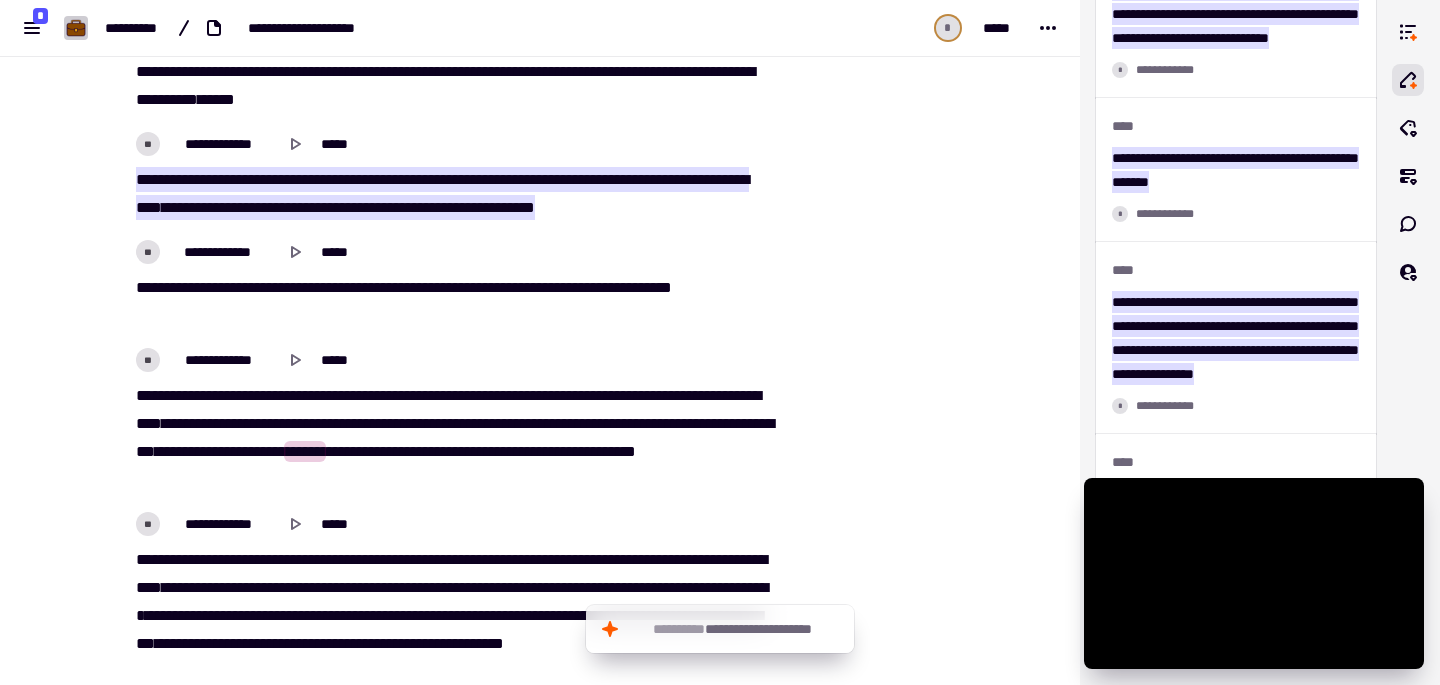 click on "**********" at bounding box center (624, 423) 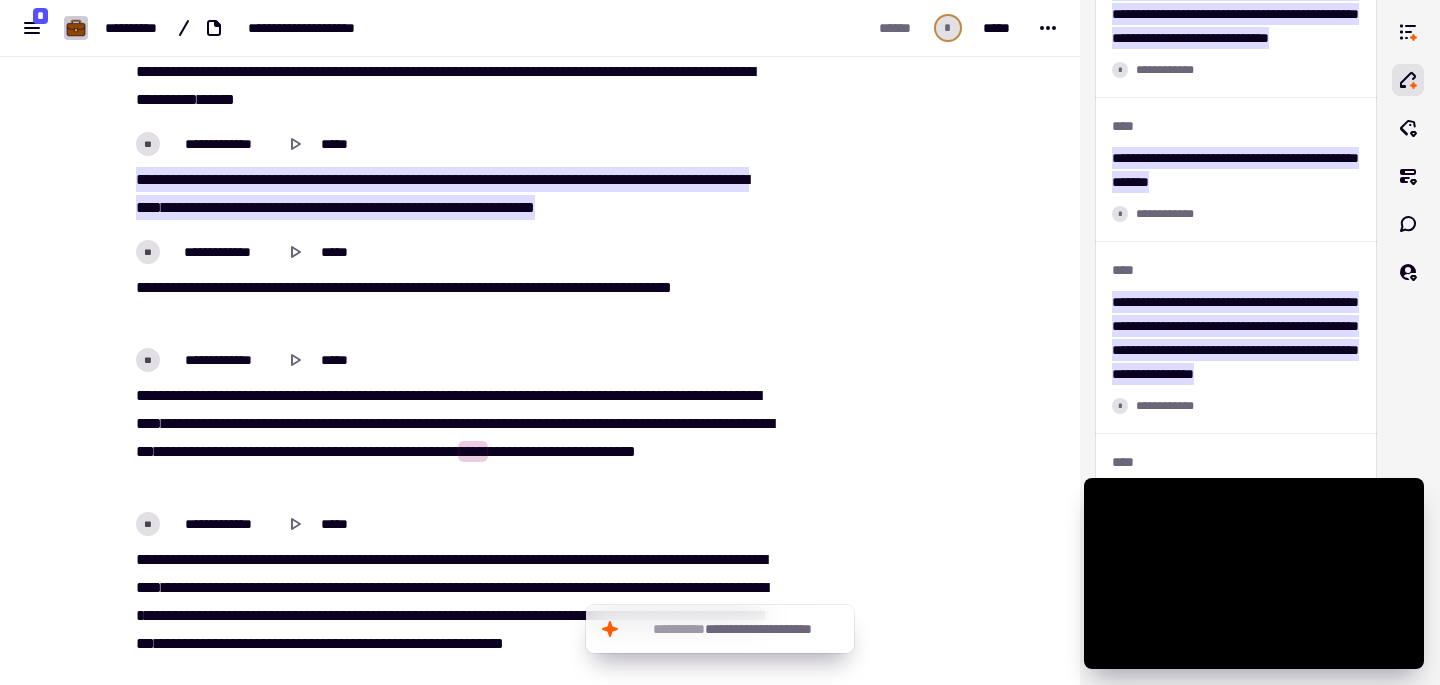 click on "**********" at bounding box center [452, 438] 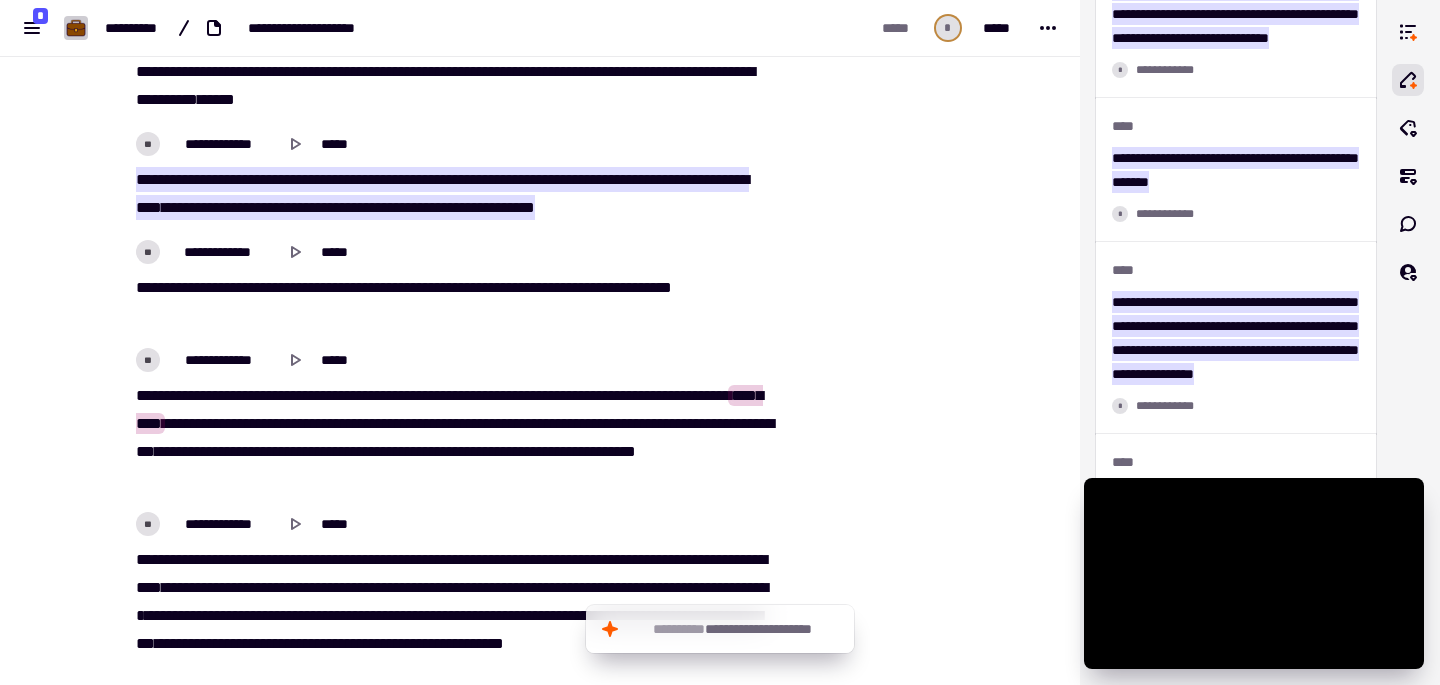 click on "****" at bounding box center (425, 451) 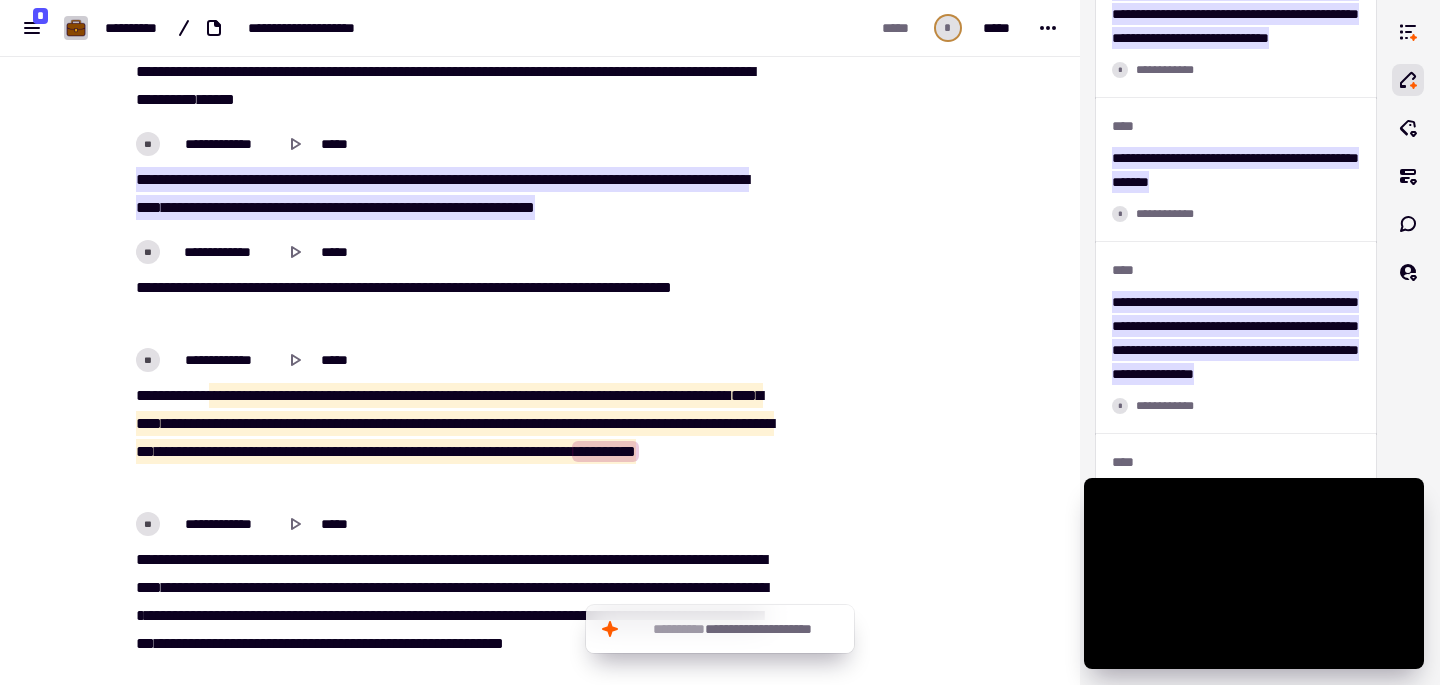 drag, startPoint x: 211, startPoint y: 396, endPoint x: 471, endPoint y: 492, distance: 277.15698 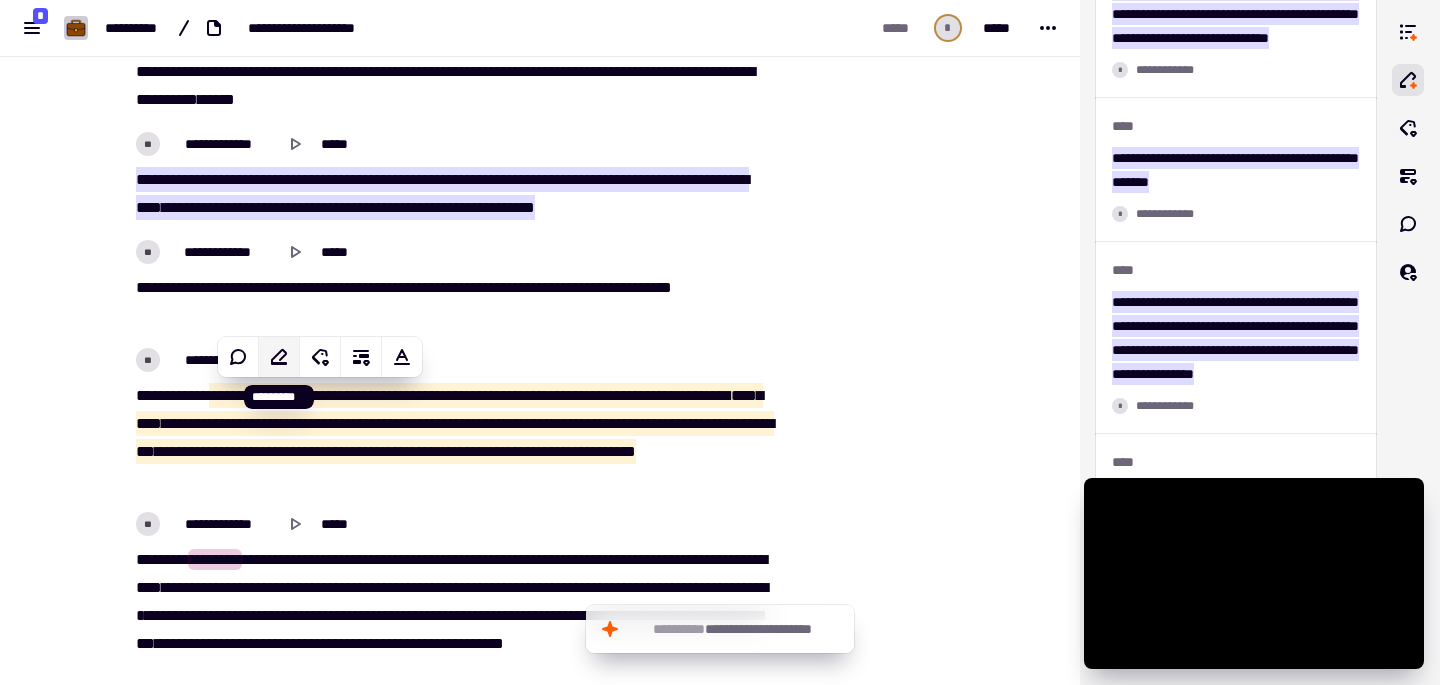 click 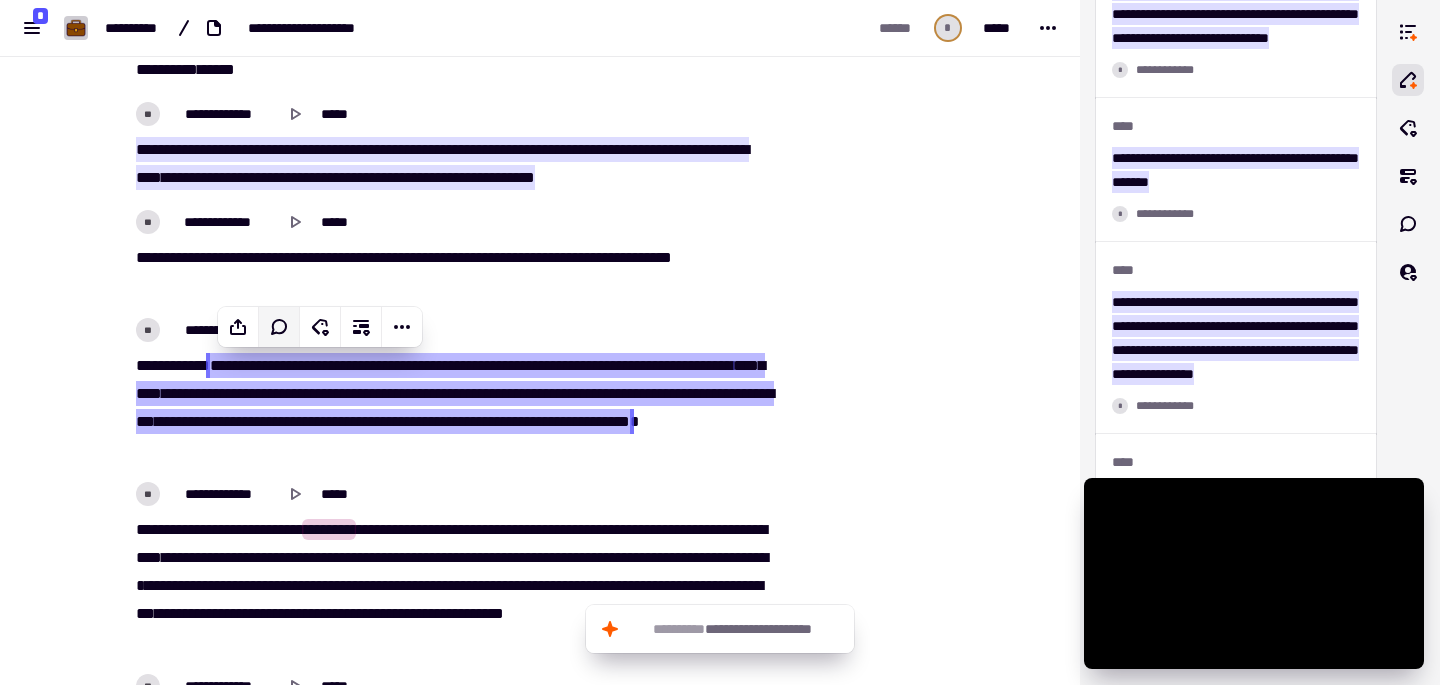 scroll, scrollTop: 11556, scrollLeft: 0, axis: vertical 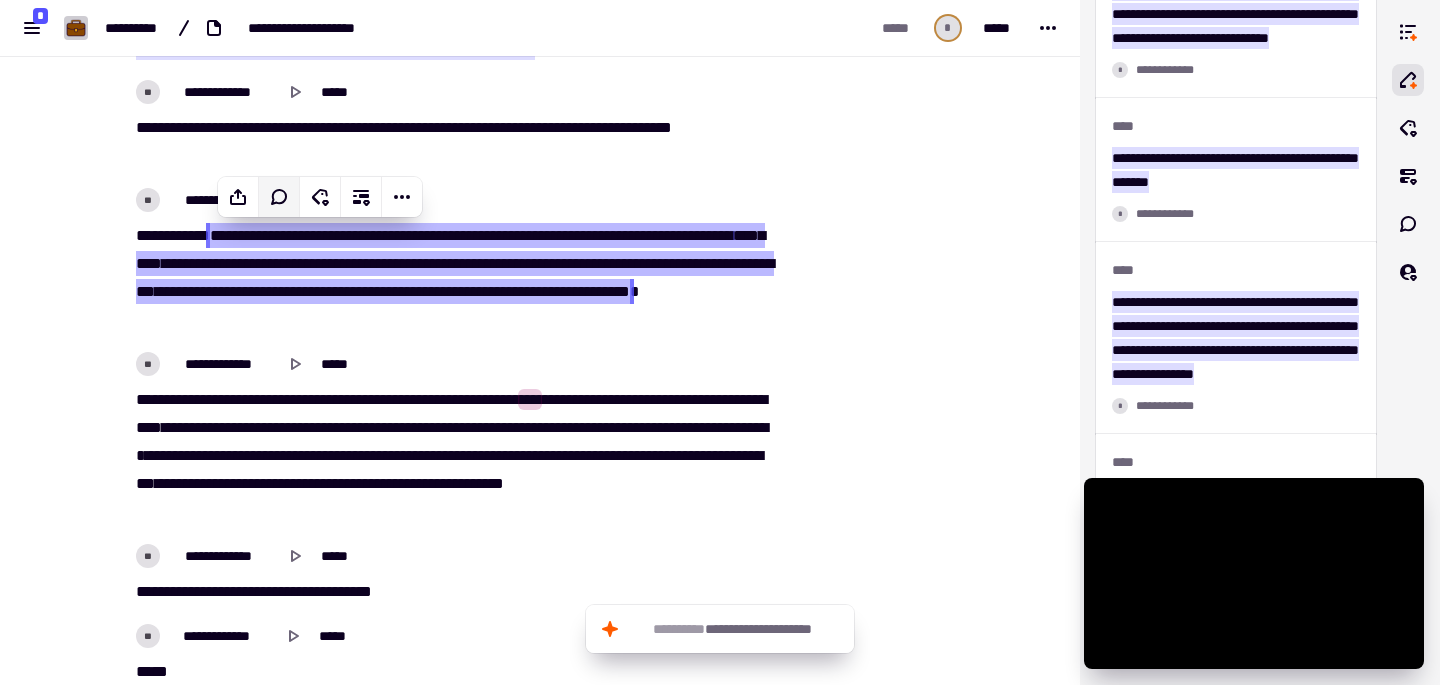 click on "**********" at bounding box center (540, 342) 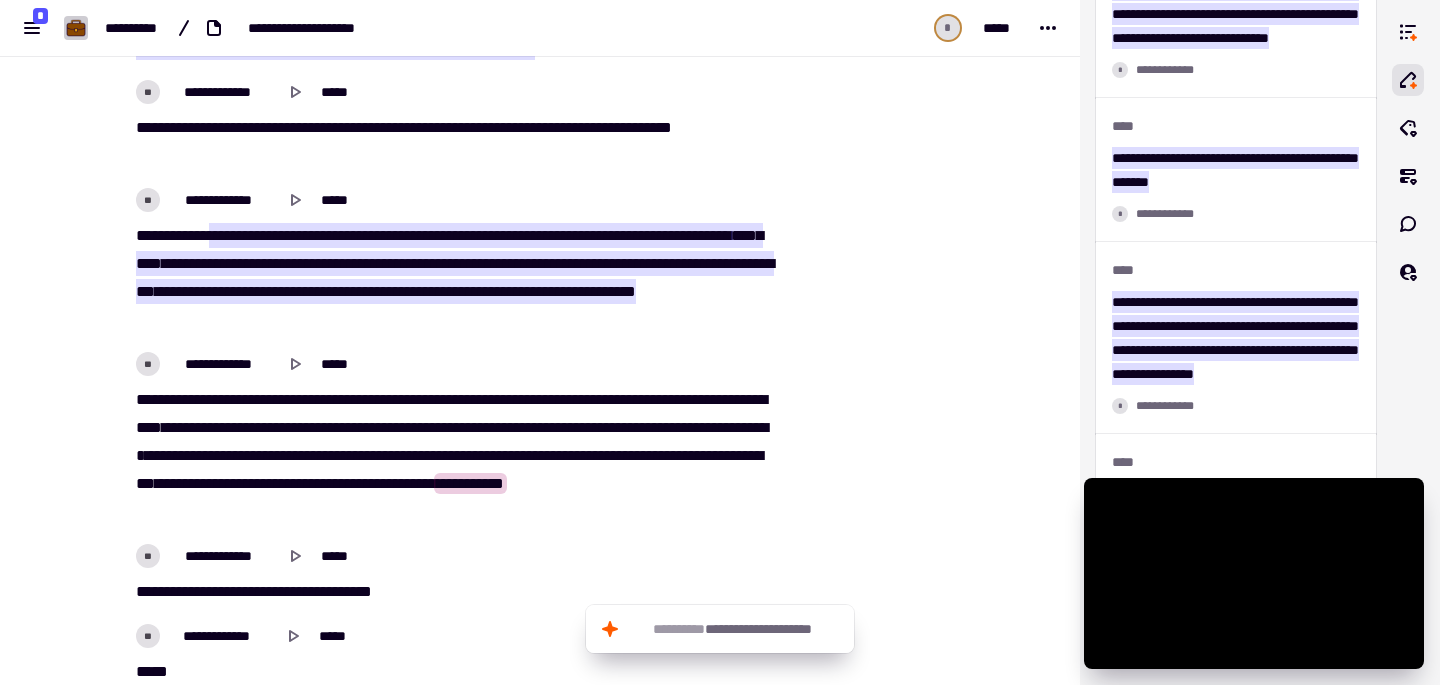 click on "**********" at bounding box center (452, 456) 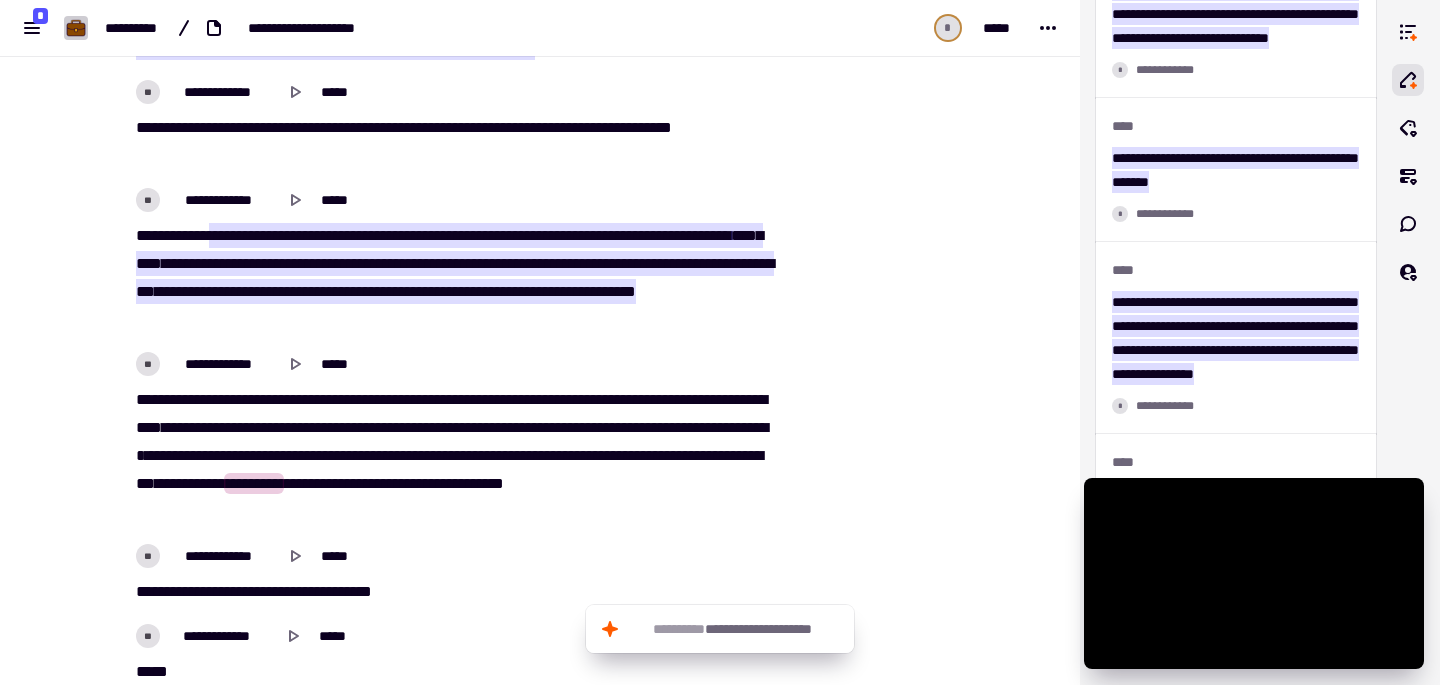 click on "*********" at bounding box center (254, 483) 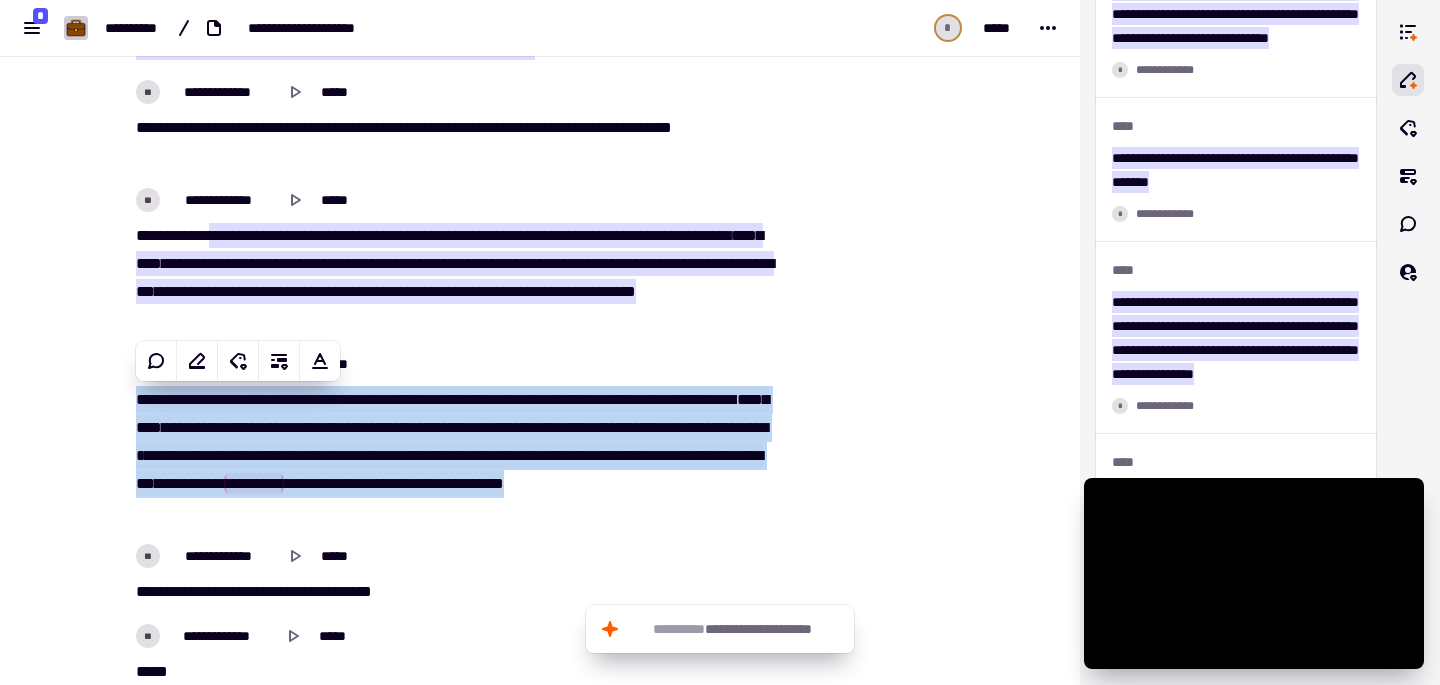 click on "*********" at bounding box center (254, 483) 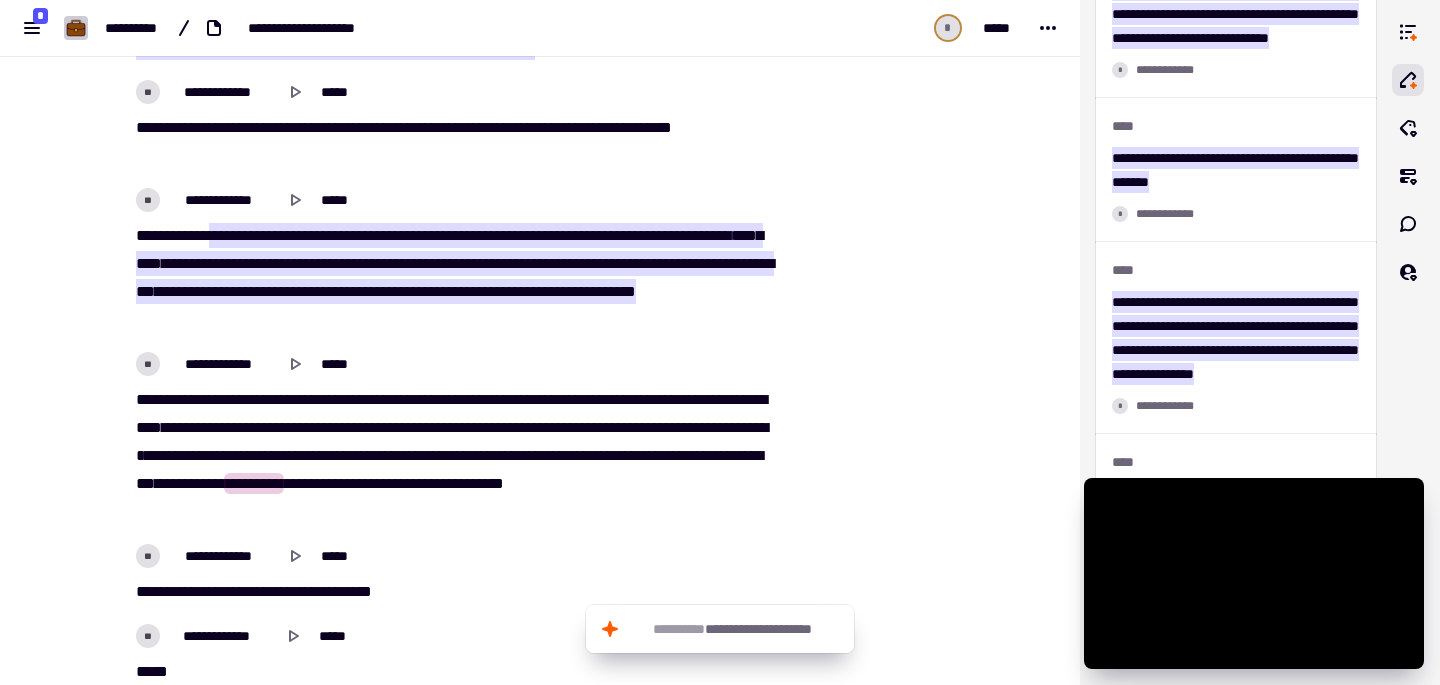 click on "**********" at bounding box center [452, 456] 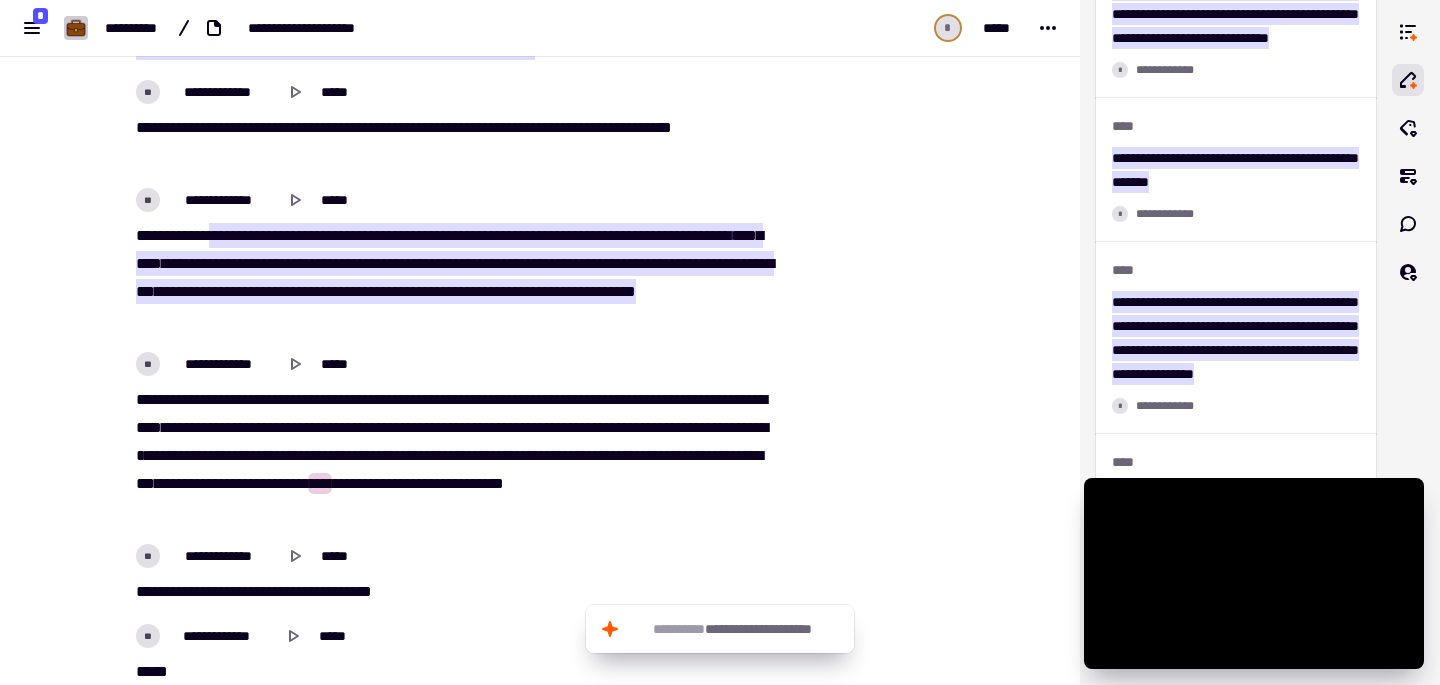click on "*********" at bounding box center [254, 483] 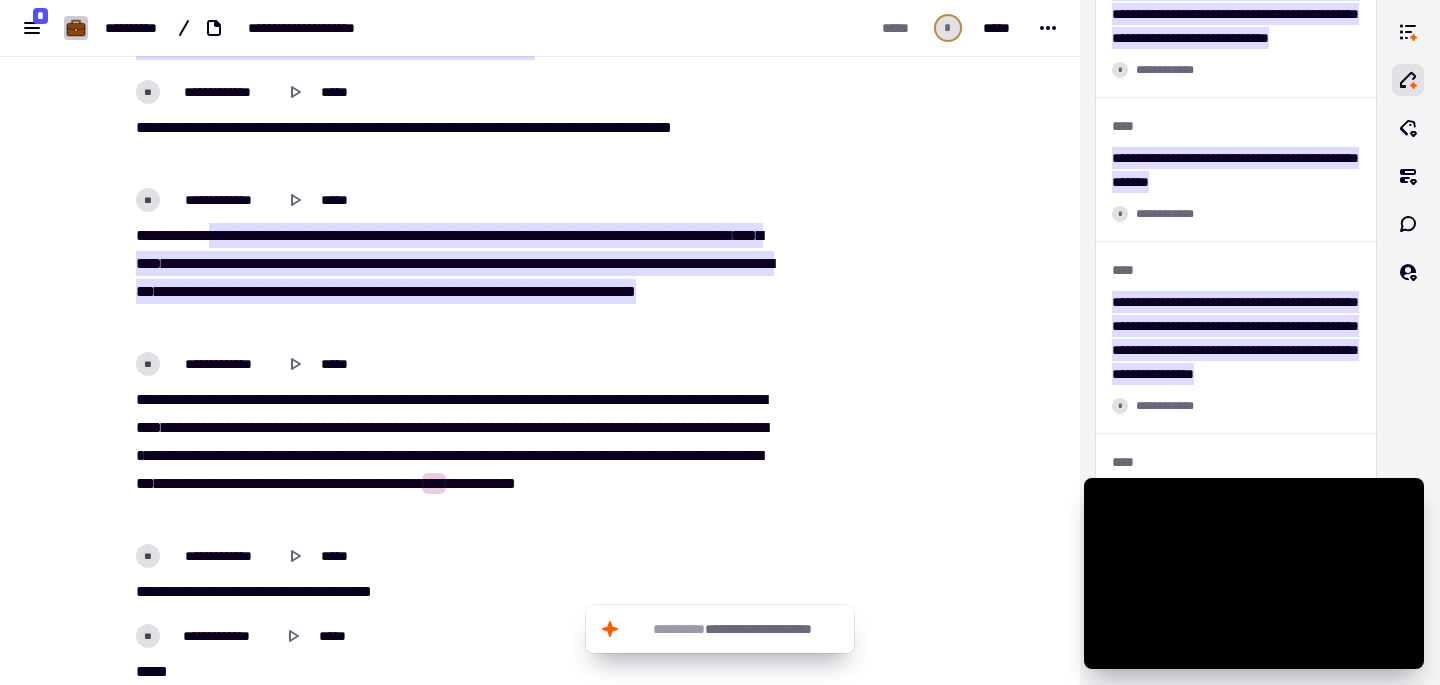 click on "**********" at bounding box center (452, 456) 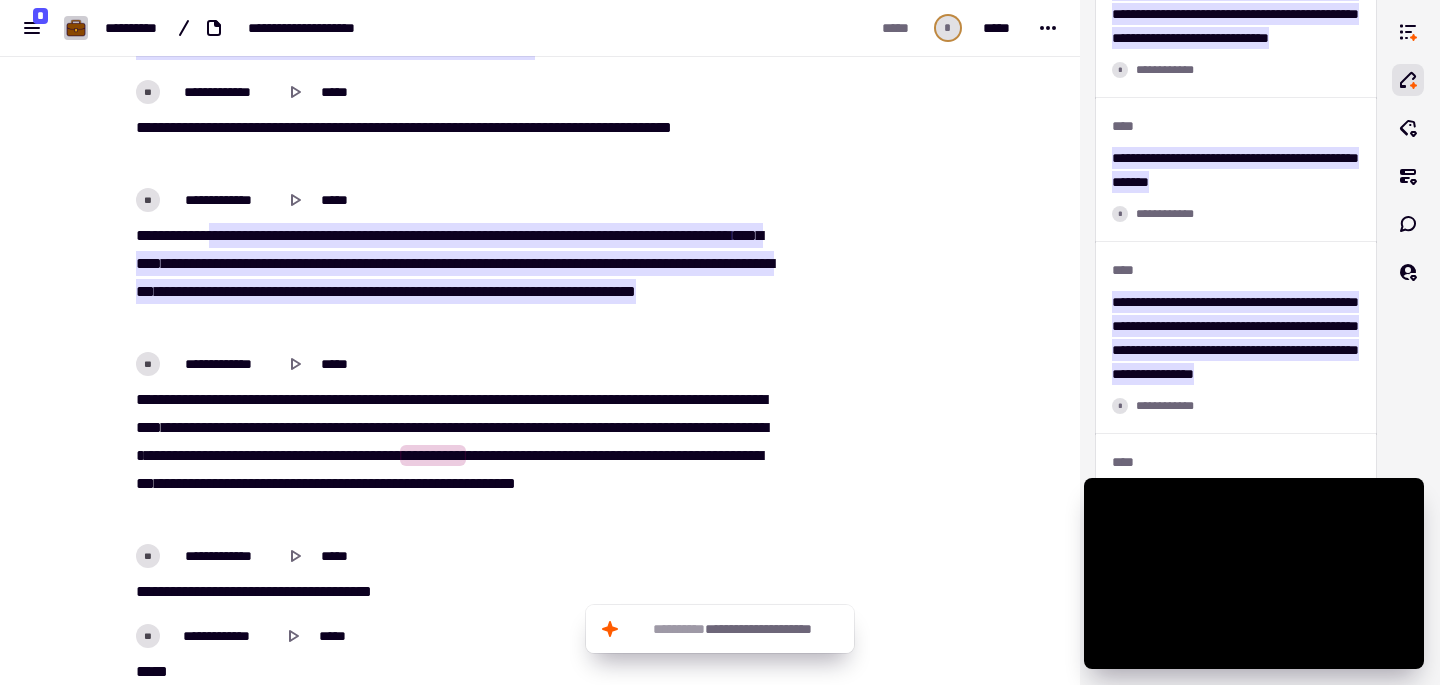 click on "**********" at bounding box center [452, 456] 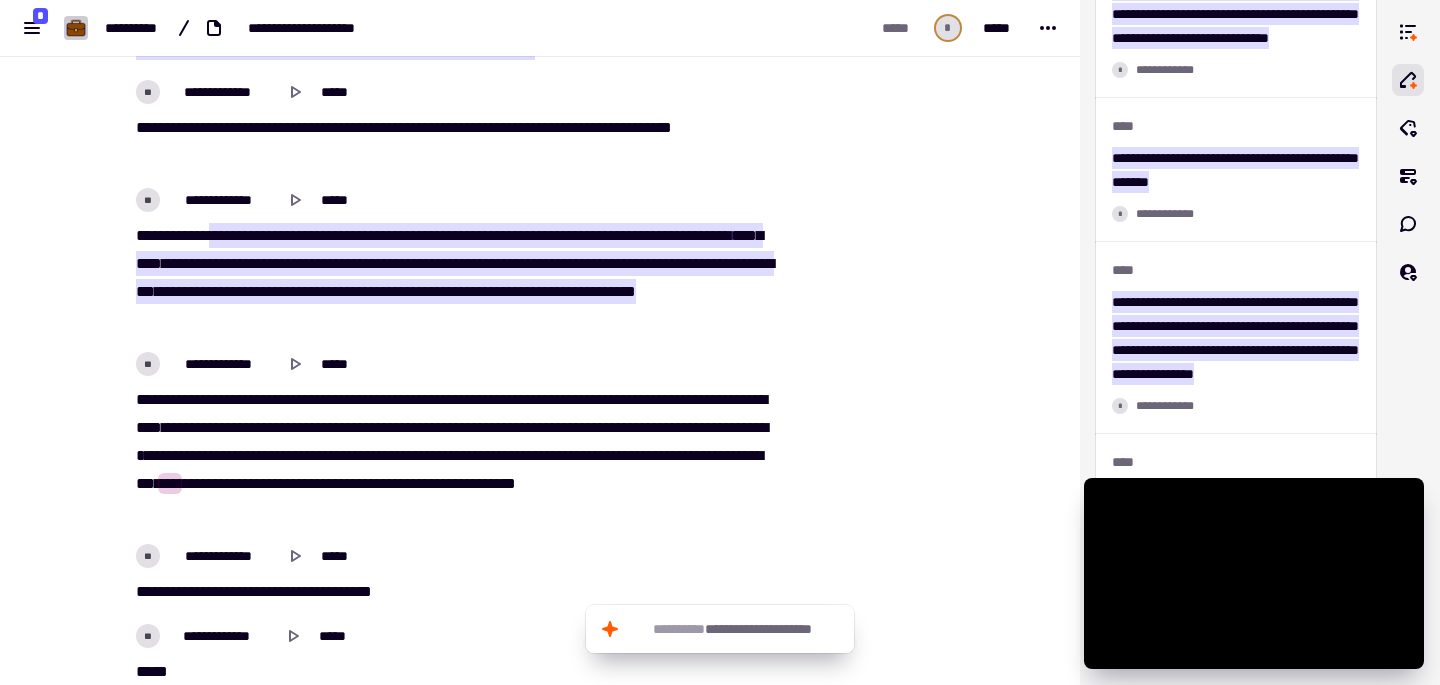 scroll, scrollTop: 11580, scrollLeft: 0, axis: vertical 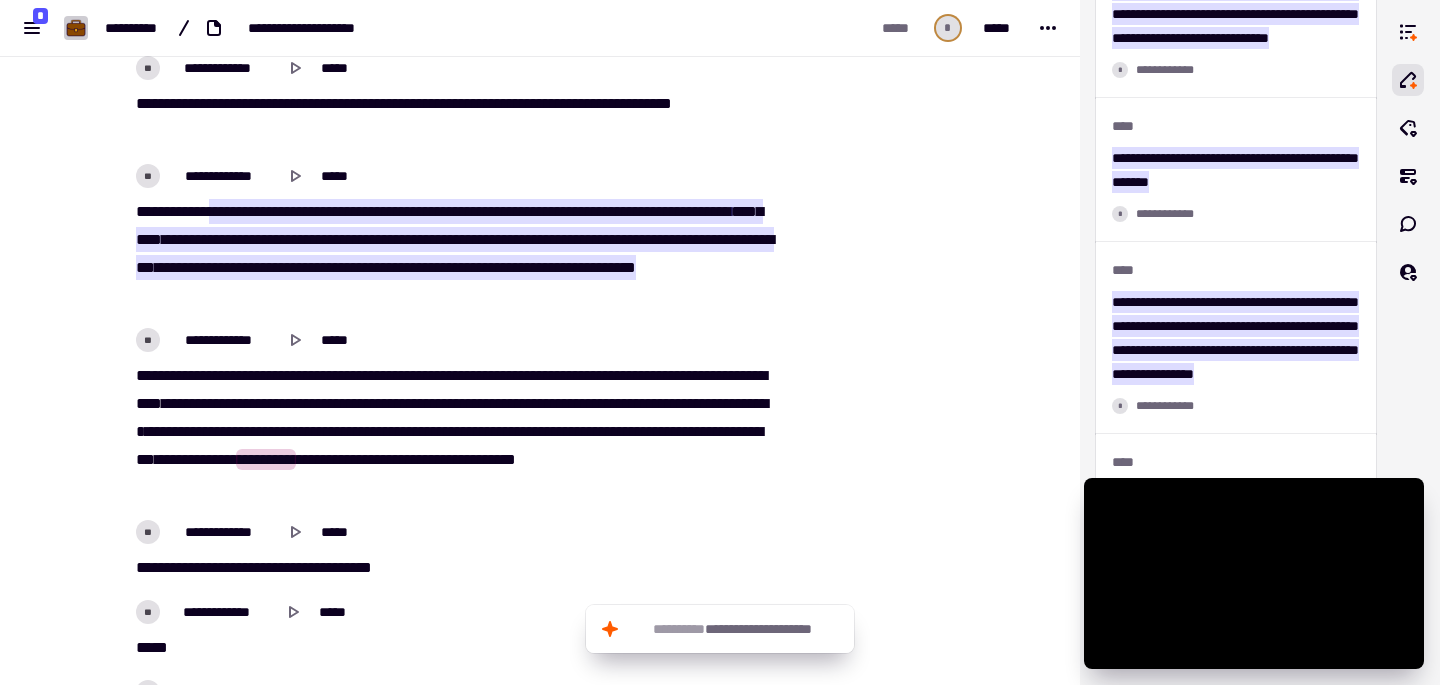 click on "***" at bounding box center (254, 375) 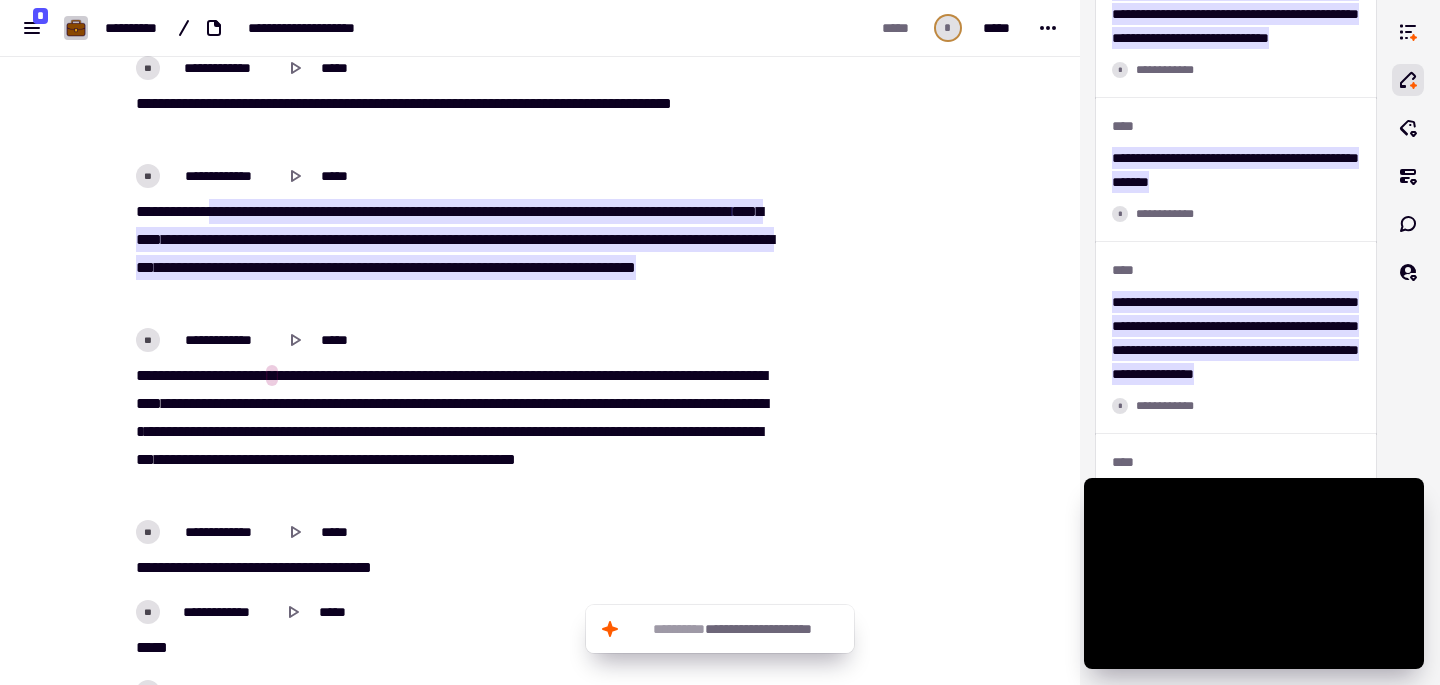 click on "***" at bounding box center [273, 403] 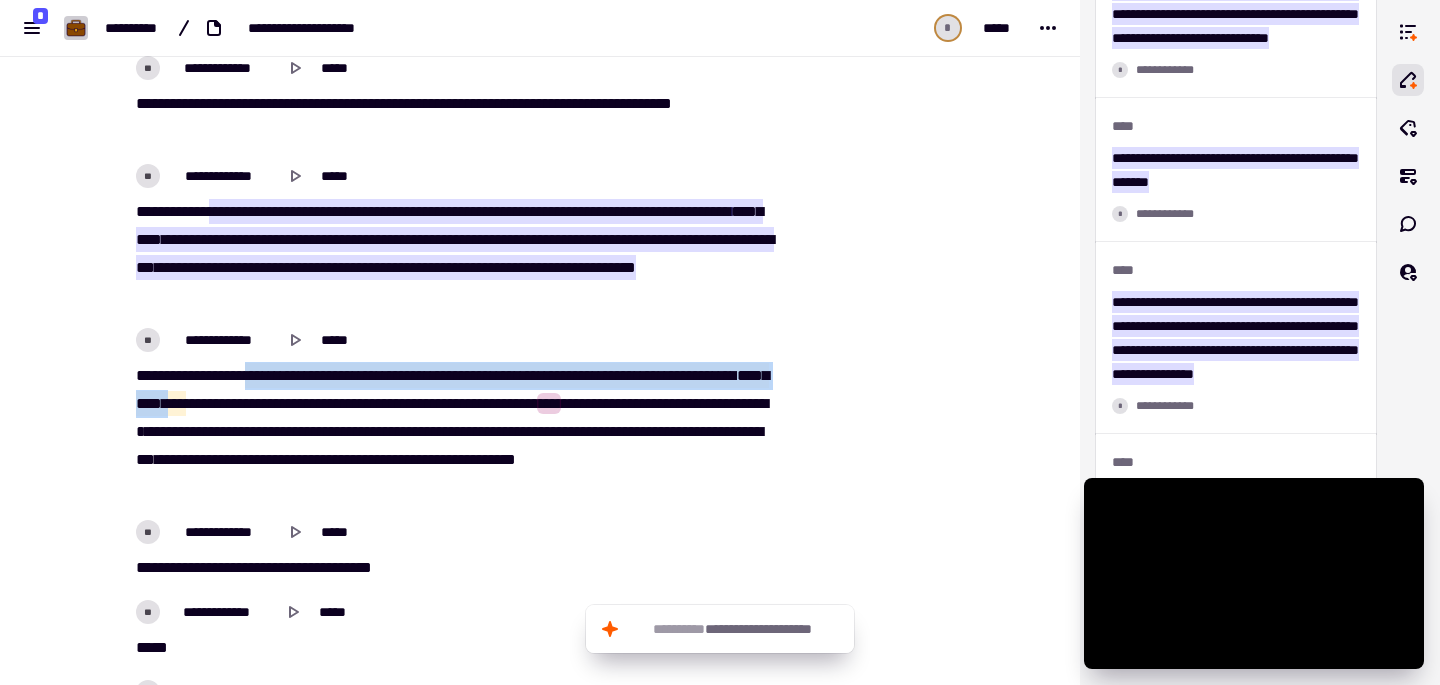 drag, startPoint x: 266, startPoint y: 376, endPoint x: 383, endPoint y: 429, distance: 128.44453 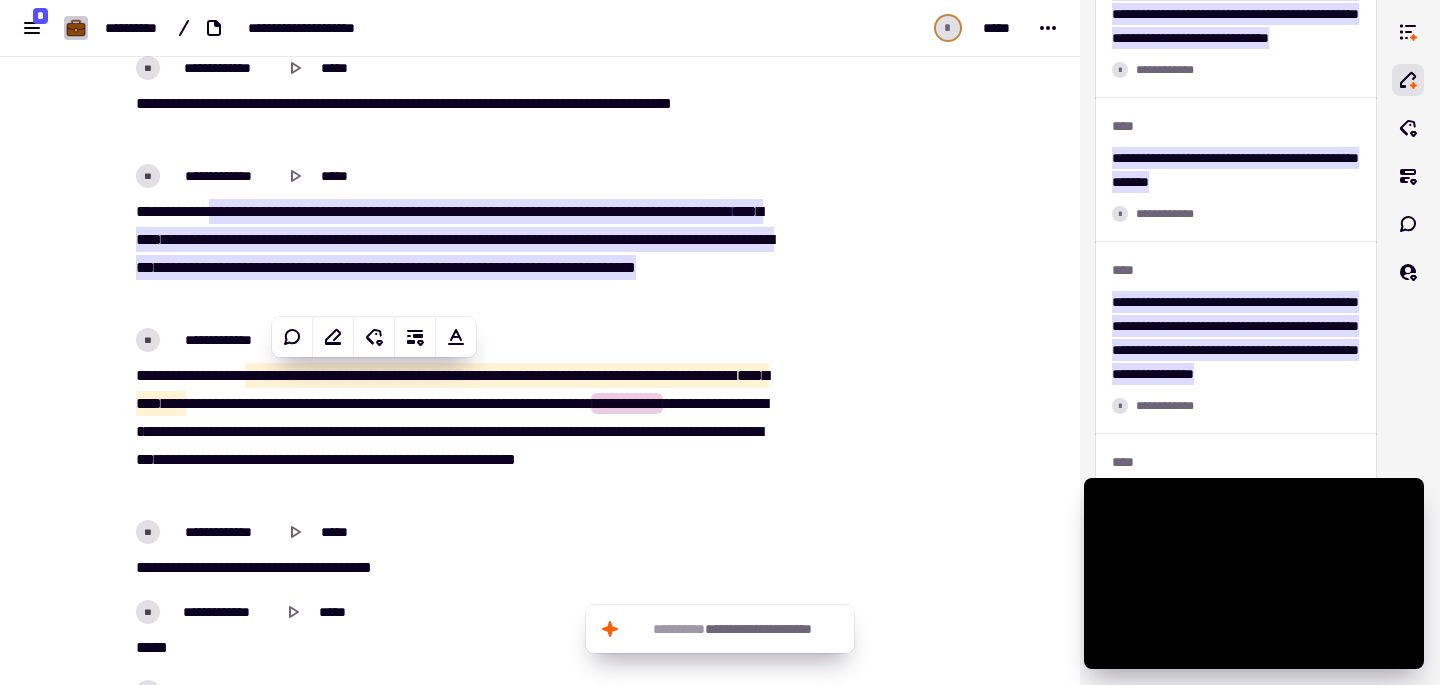 click on "***" at bounding box center [748, 431] 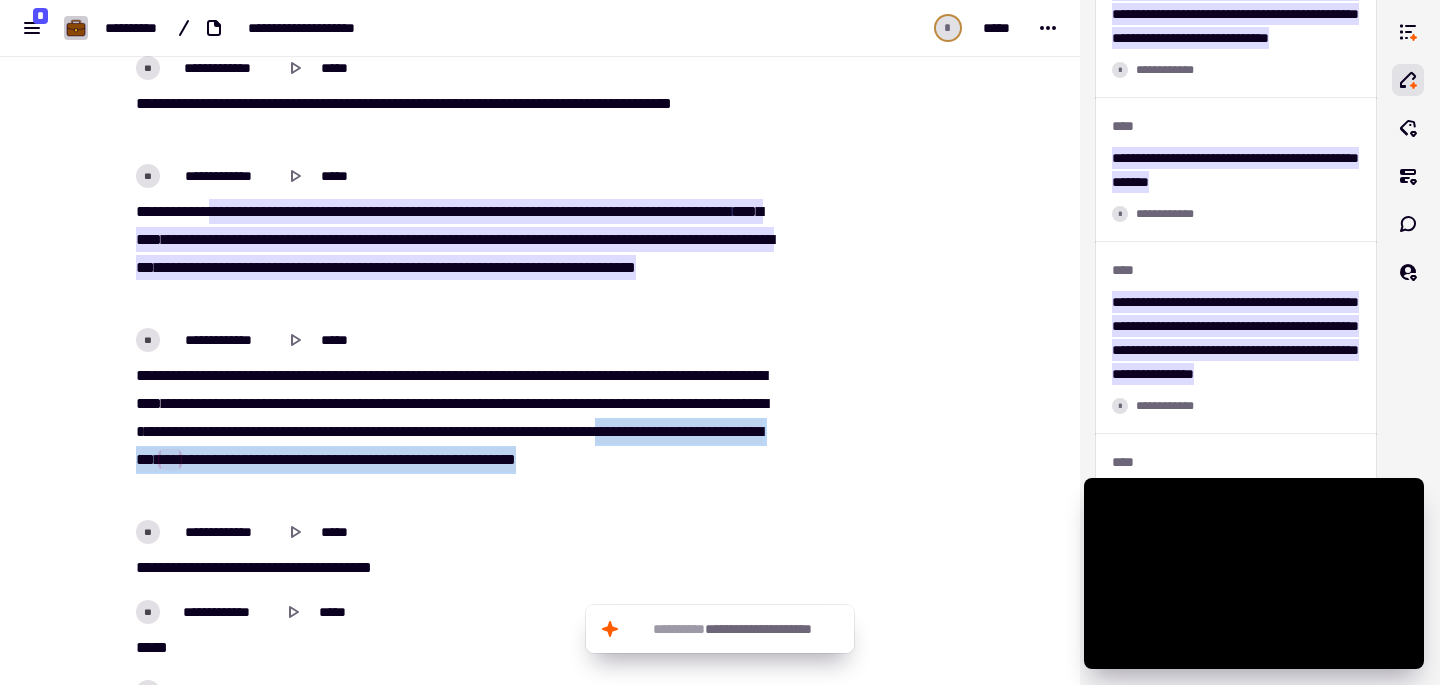 drag, startPoint x: 362, startPoint y: 460, endPoint x: 496, endPoint y: 484, distance: 136.1323 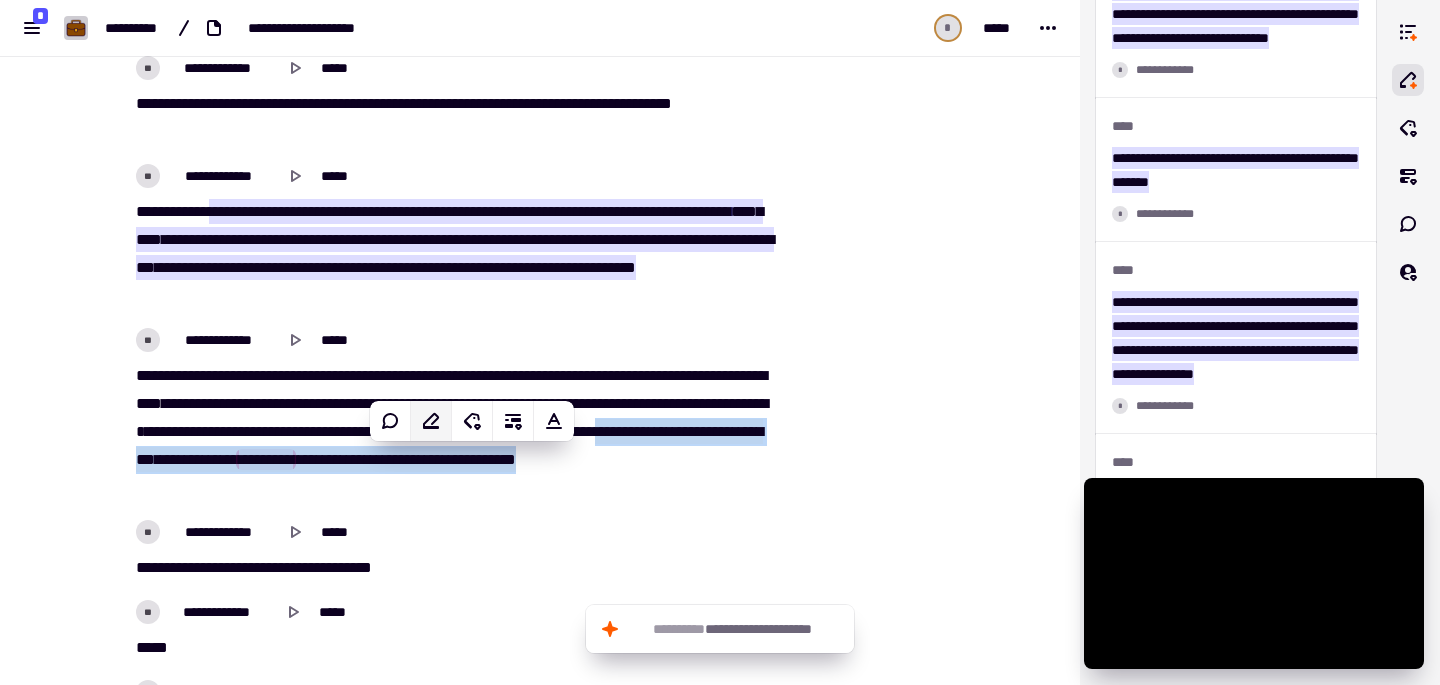 click 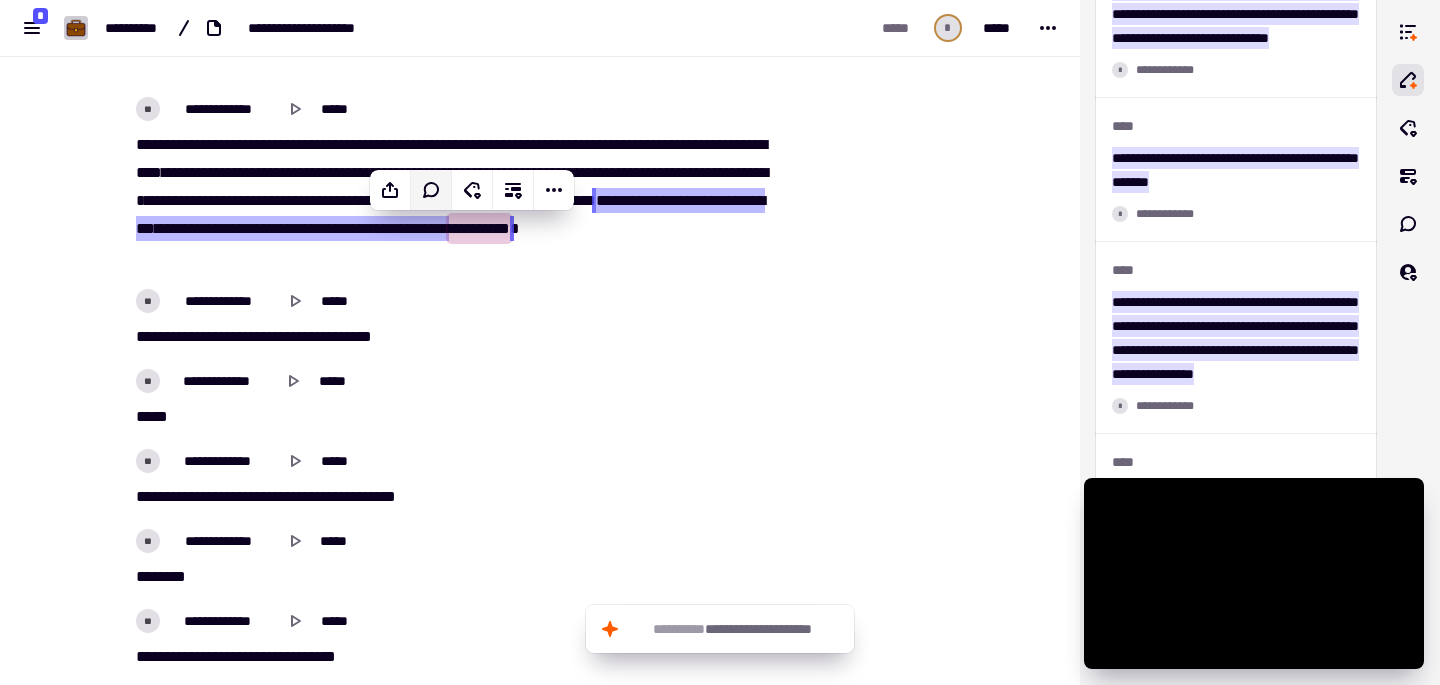 scroll, scrollTop: 11834, scrollLeft: 0, axis: vertical 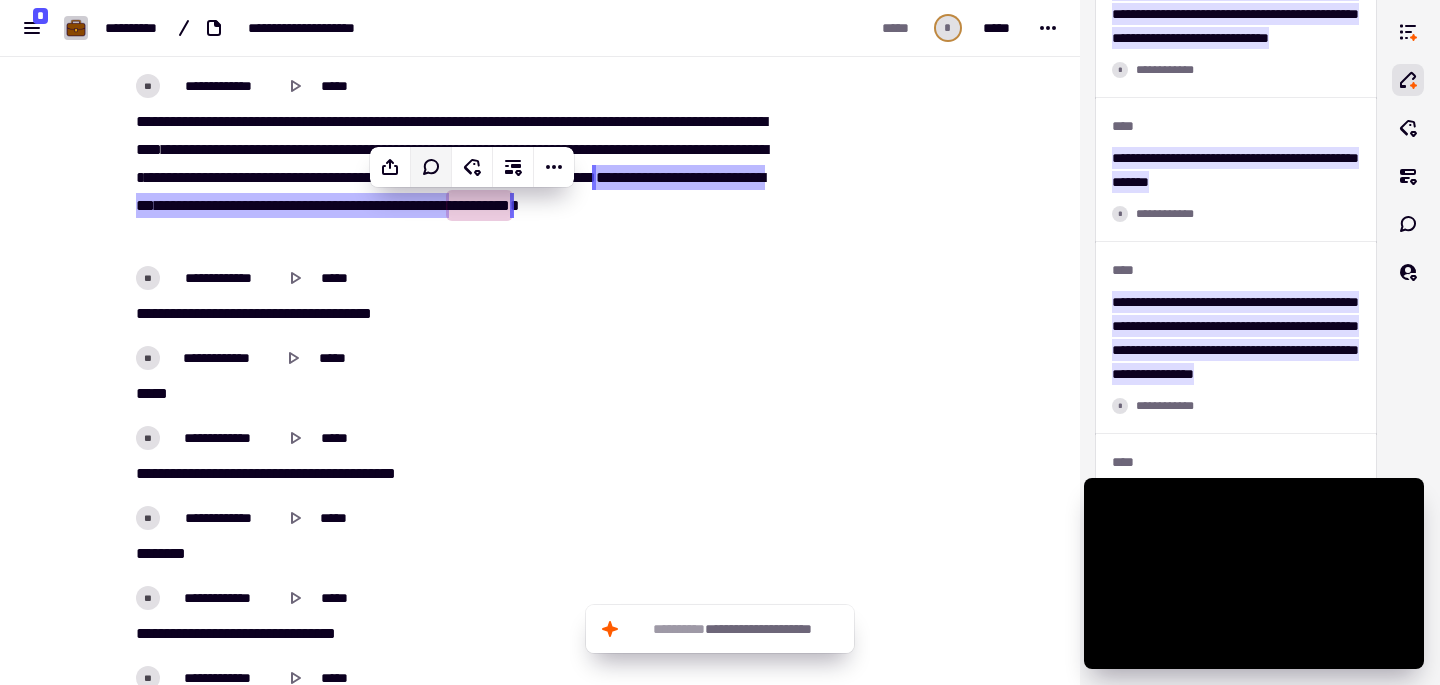 click on "**********" at bounding box center (540, -4692) 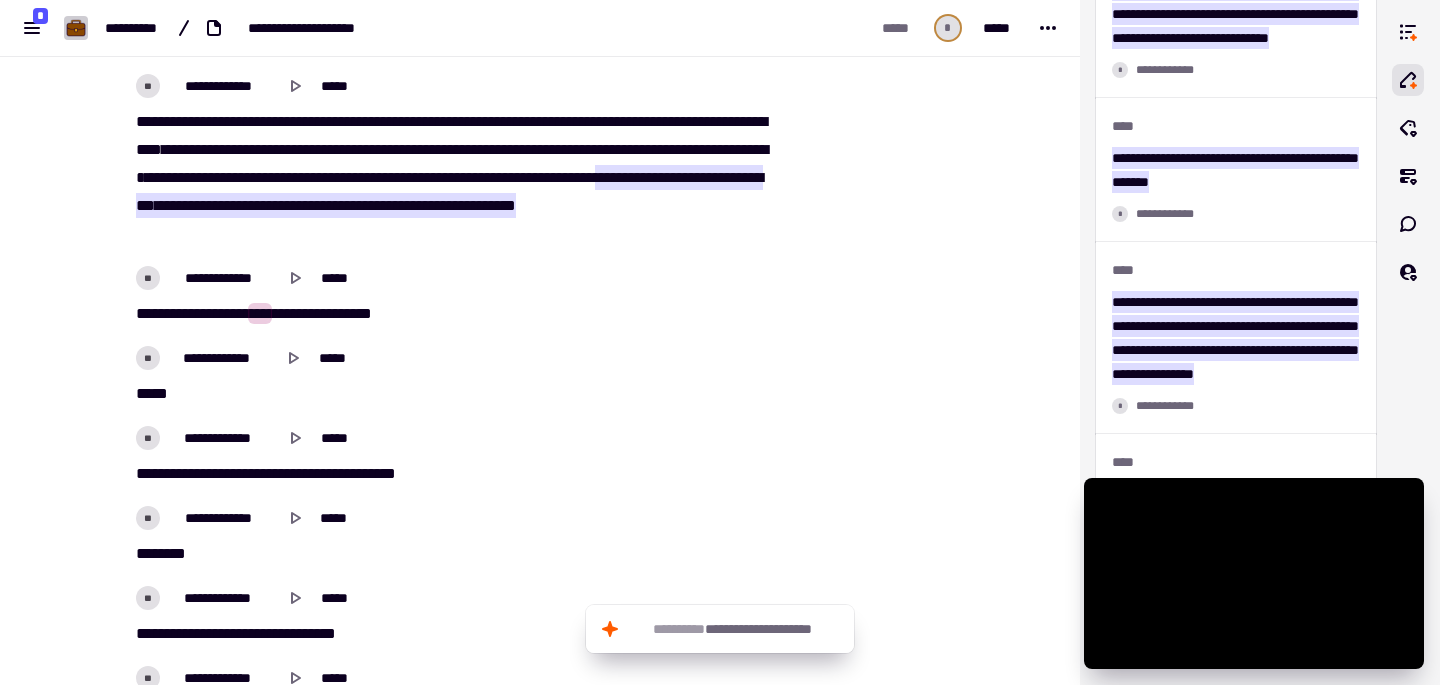 click on "**********" at bounding box center (452, 178) 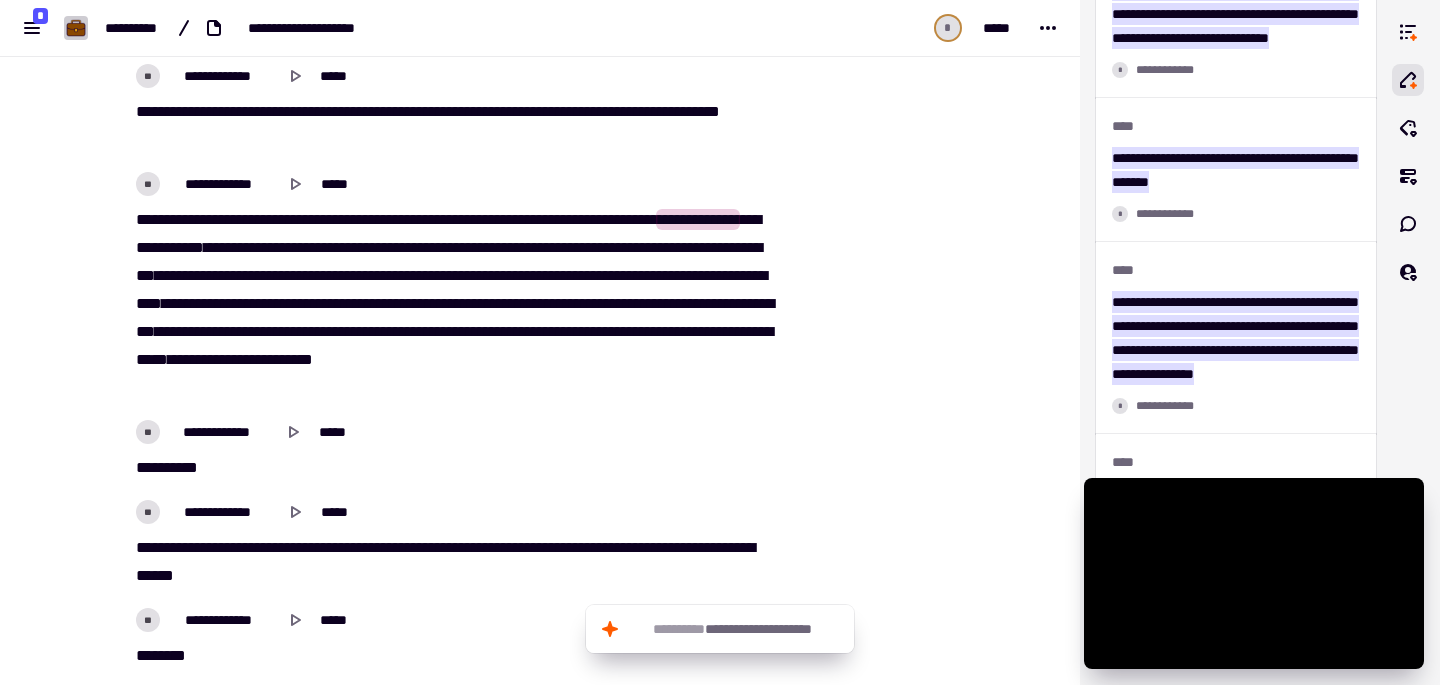 scroll, scrollTop: 12502, scrollLeft: 0, axis: vertical 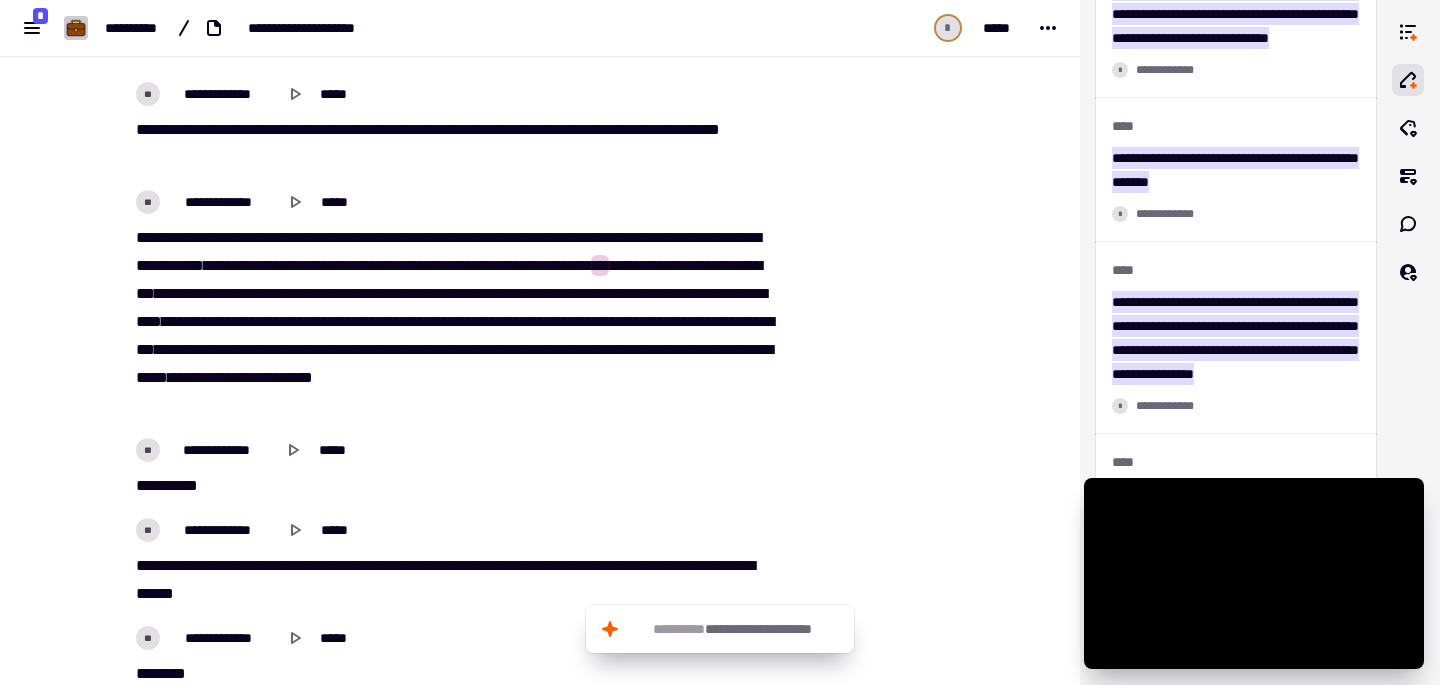 click on "******" at bounding box center [552, 265] 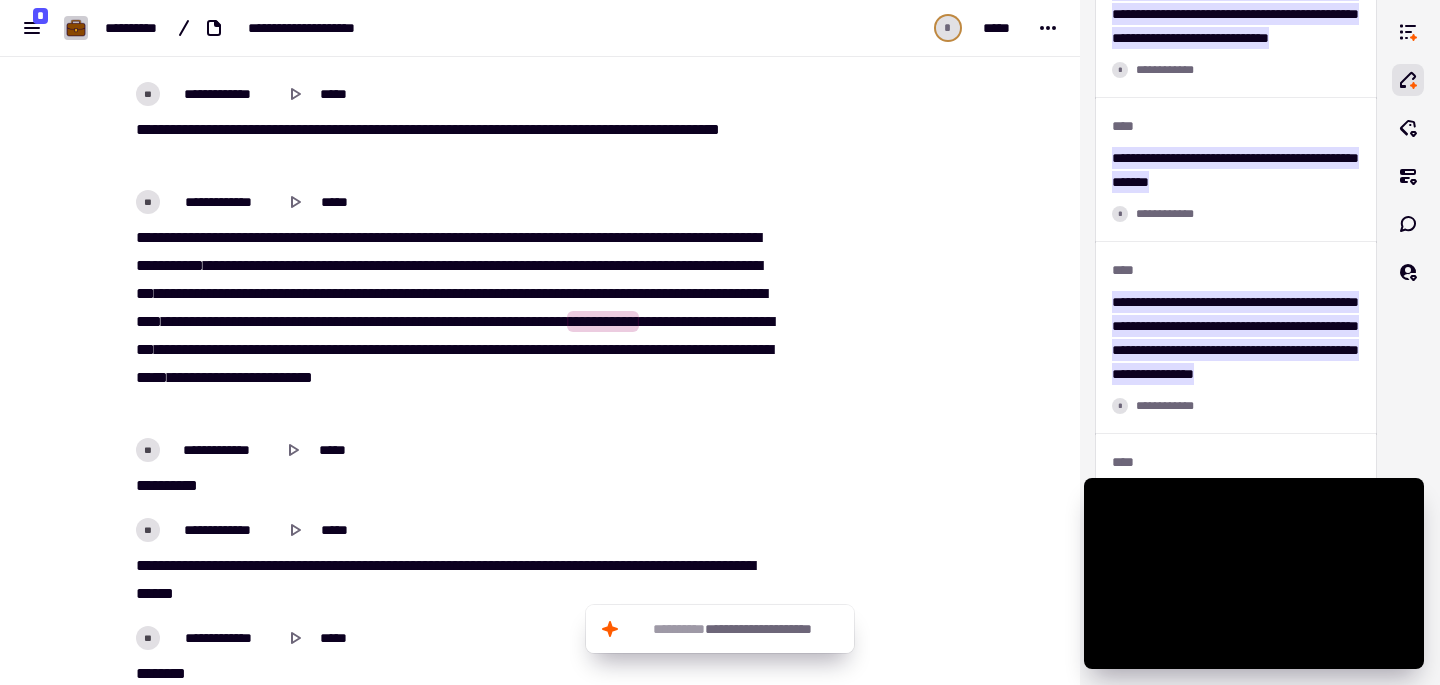 click on "********" at bounding box center (468, 321) 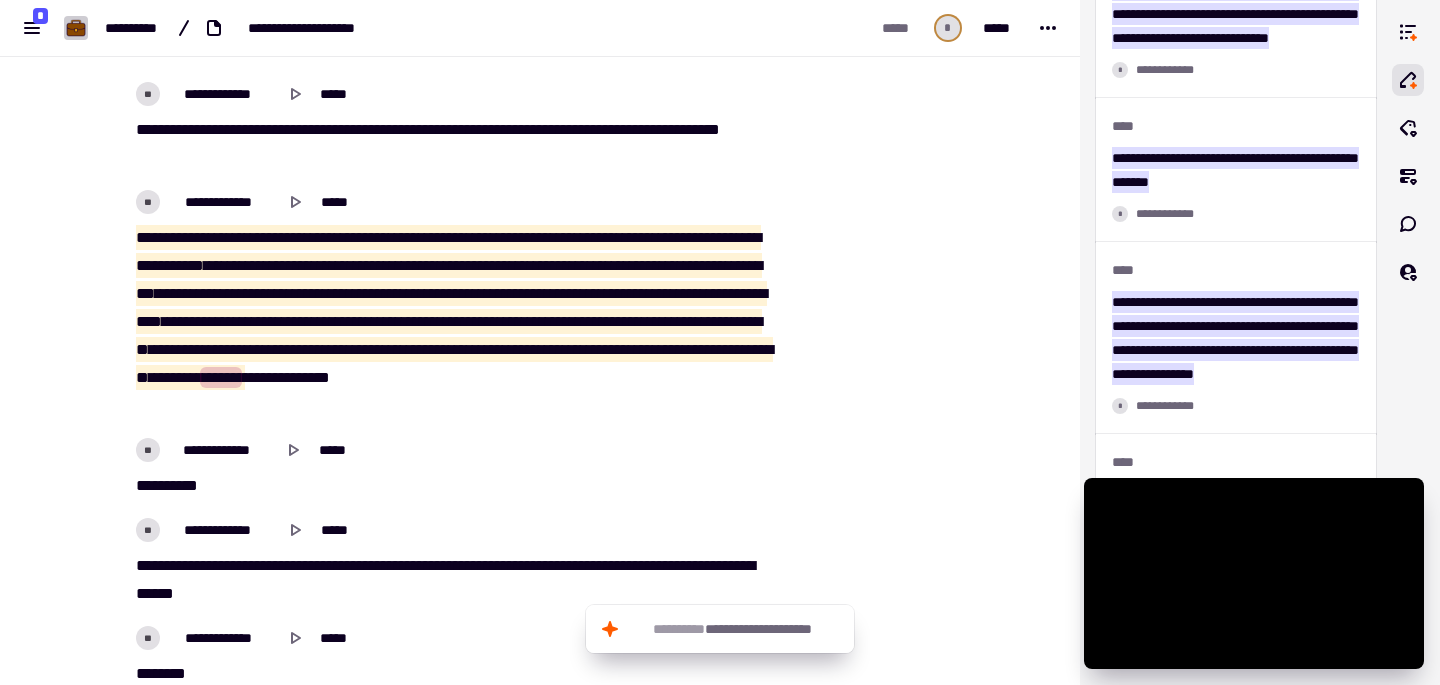 drag, startPoint x: 131, startPoint y: 233, endPoint x: 401, endPoint y: 414, distance: 325.0554 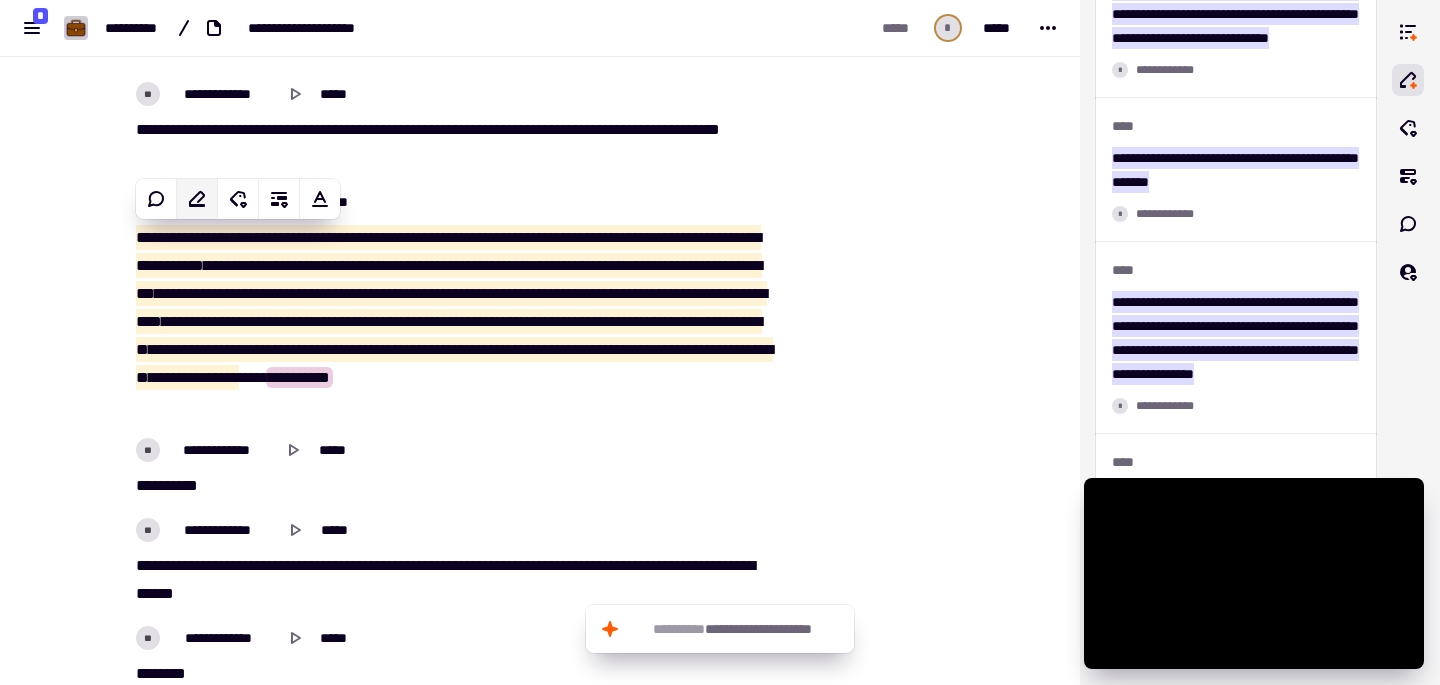 click 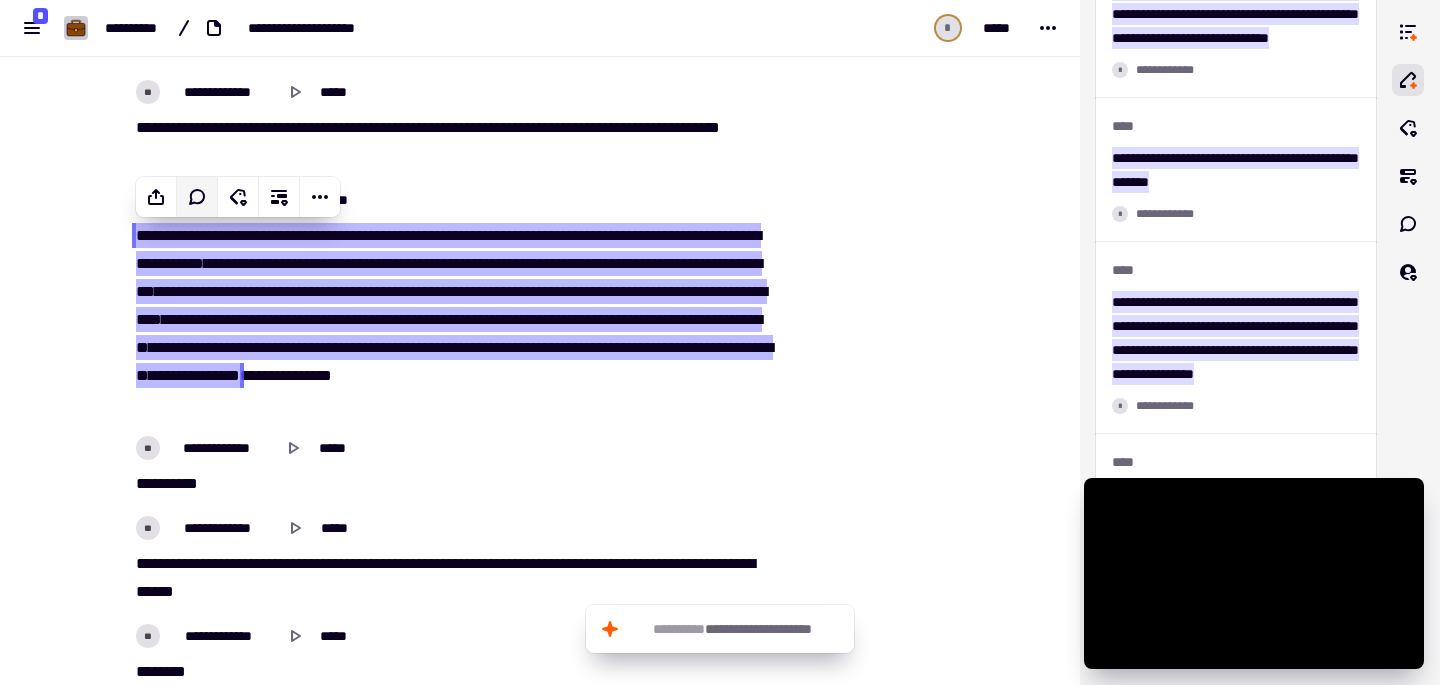 scroll, scrollTop: 11529, scrollLeft: 0, axis: vertical 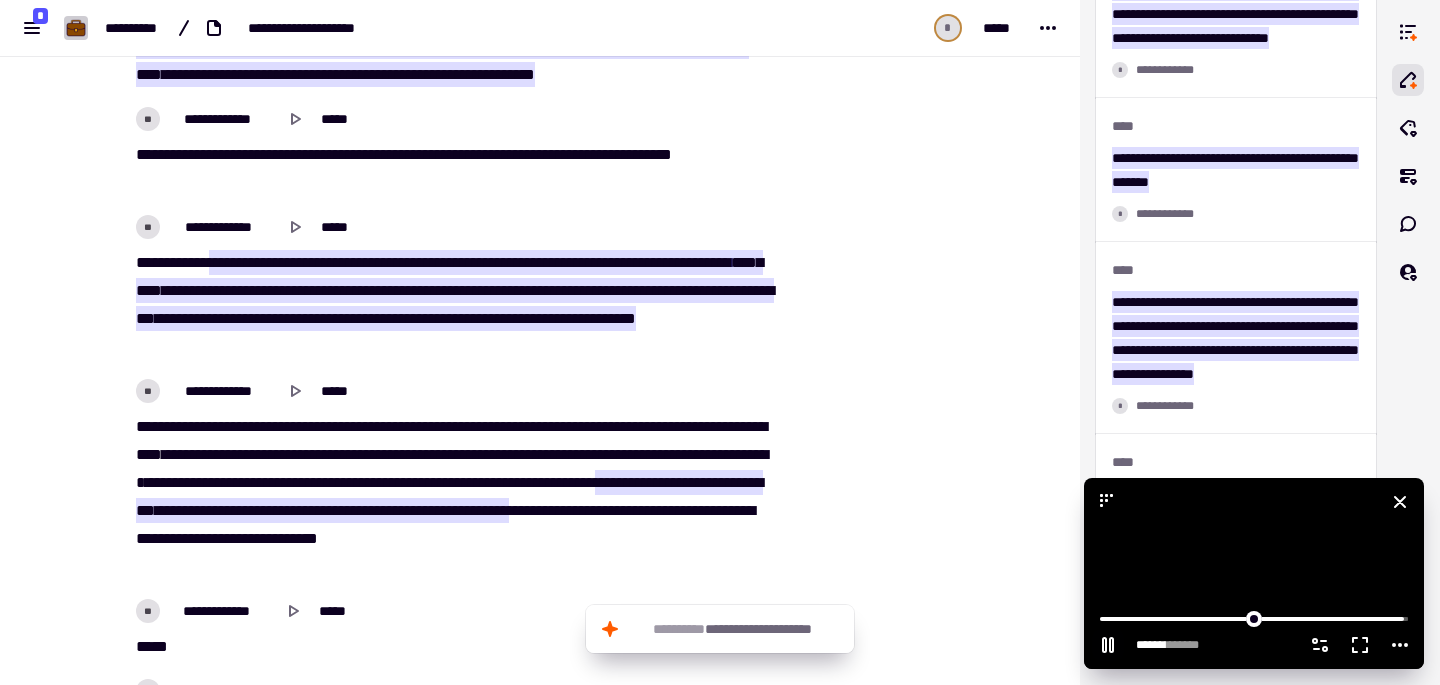 click 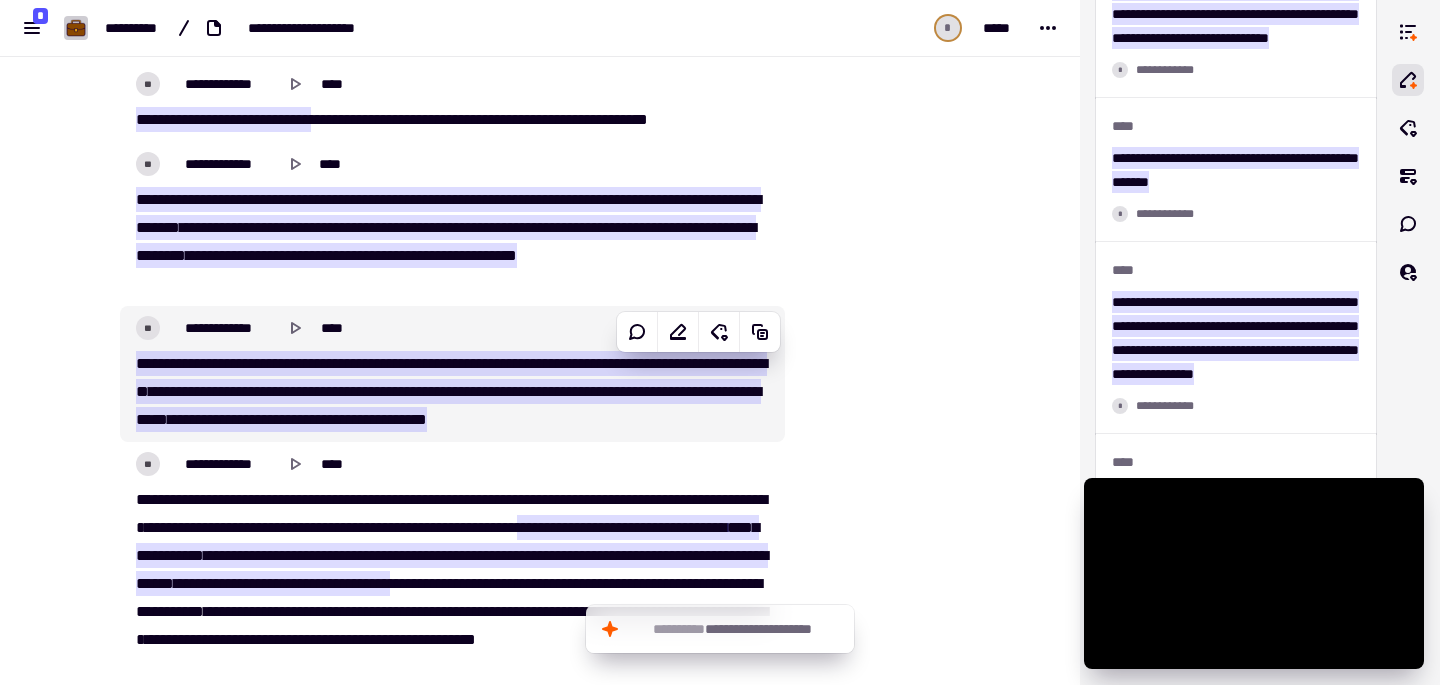 scroll, scrollTop: 4471, scrollLeft: 0, axis: vertical 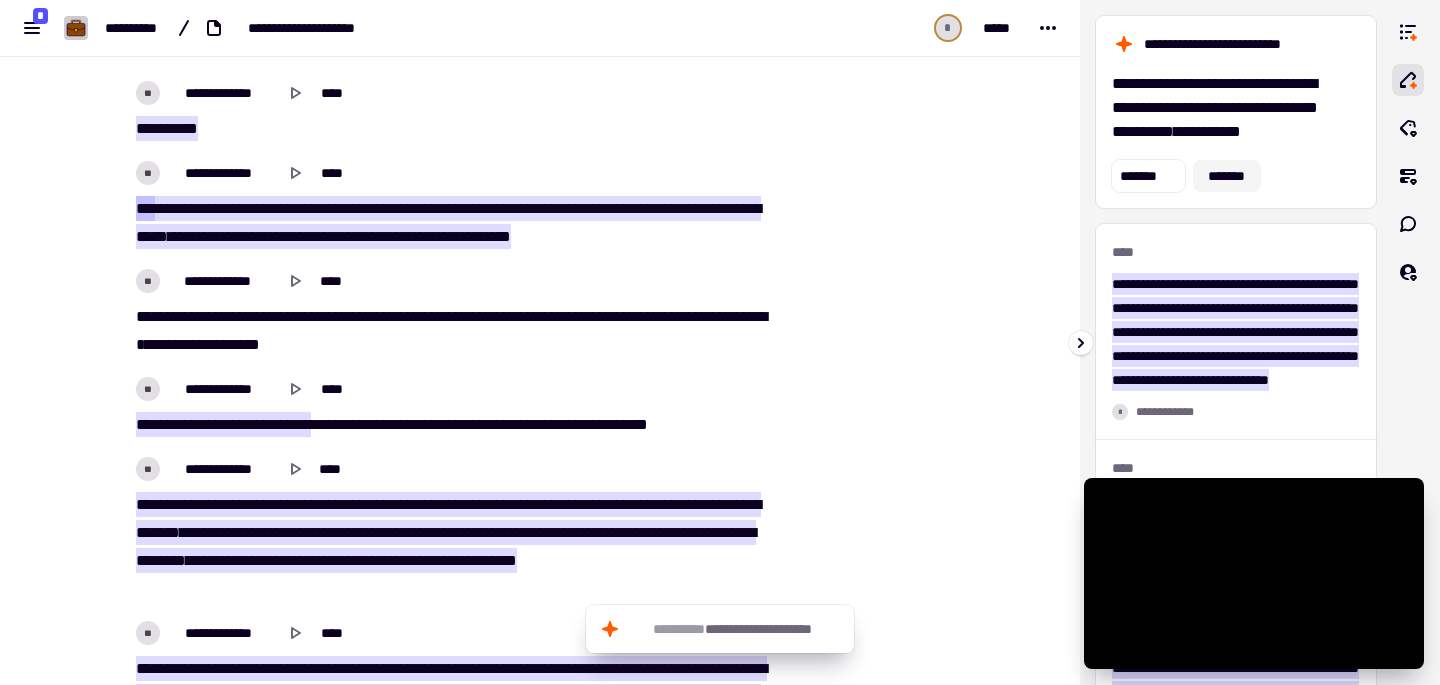 click on "*******" 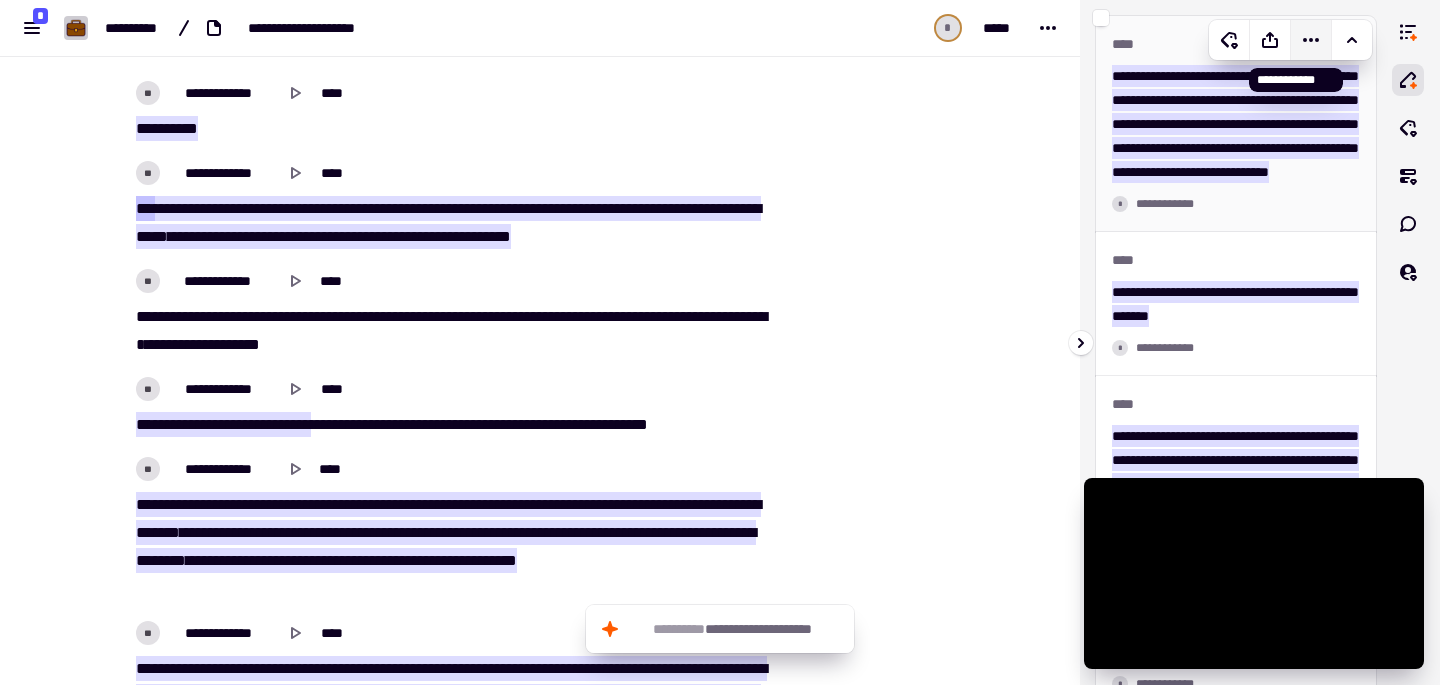 click 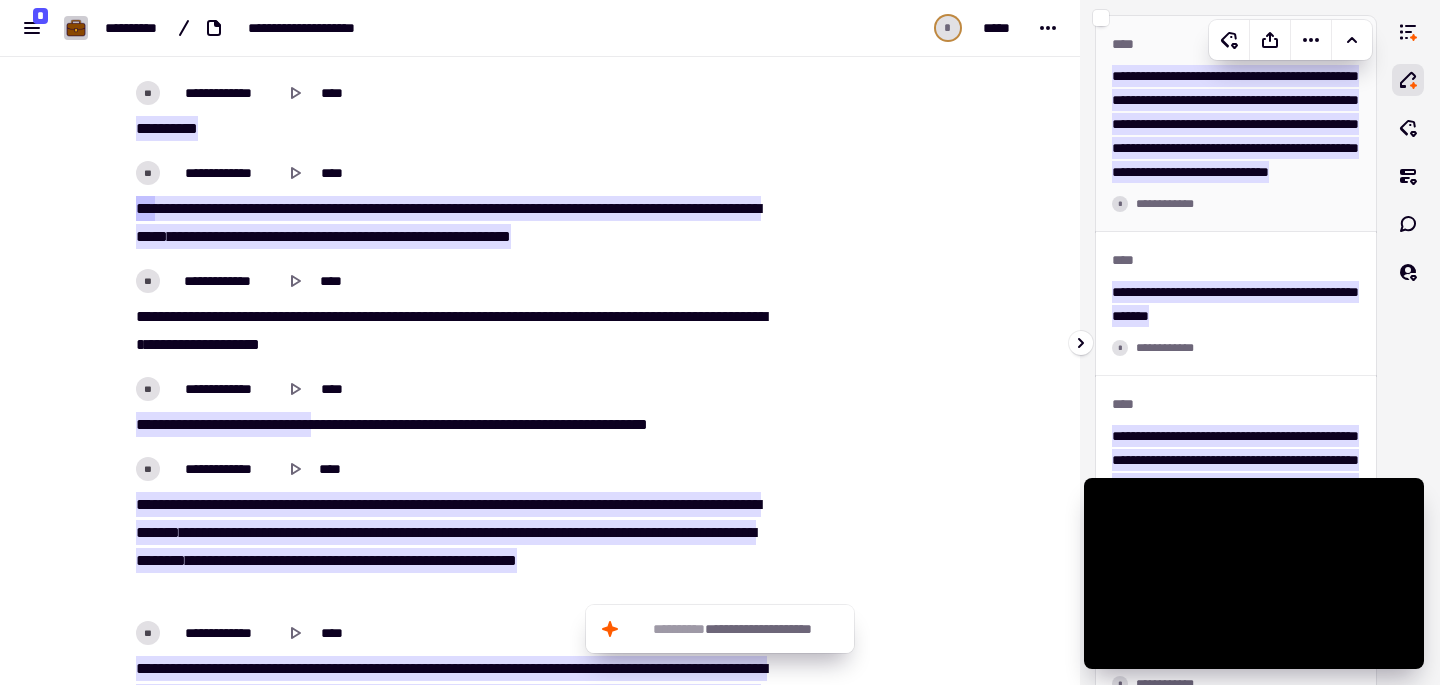 scroll, scrollTop: 273, scrollLeft: 0, axis: vertical 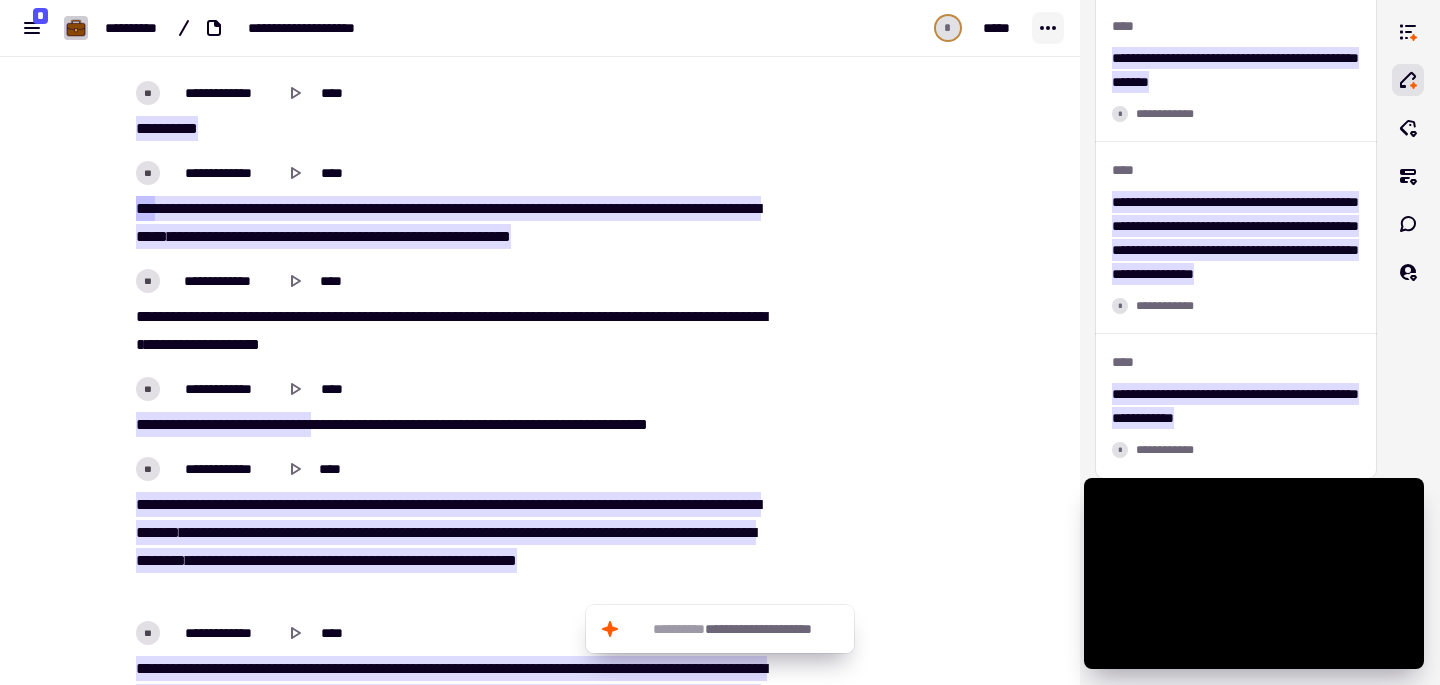 click 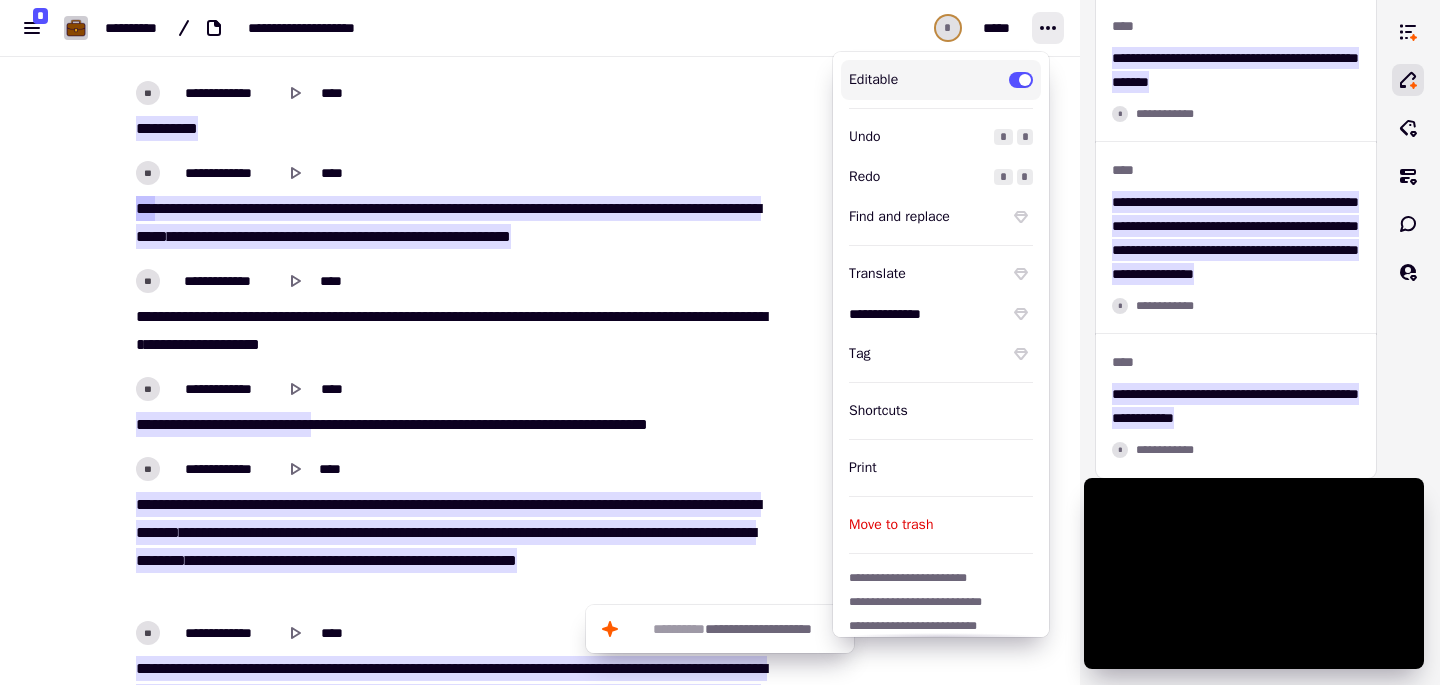 click at bounding box center [886, 2653] 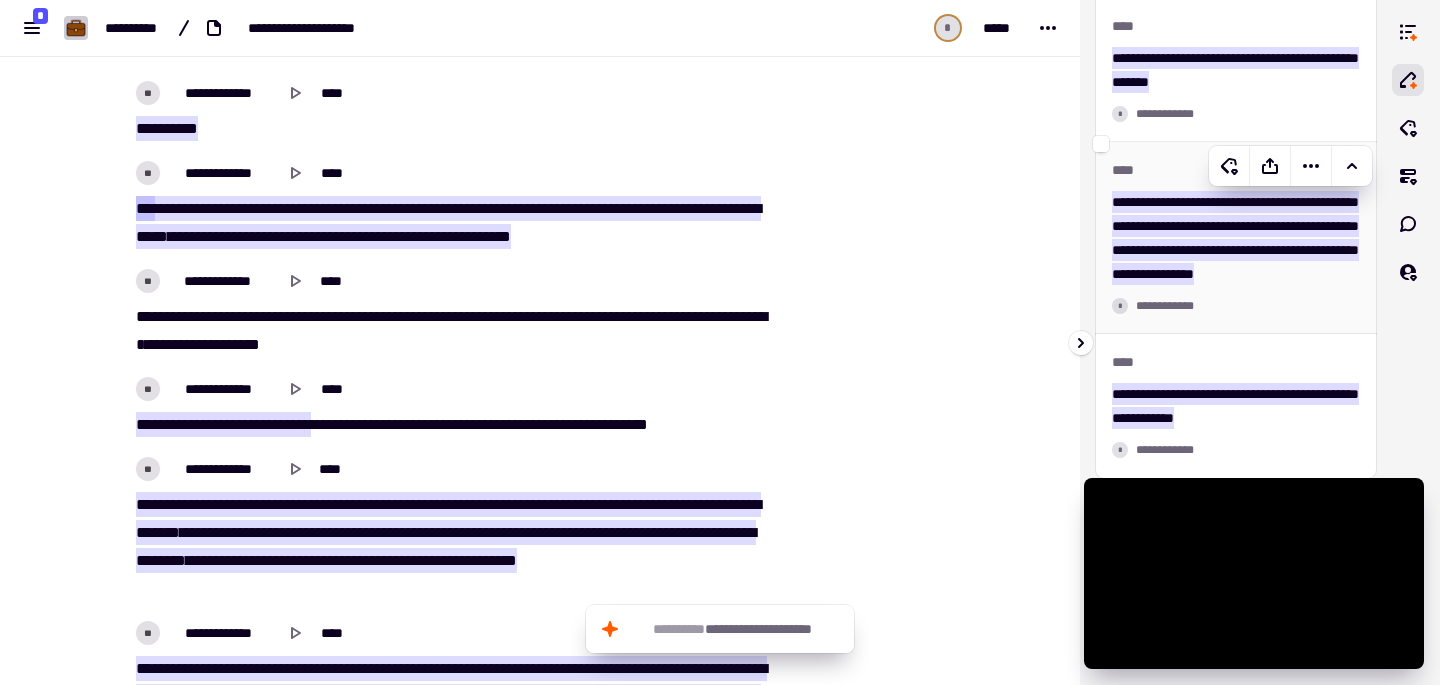scroll, scrollTop: 302, scrollLeft: 0, axis: vertical 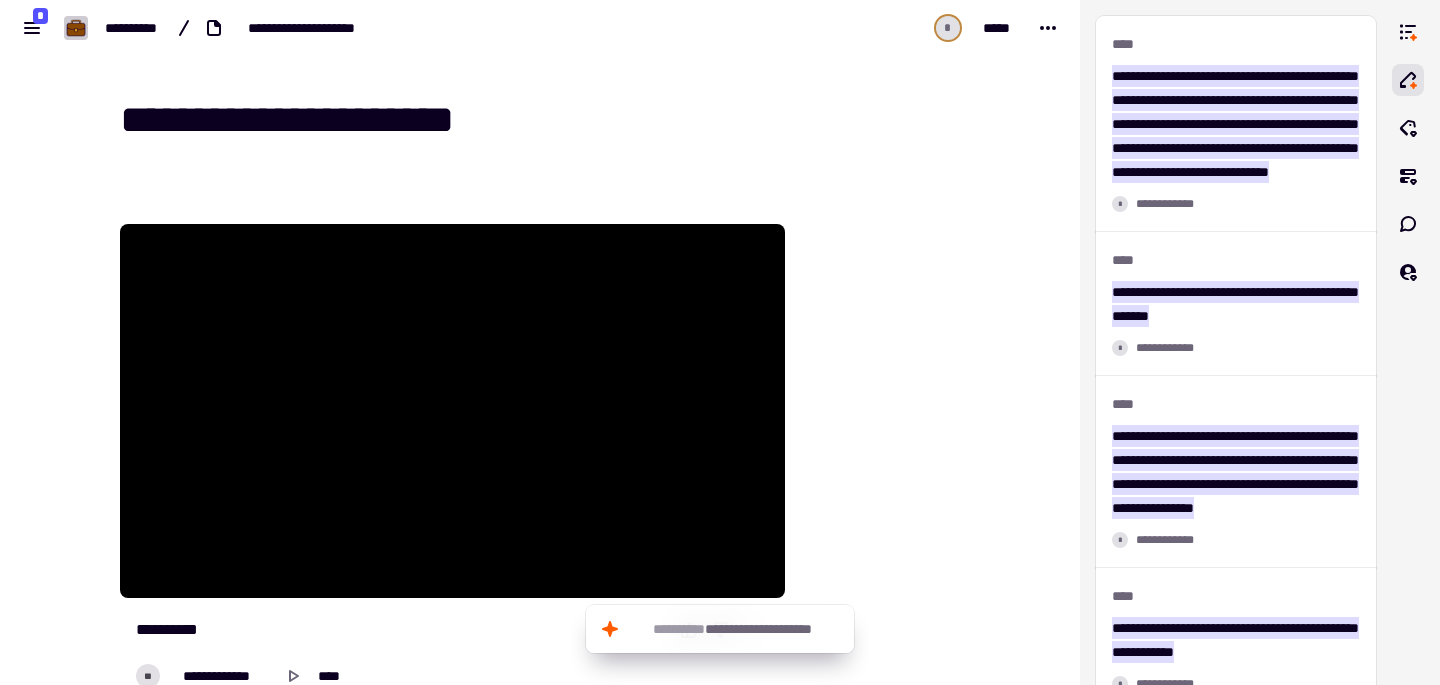 click at bounding box center (886, 7124) 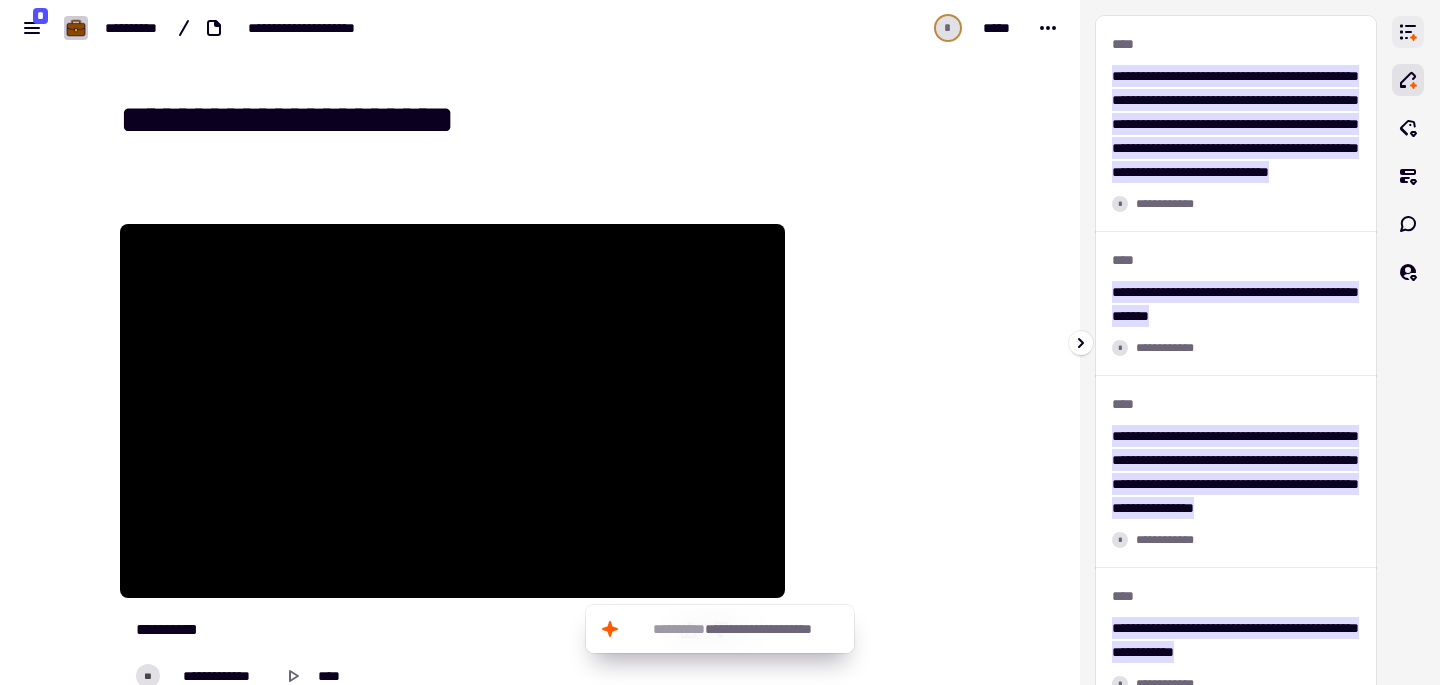 click 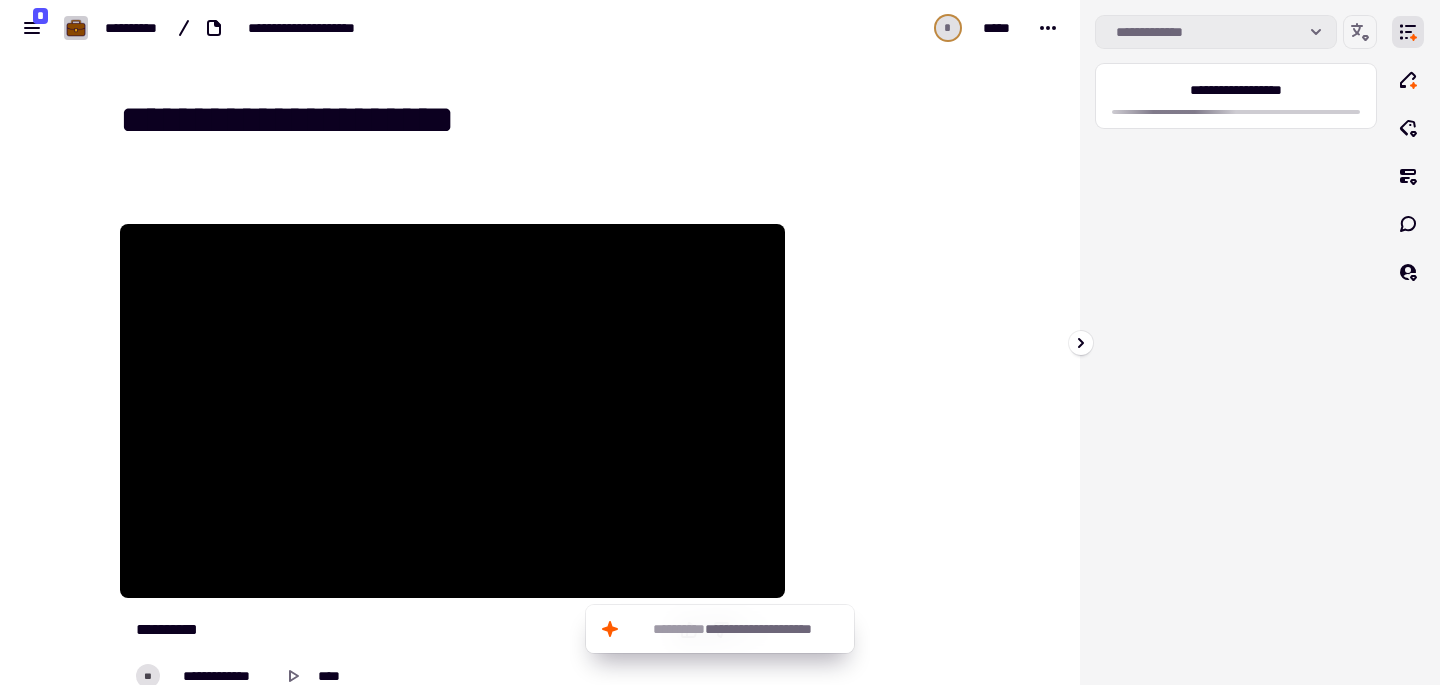 click 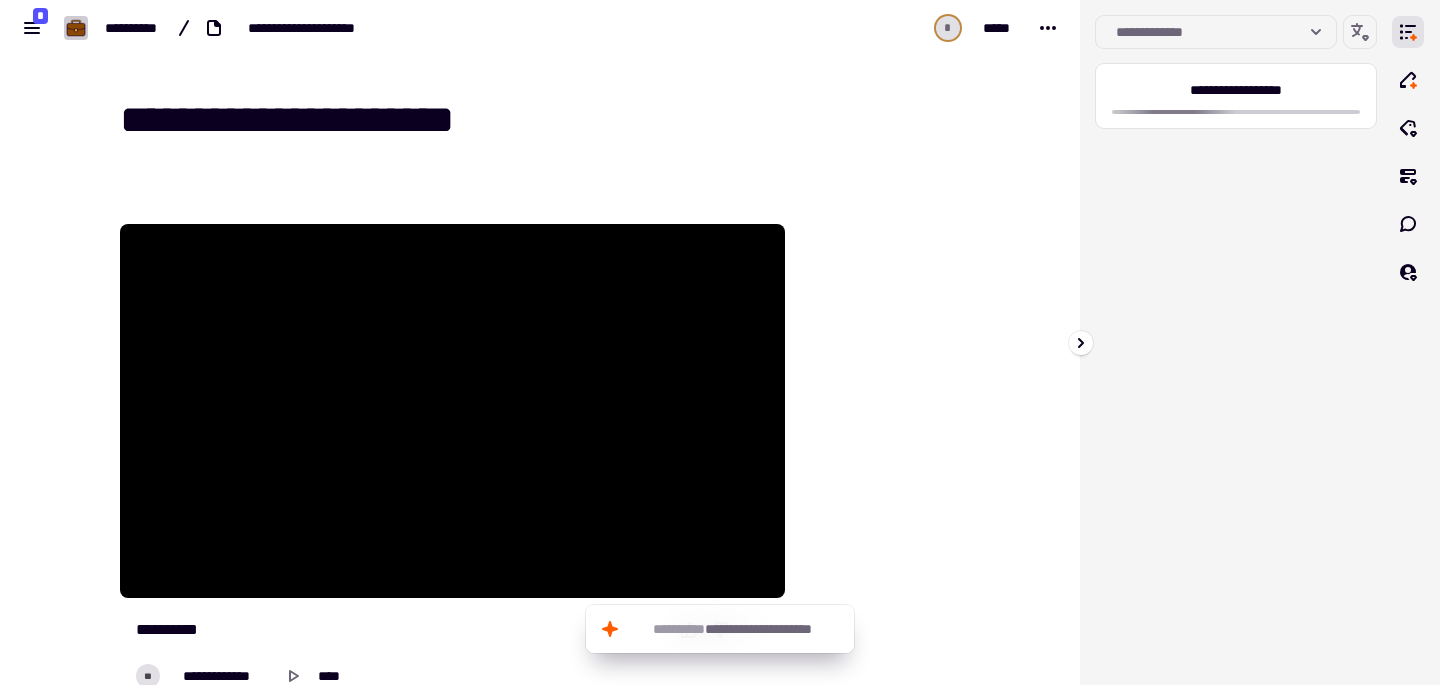click on "**********" at bounding box center [1236, 96] 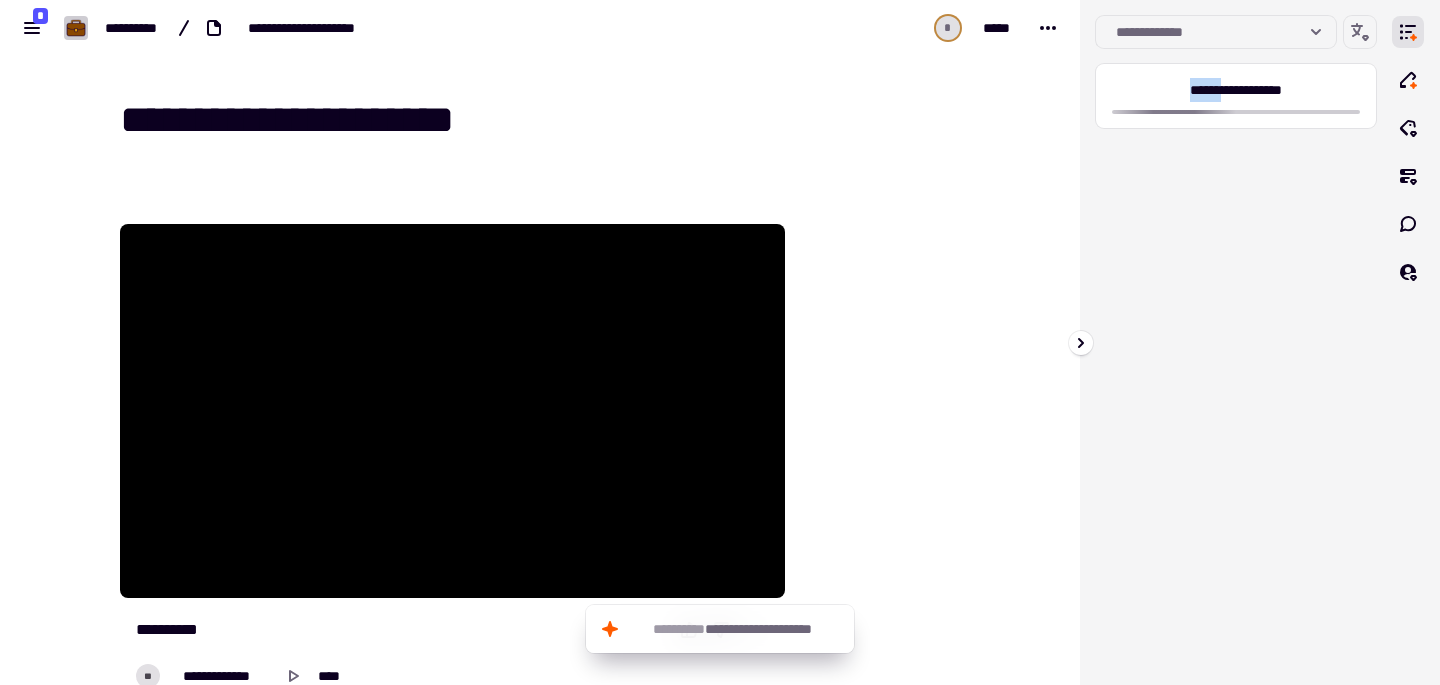 click on "**********" at bounding box center (1236, 96) 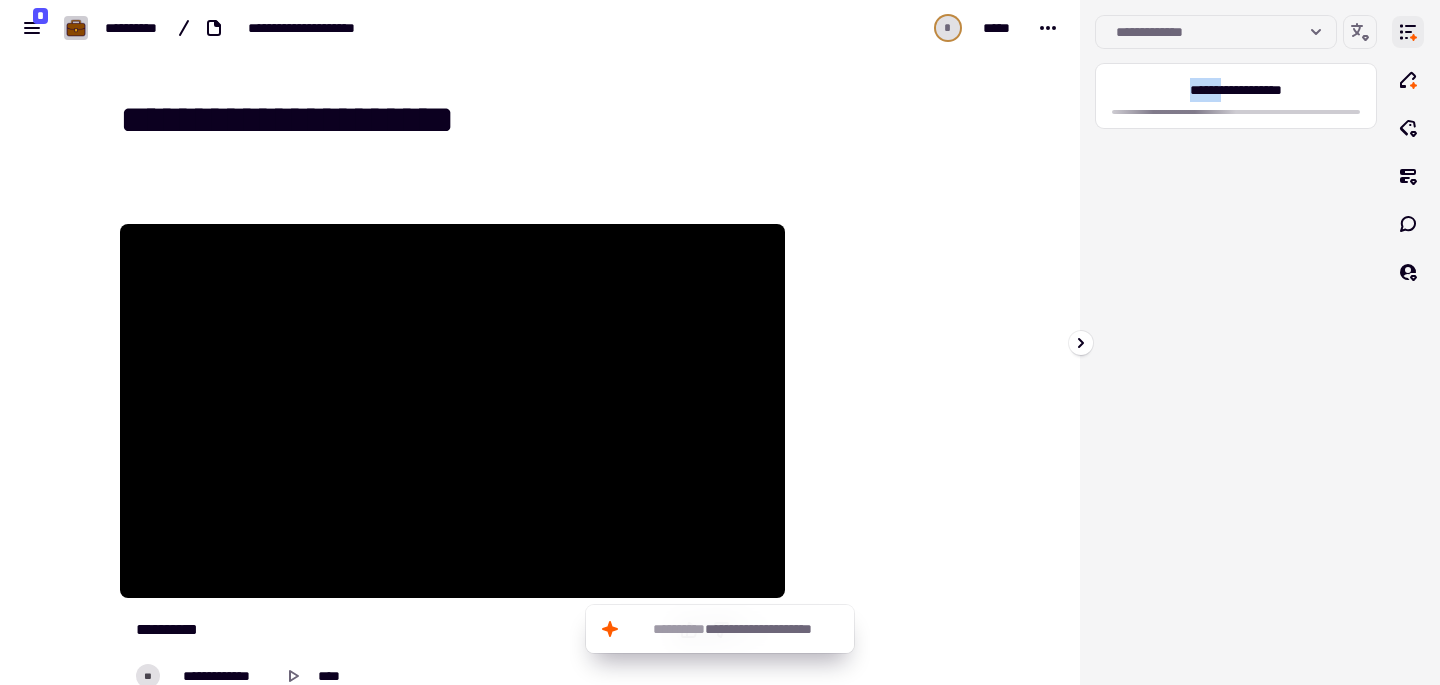 click 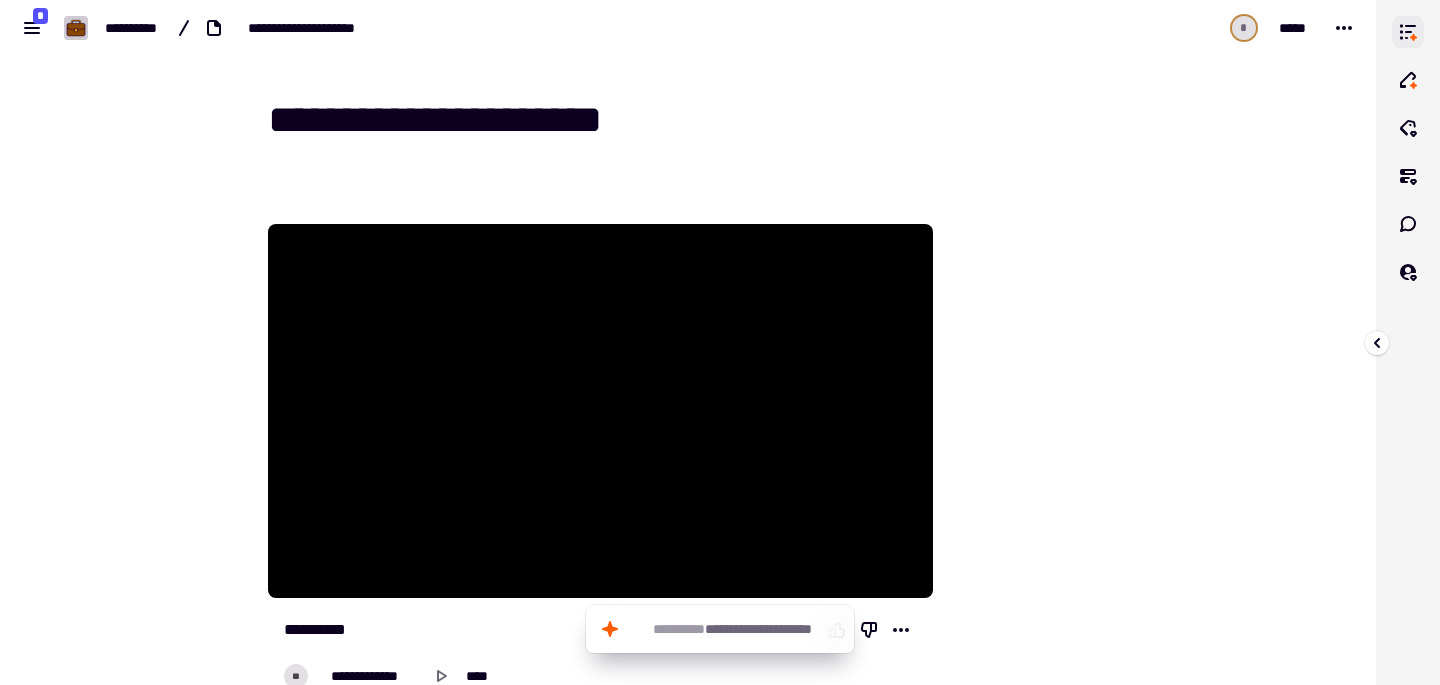 click 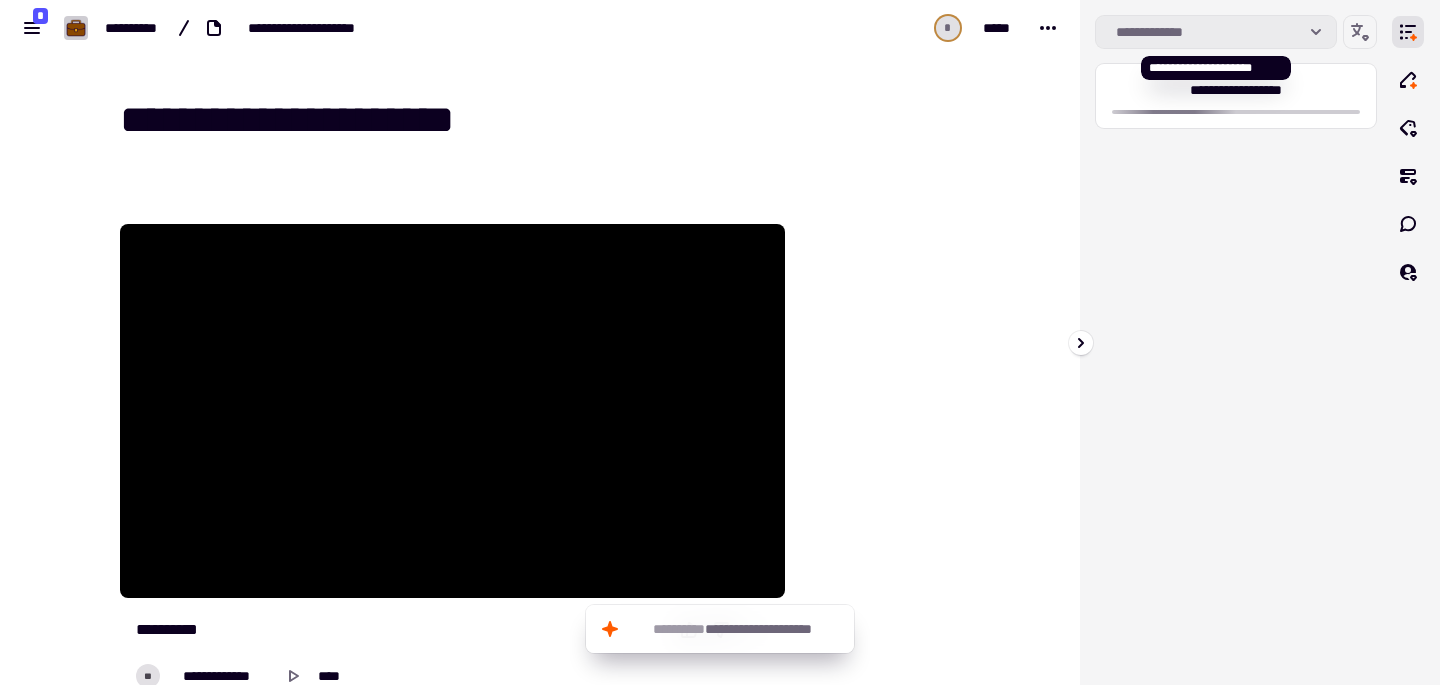 click 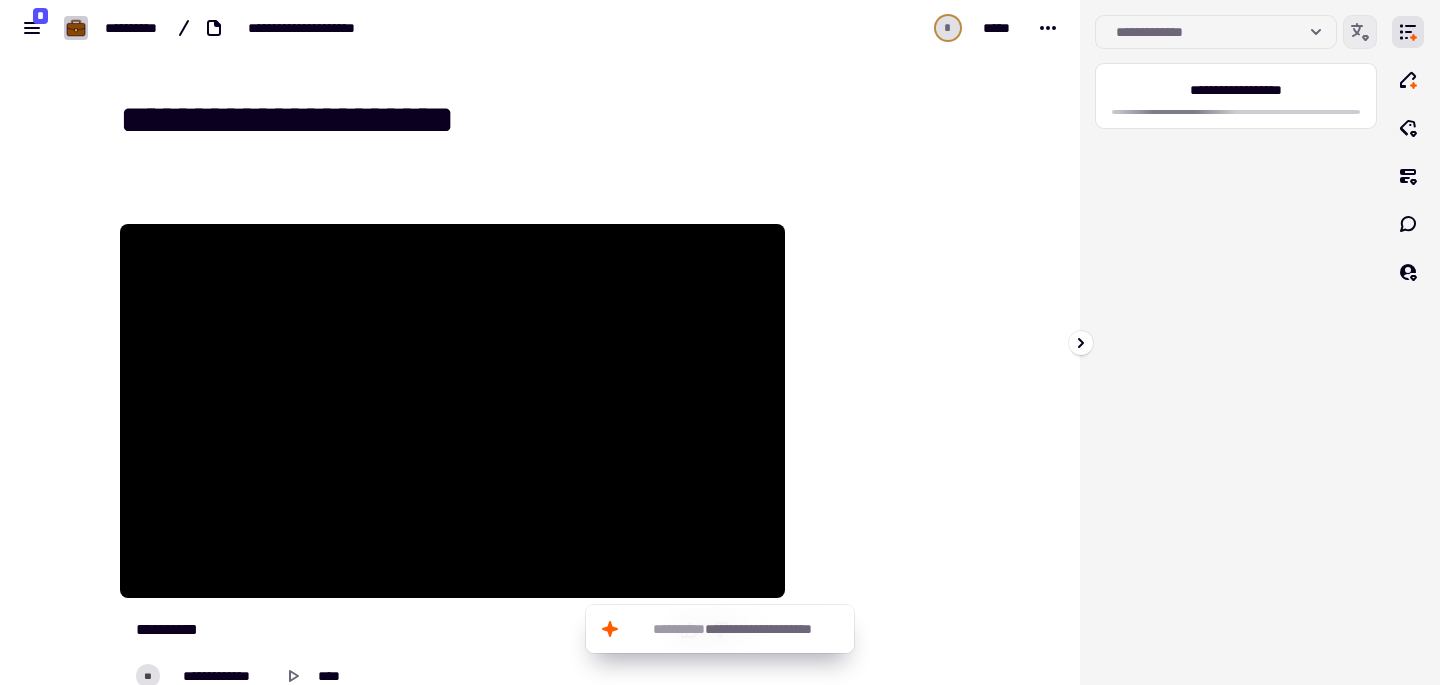 click 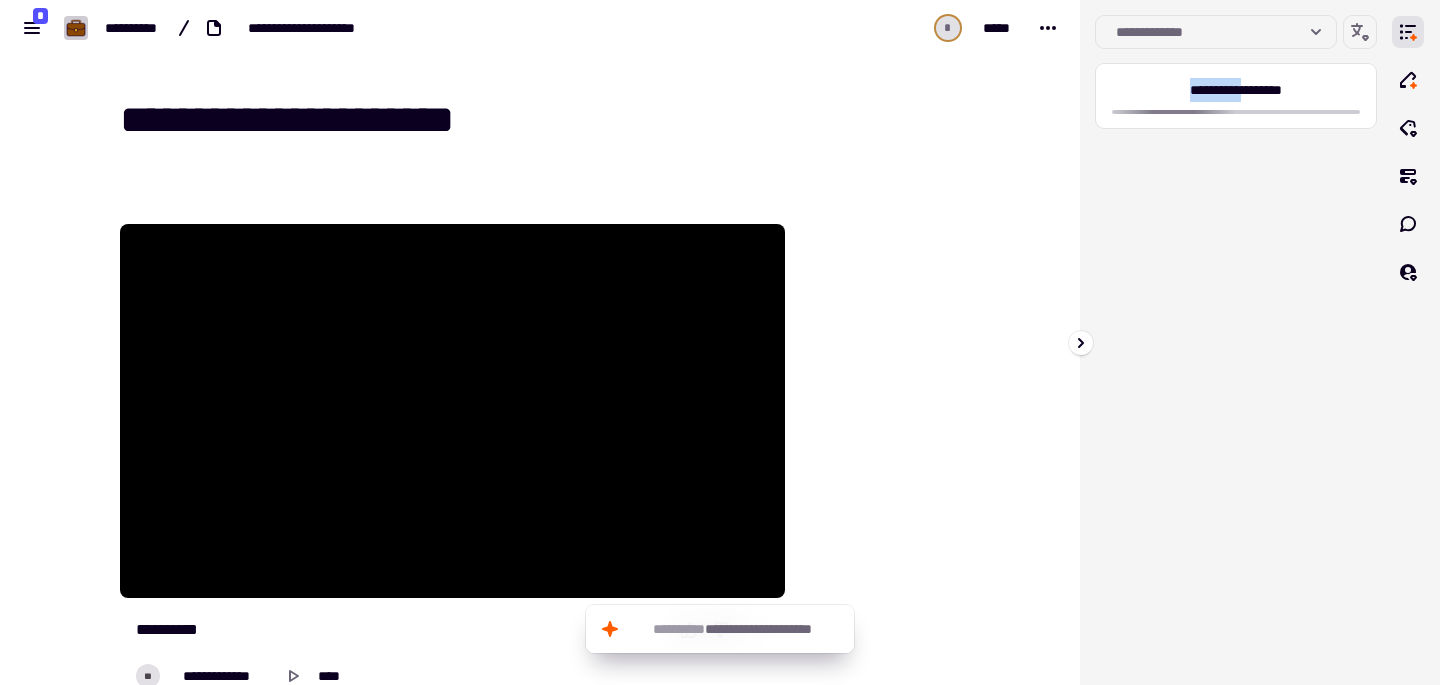 drag, startPoint x: 1223, startPoint y: 91, endPoint x: 1340, endPoint y: 94, distance: 117.03845 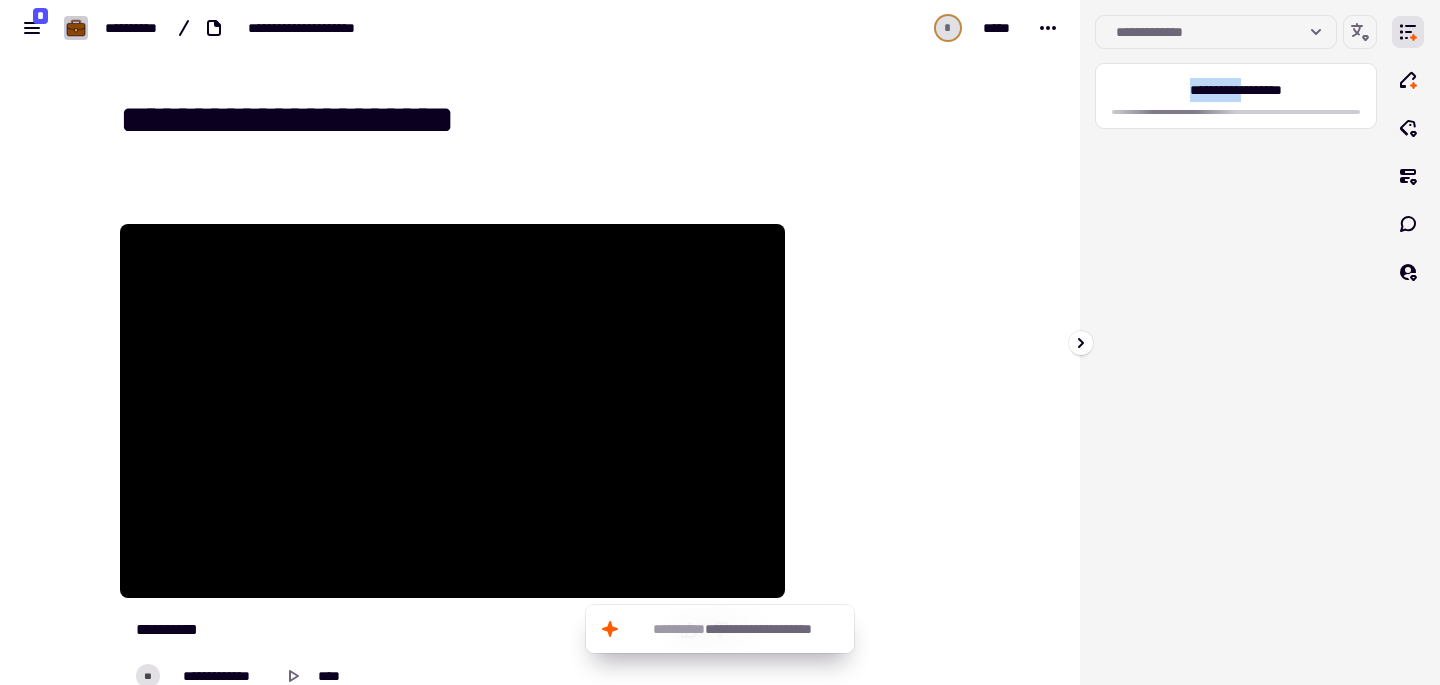 click on "**********" at bounding box center [1236, 96] 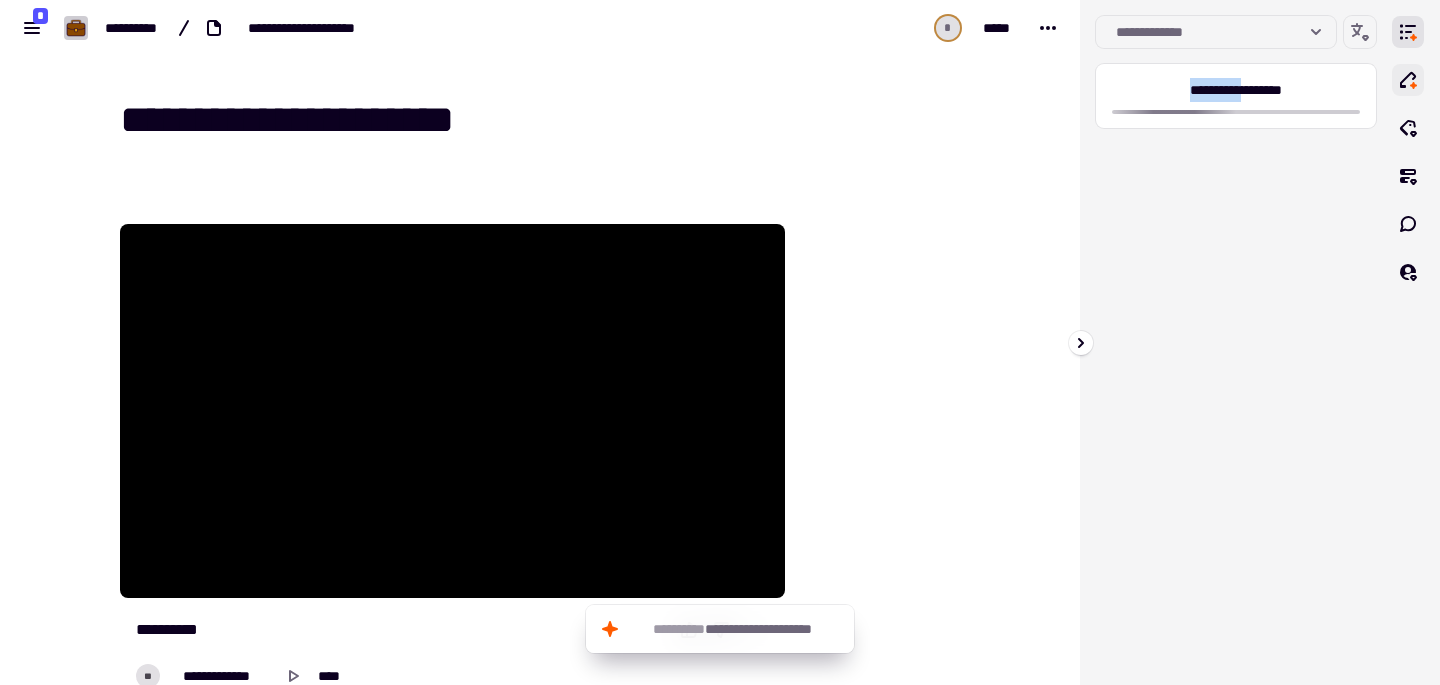 click 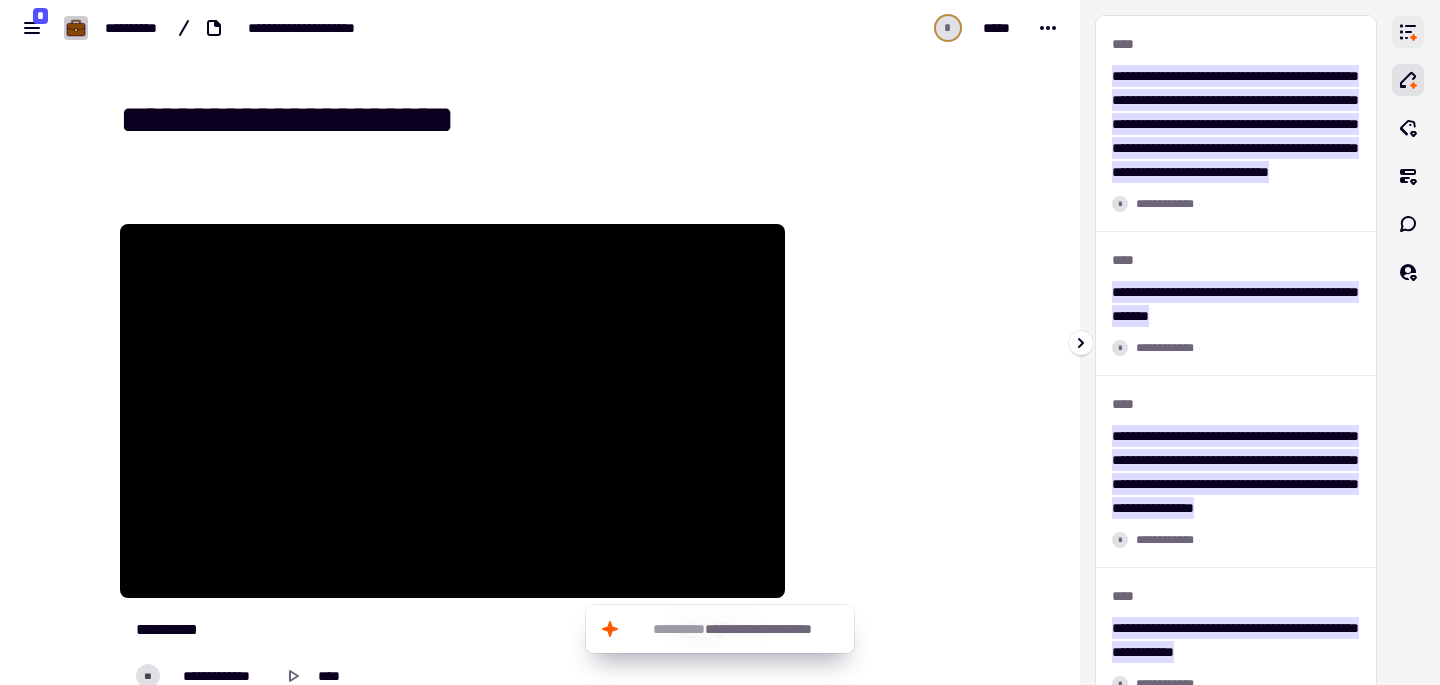 click 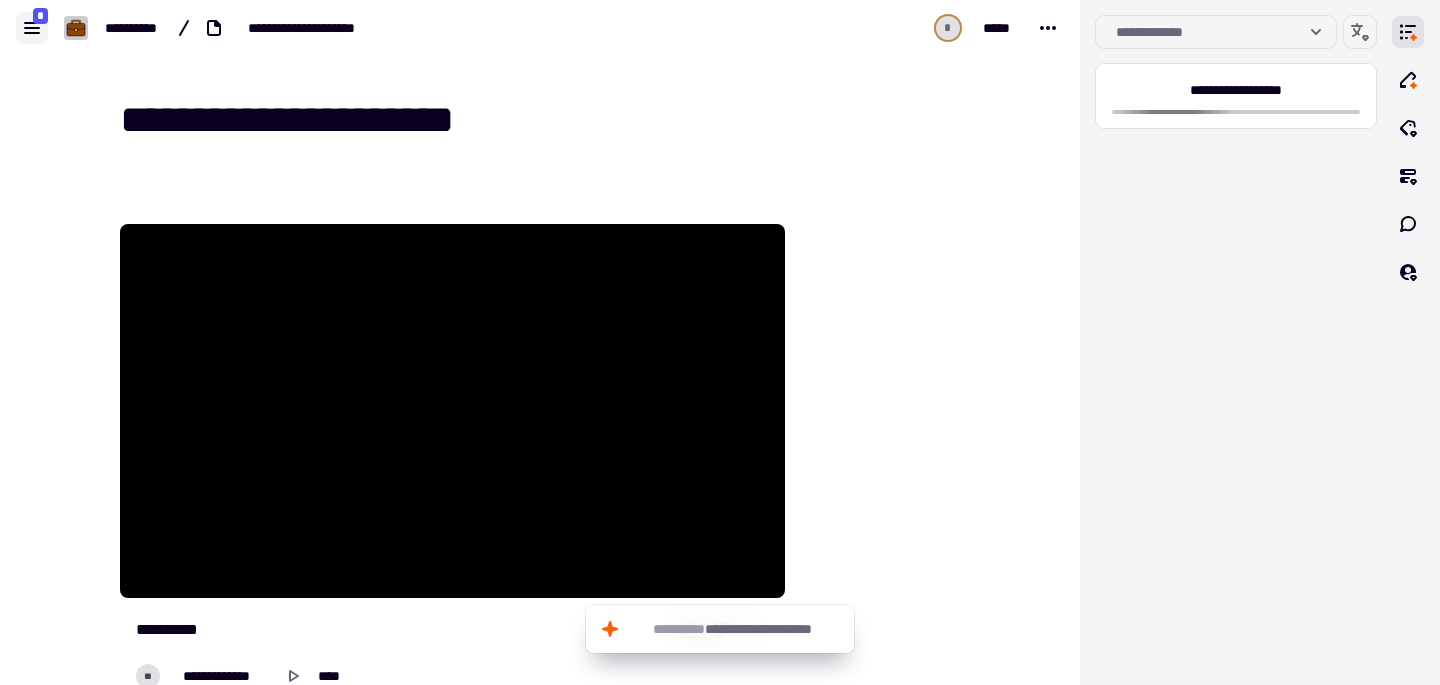 click 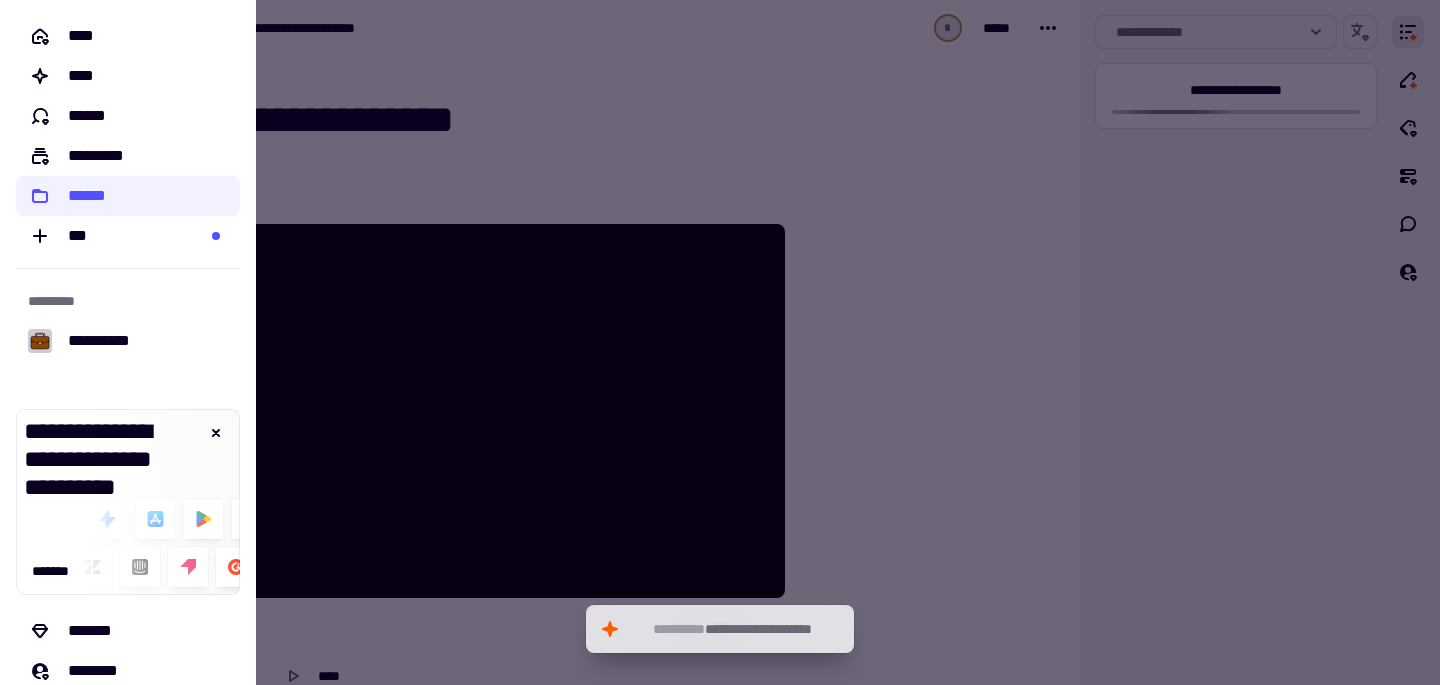 click at bounding box center (720, 342) 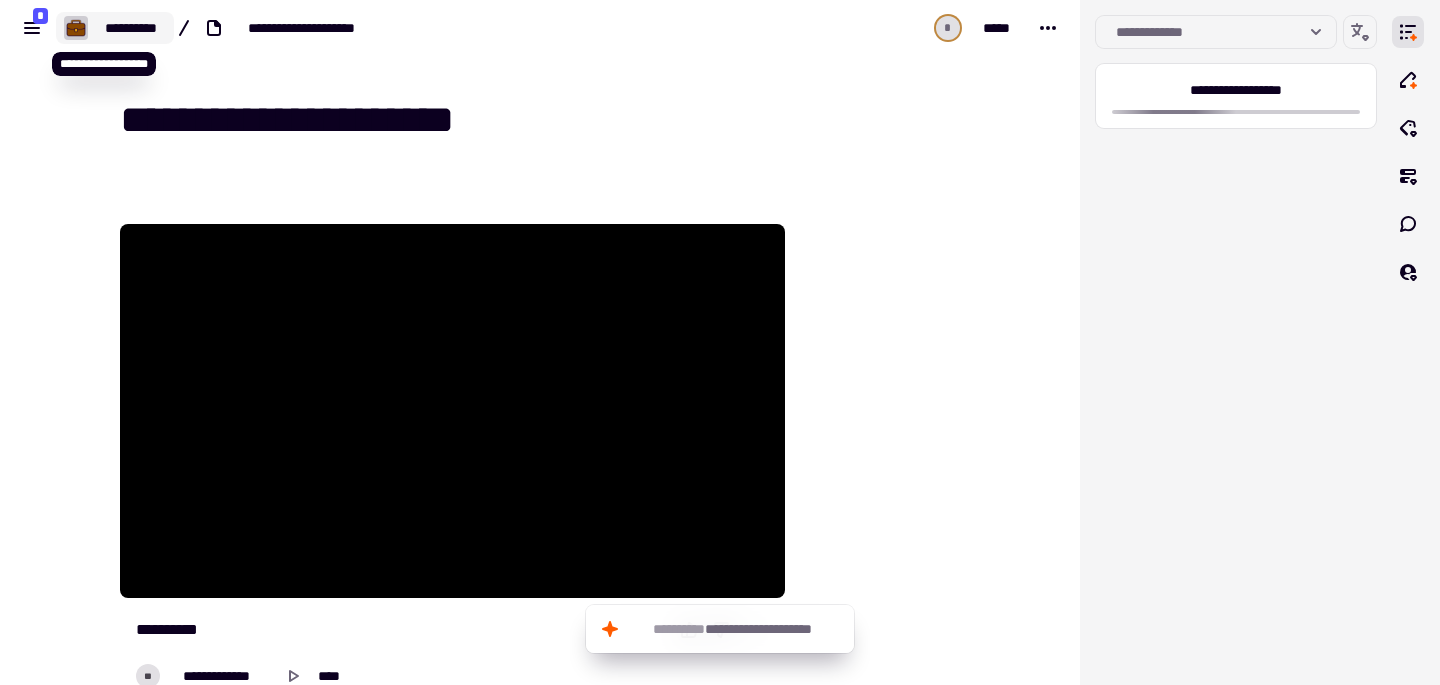 click on "**********" 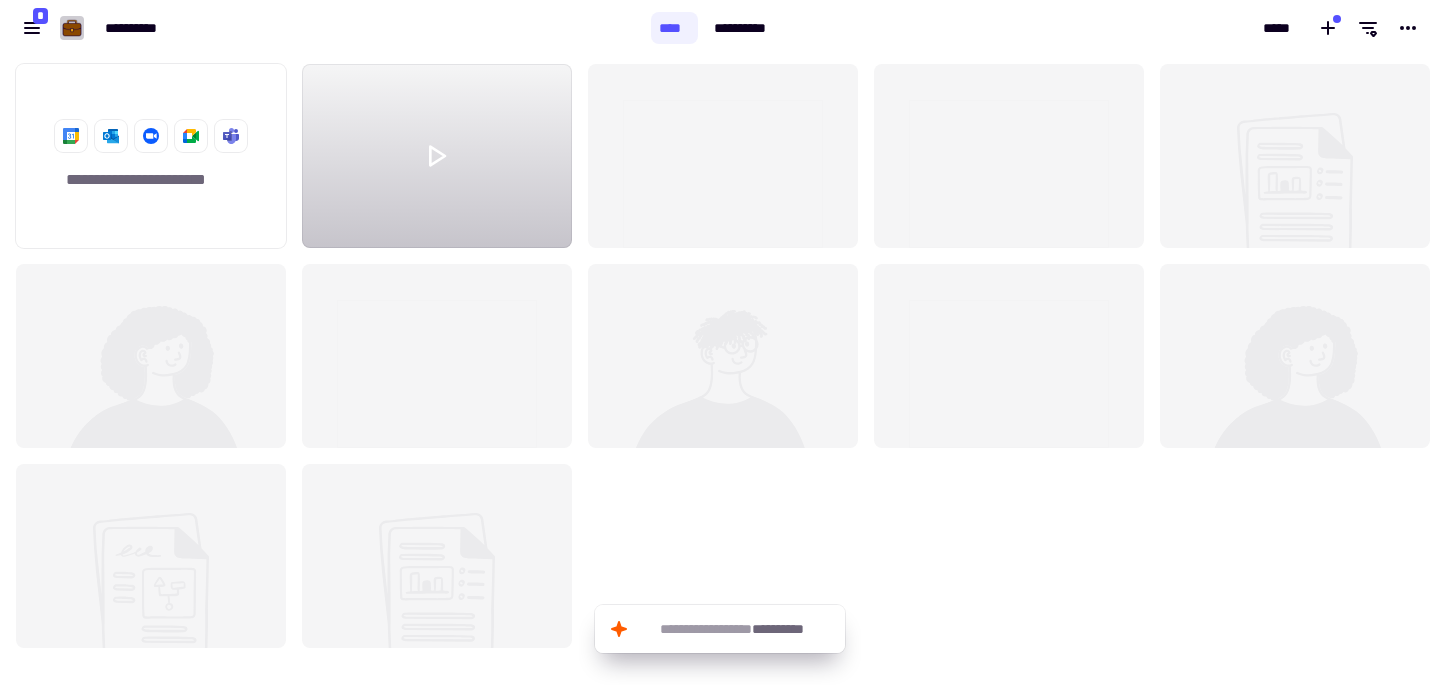 scroll, scrollTop: 16, scrollLeft: 16, axis: both 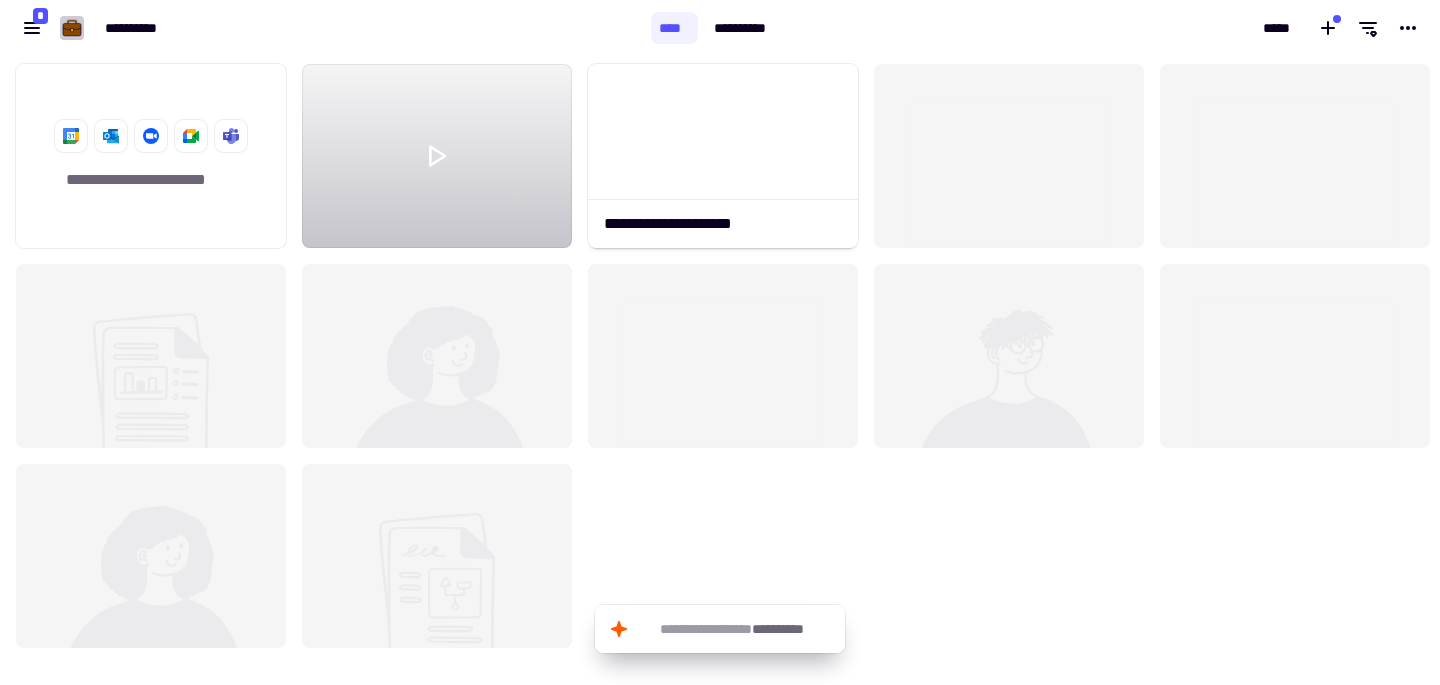 click on "**********" 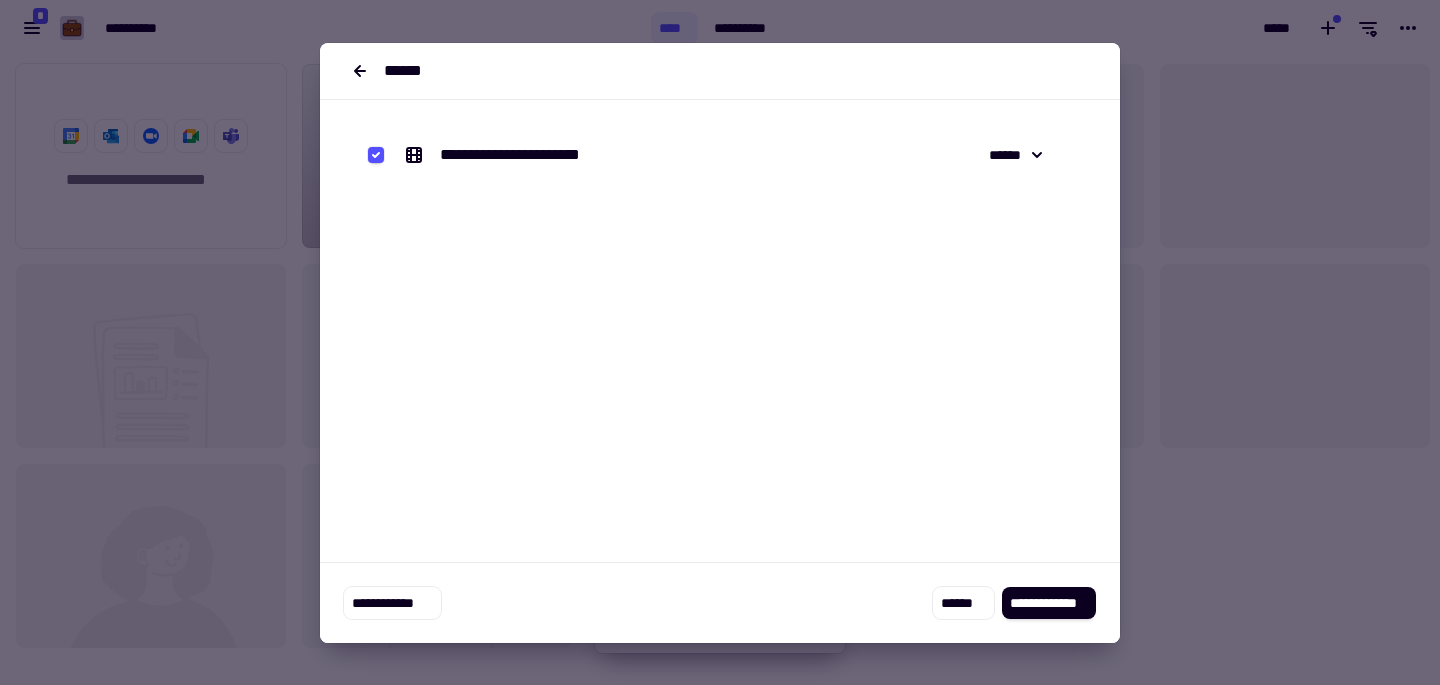 click on "**********" at bounding box center (542, 155) 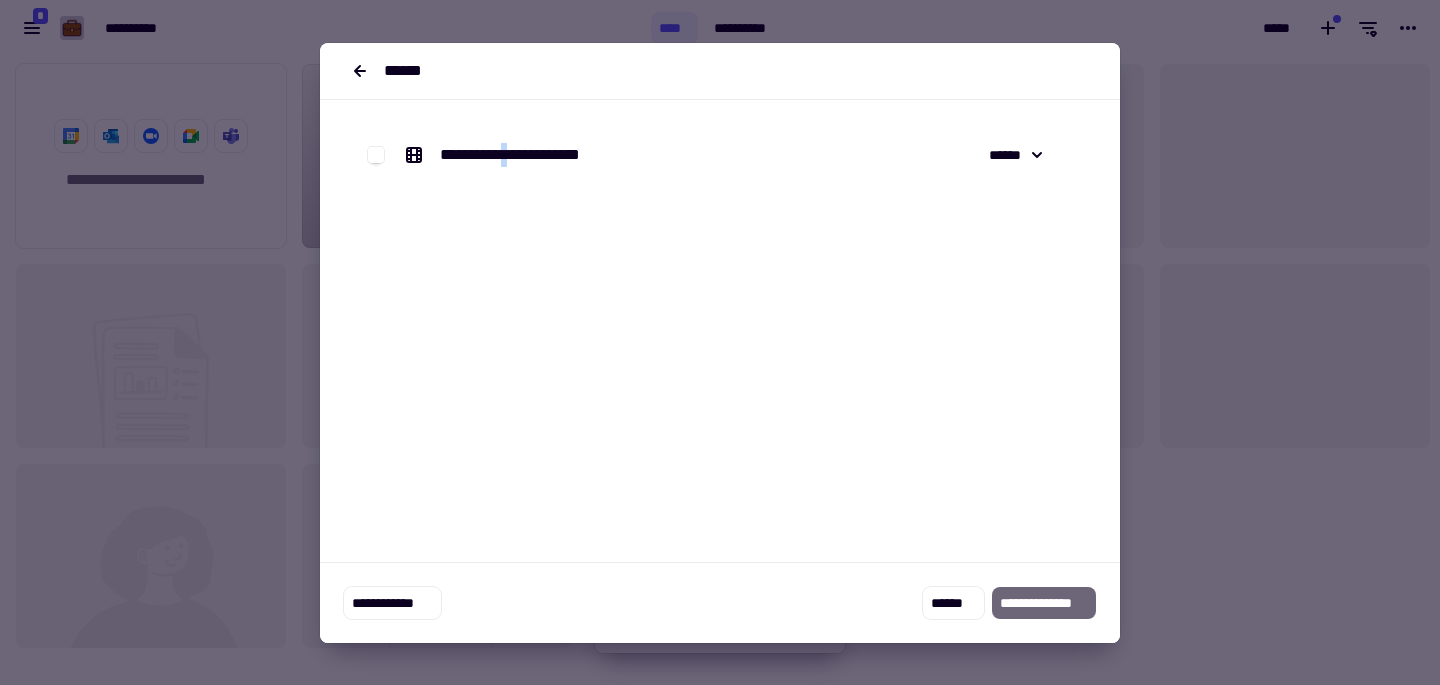 click on "**********" at bounding box center (542, 155) 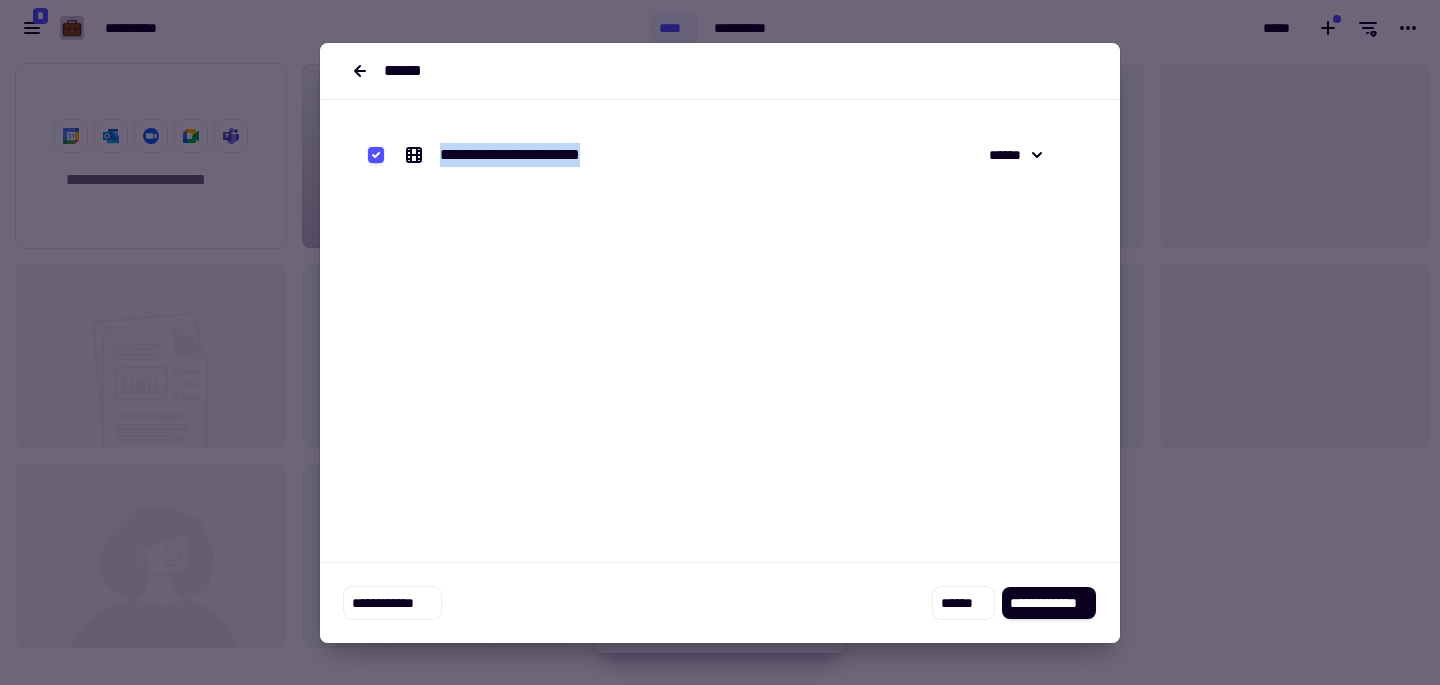 drag, startPoint x: 655, startPoint y: 159, endPoint x: 422, endPoint y: 149, distance: 233.2145 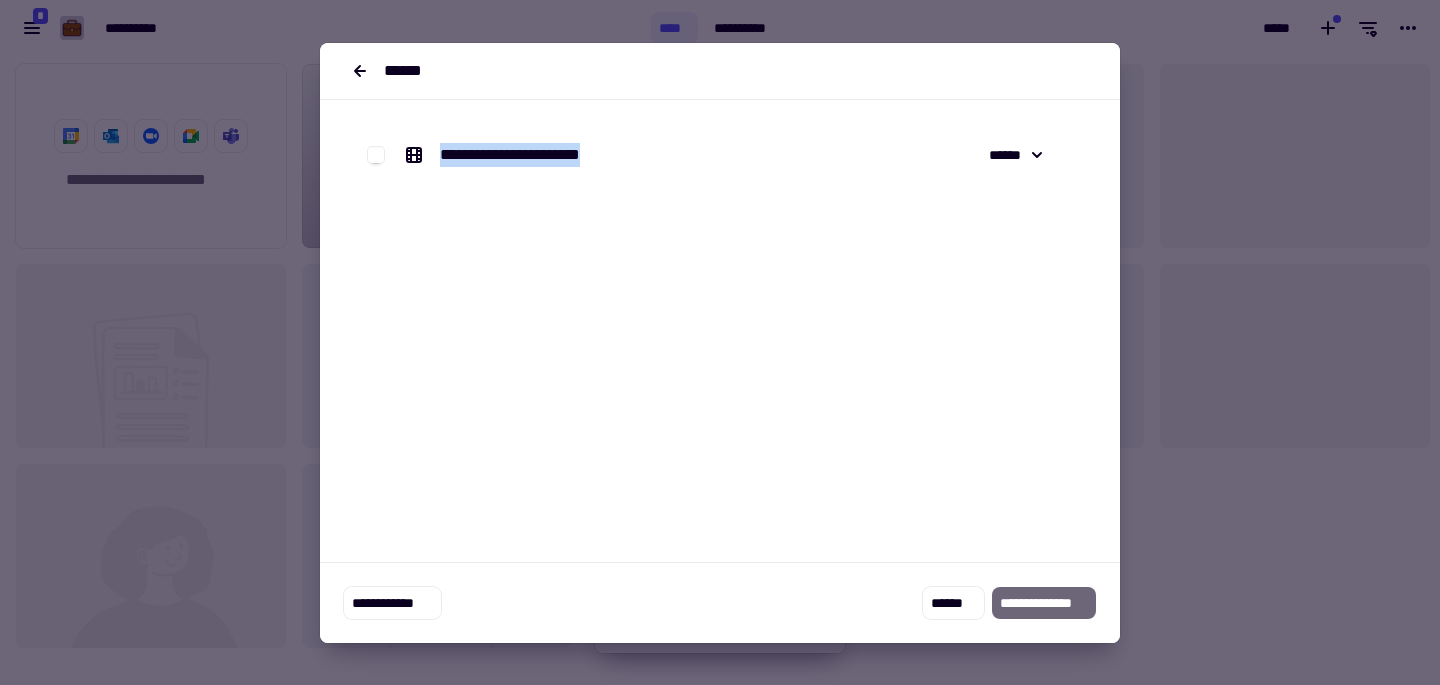 click on "**********" at bounding box center (542, 155) 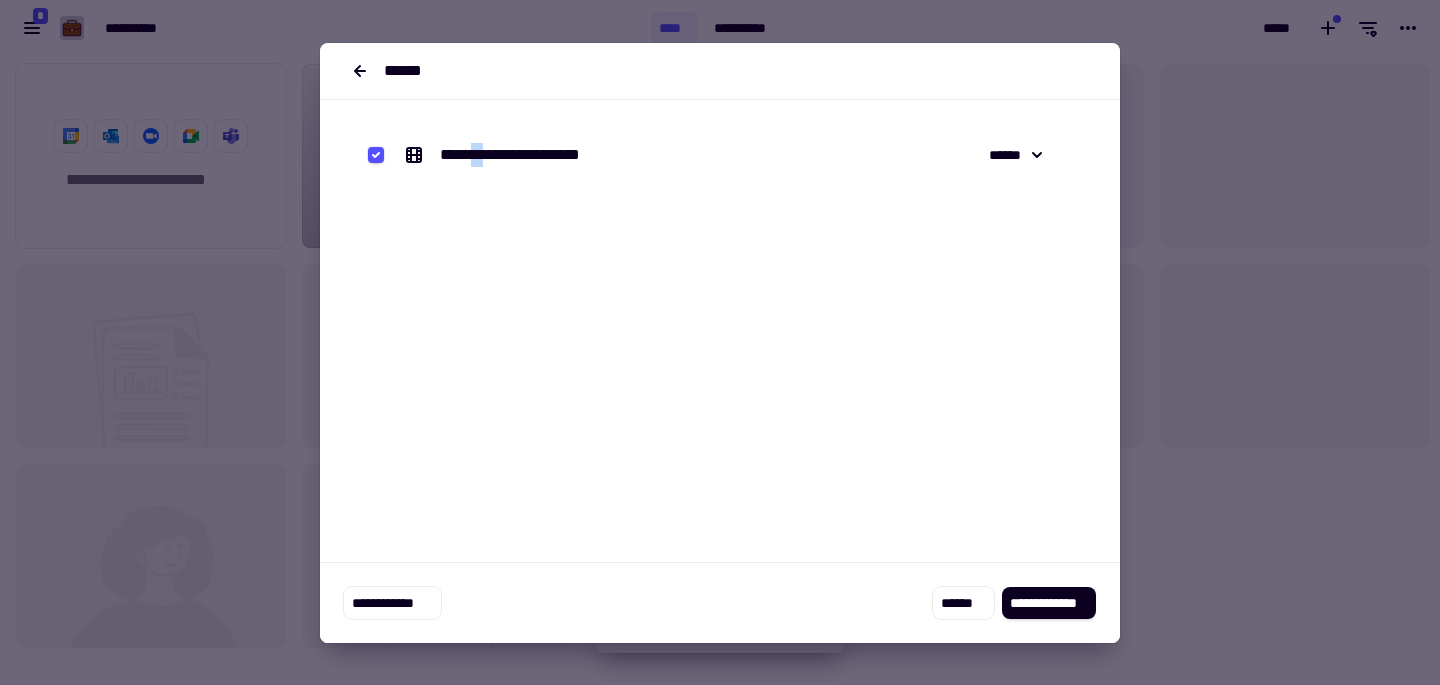 click on "**********" at bounding box center [542, 155] 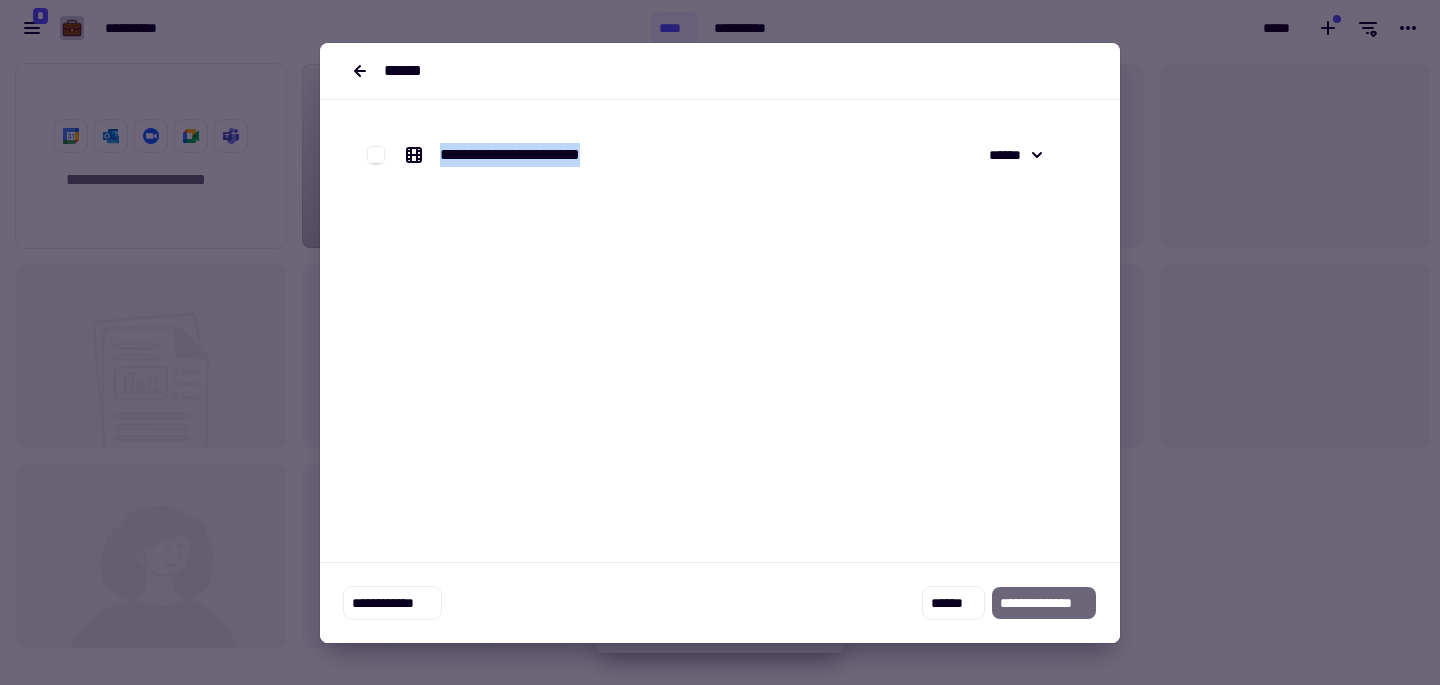 click on "**********" at bounding box center (542, 155) 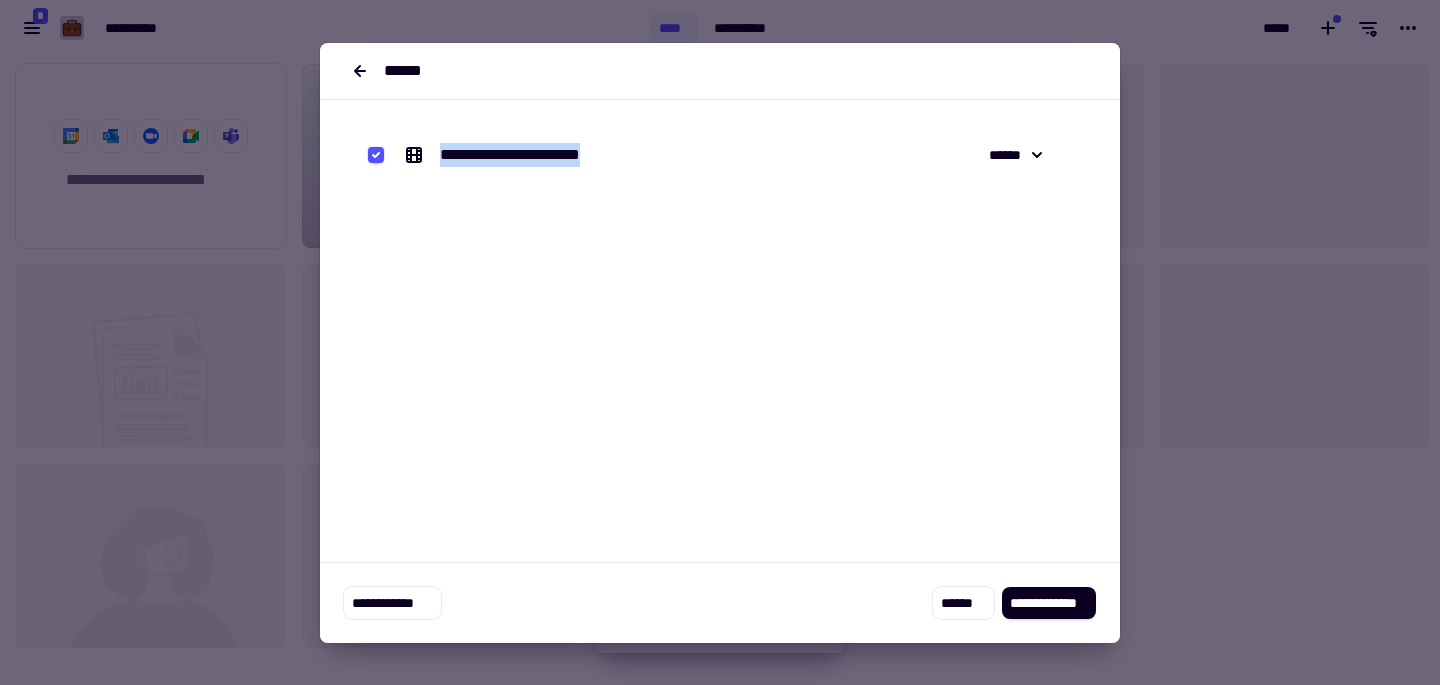 click on "**********" at bounding box center (542, 155) 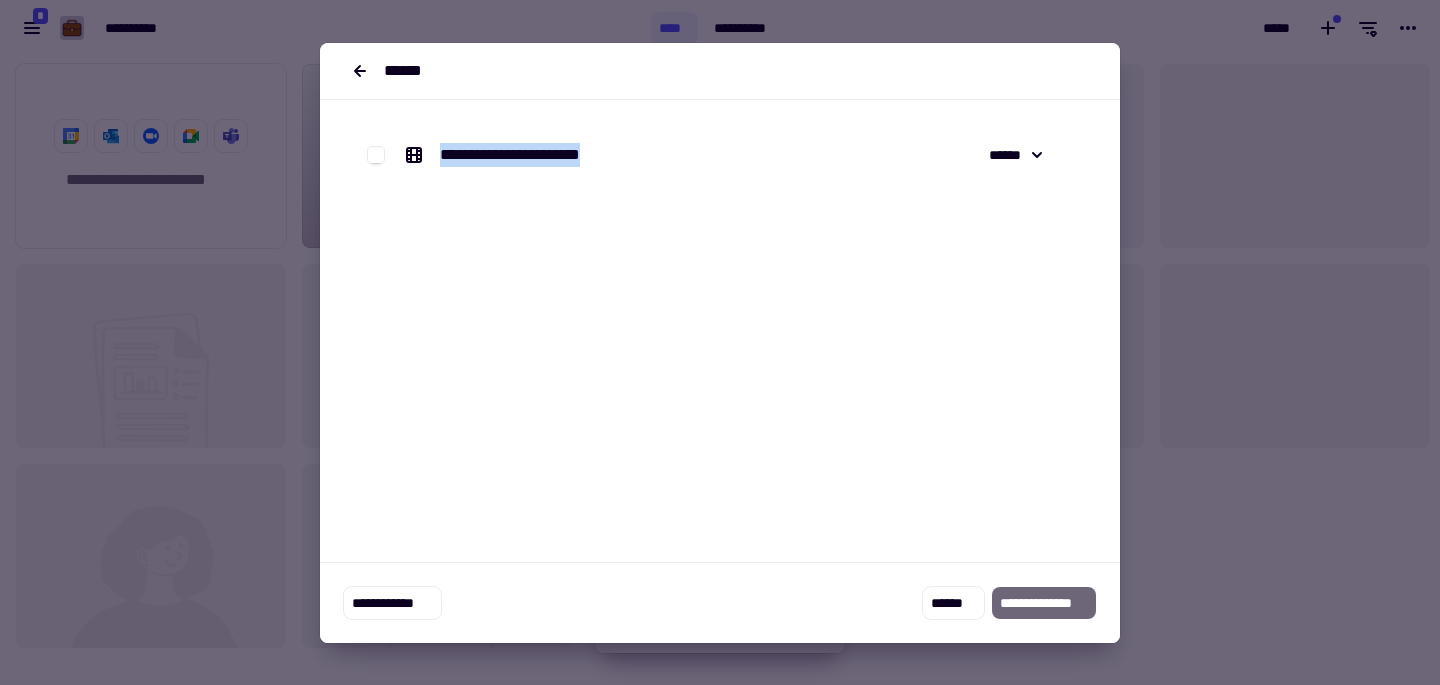 click on "**********" at bounding box center [720, 371] 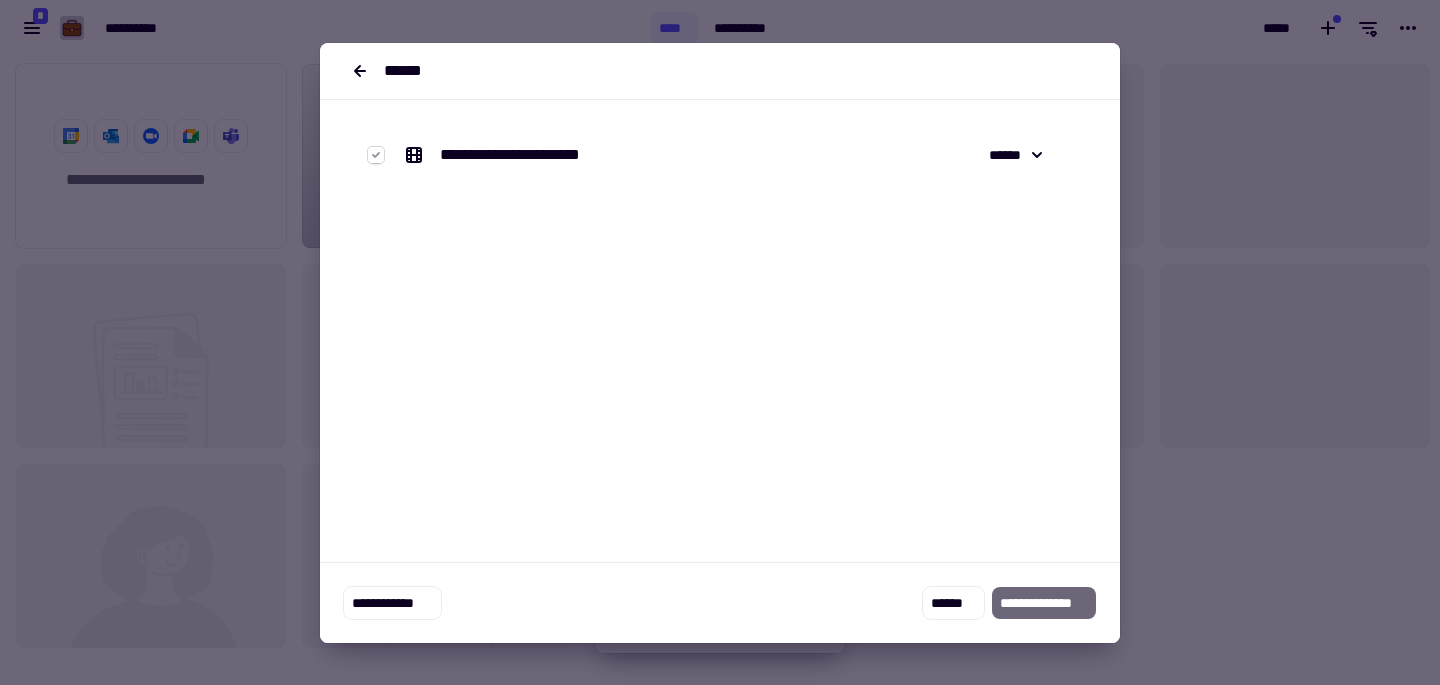 click 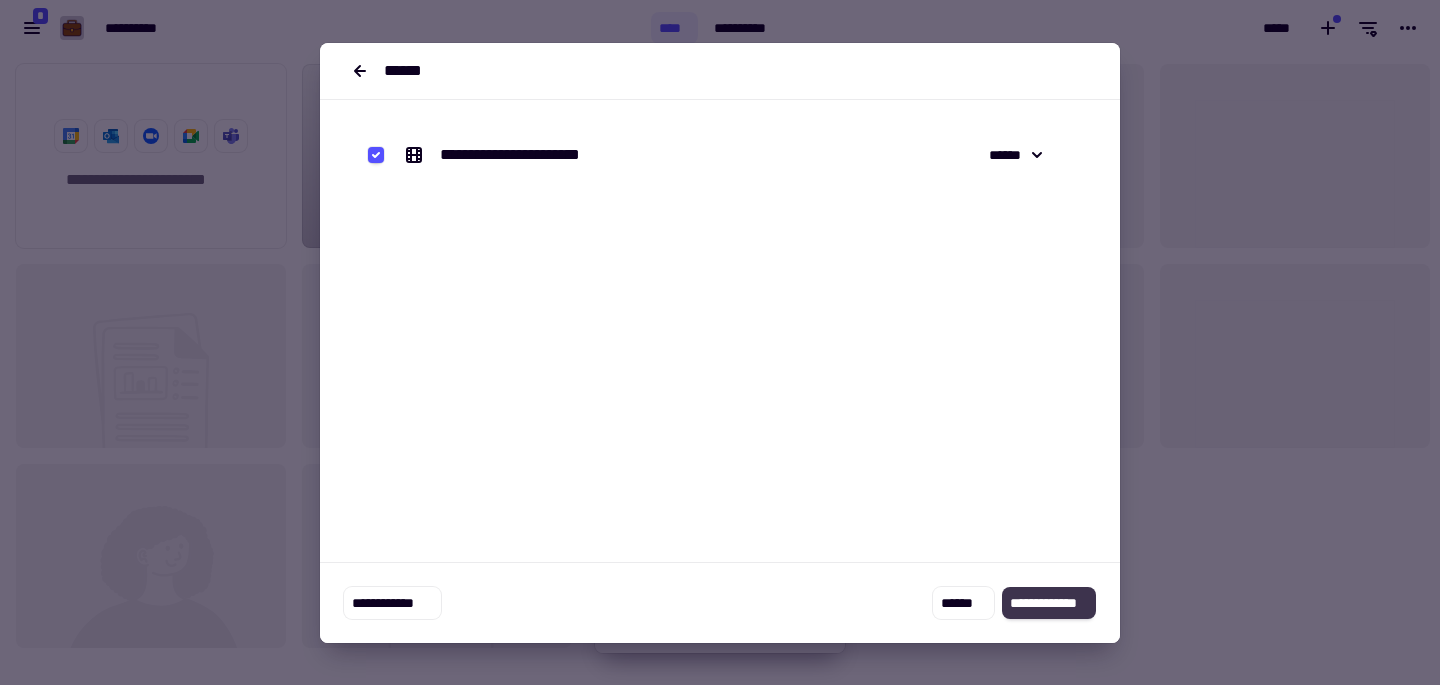 click on "**********" 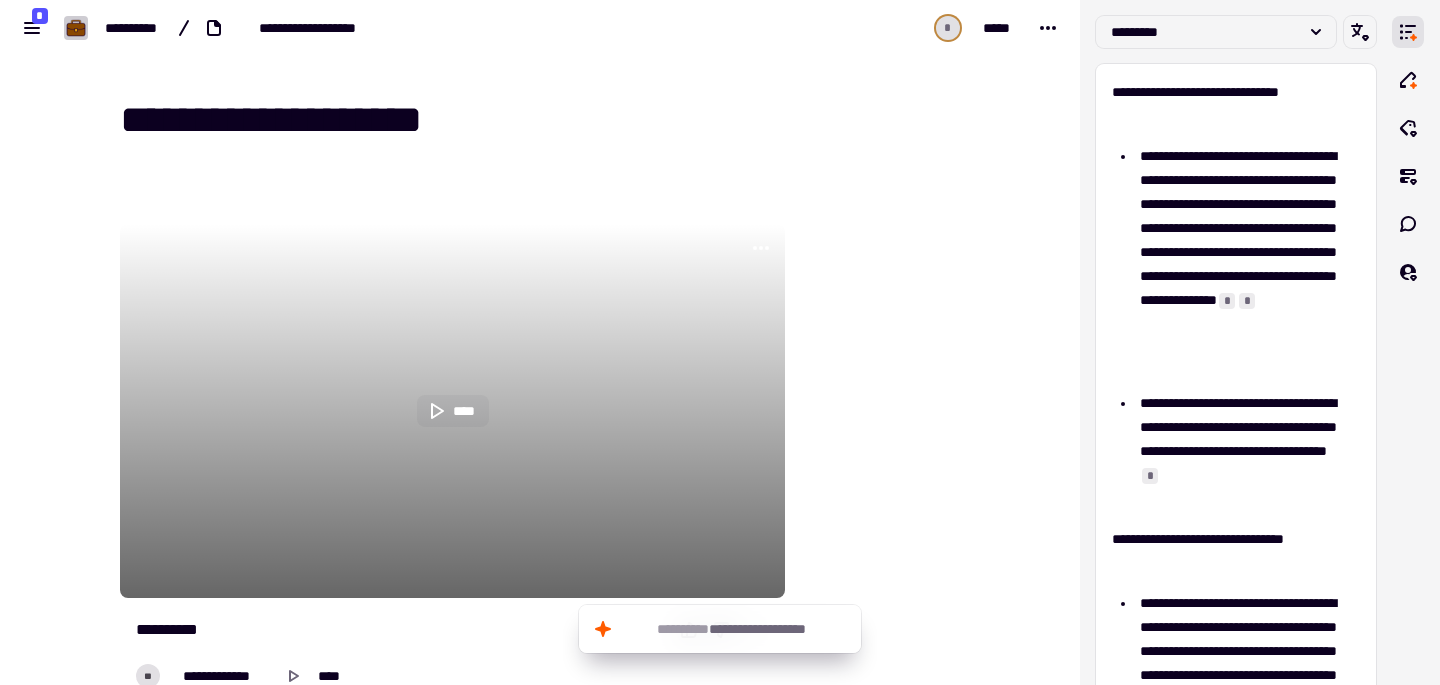 click 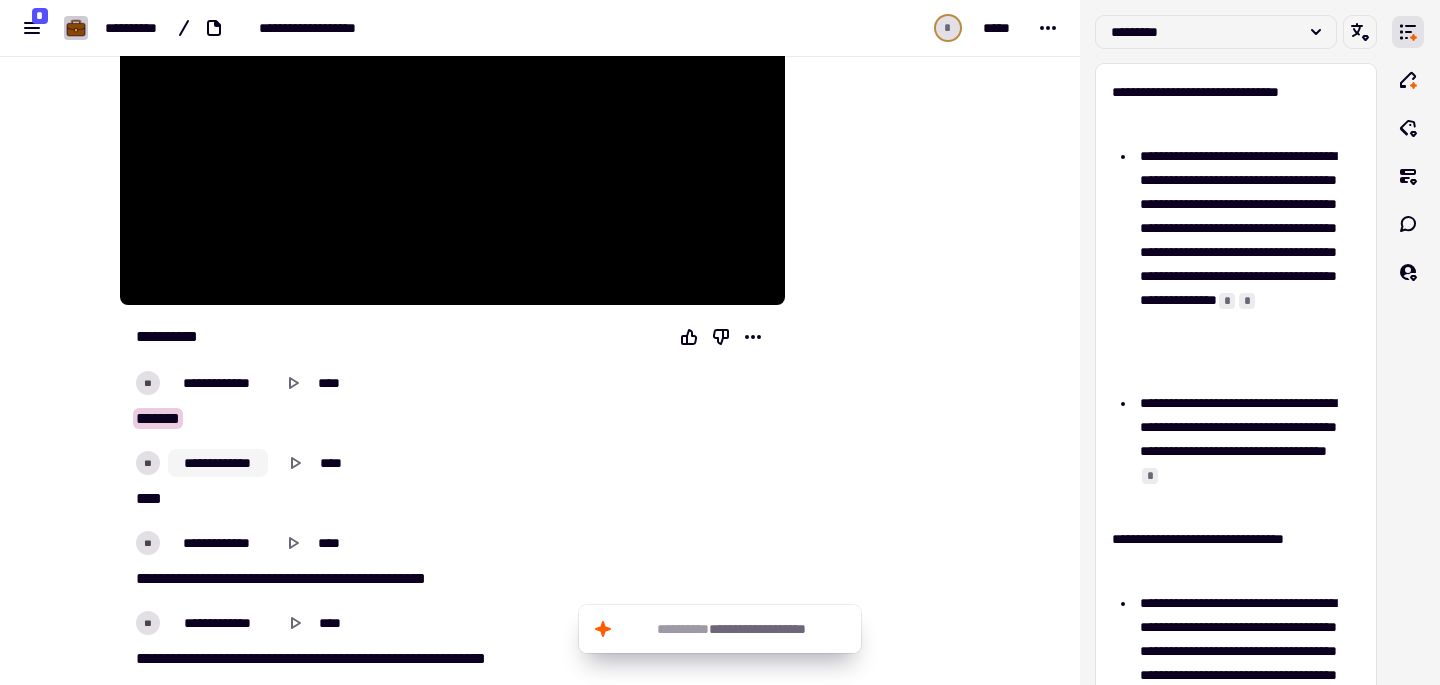 scroll, scrollTop: 297, scrollLeft: 0, axis: vertical 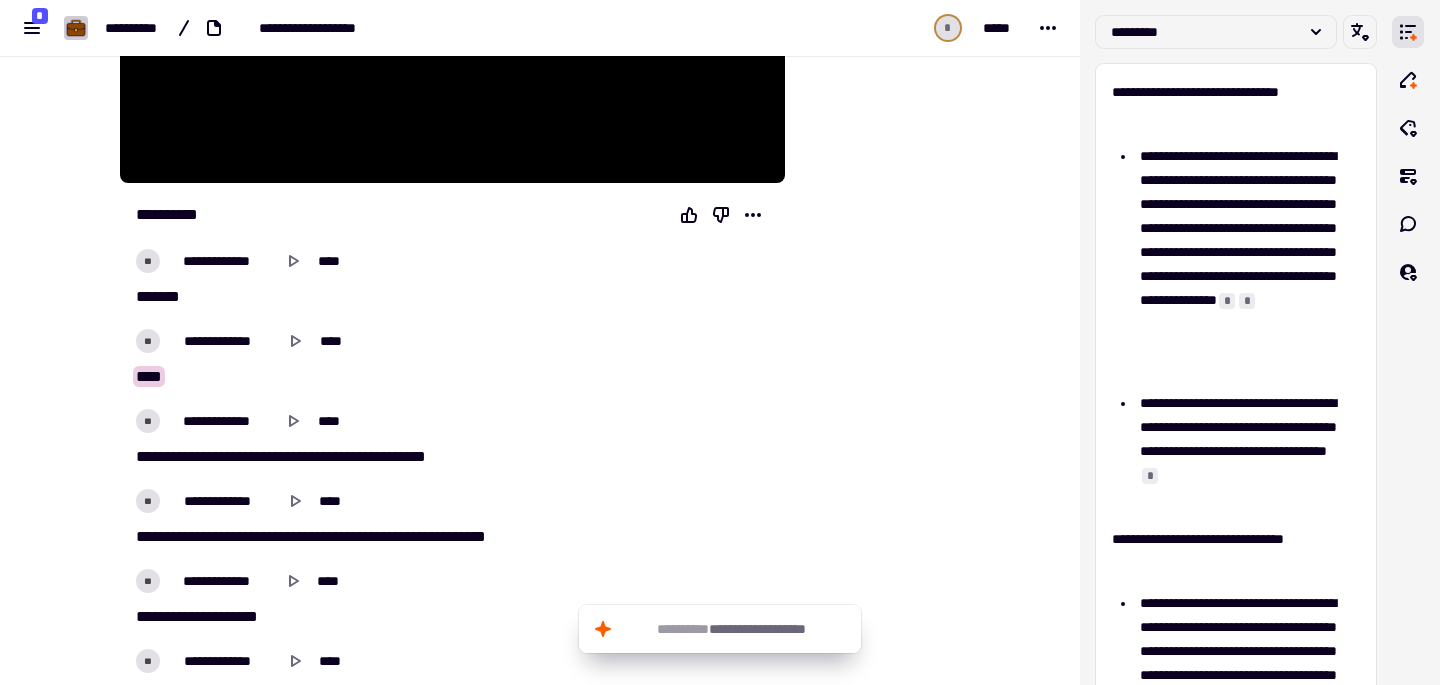 type on "****" 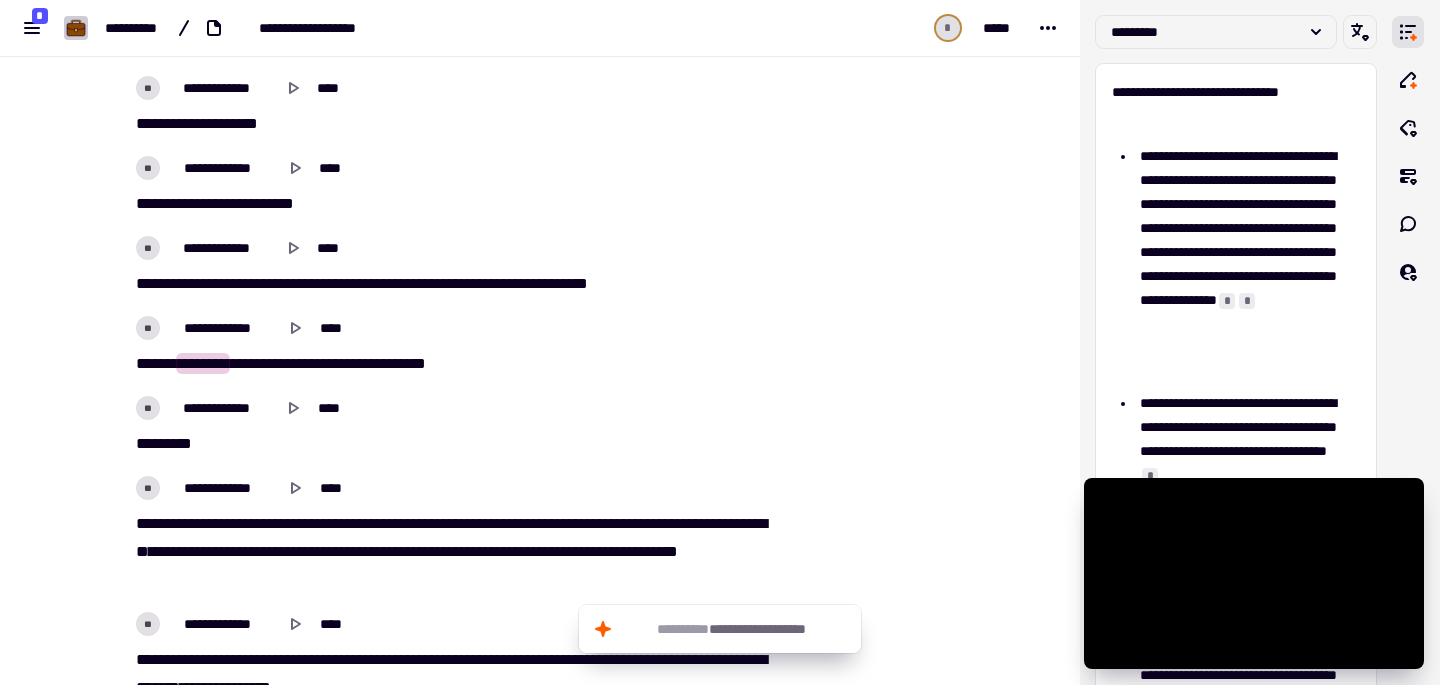 scroll, scrollTop: 1017, scrollLeft: 0, axis: vertical 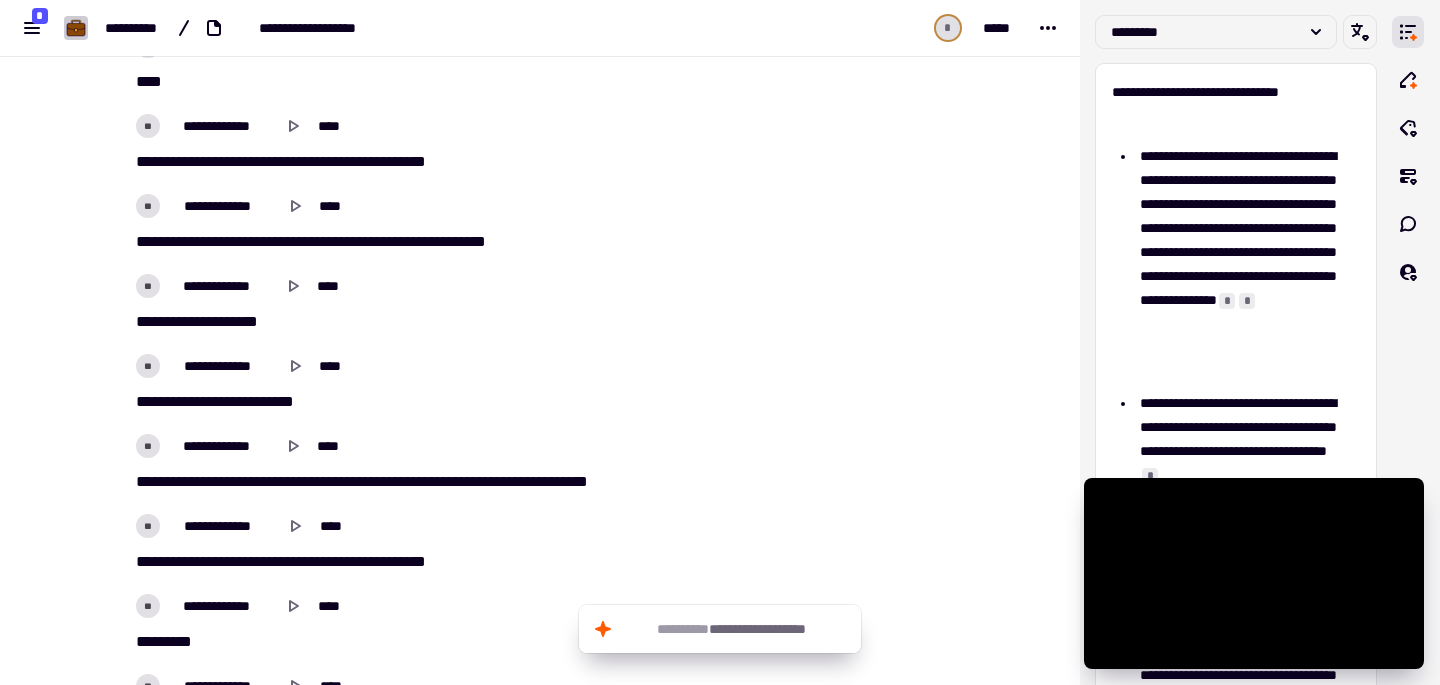 type on "*****" 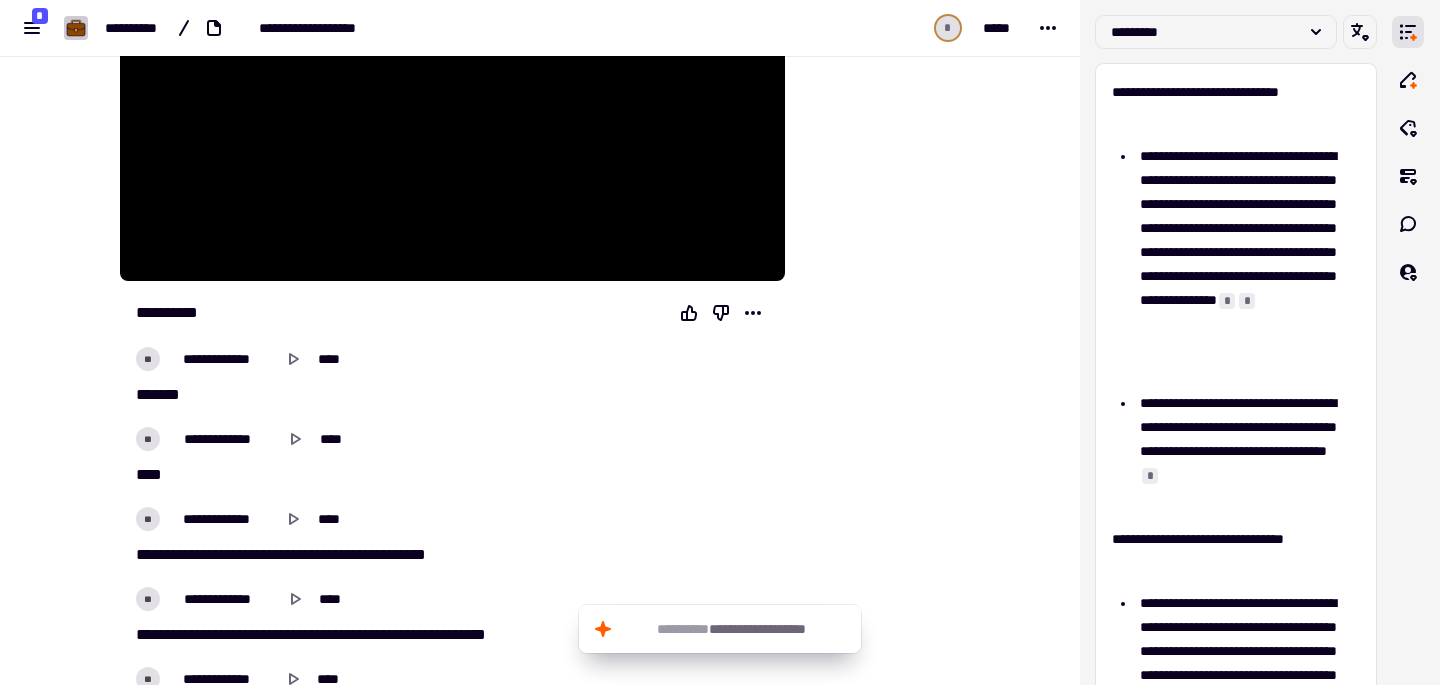 scroll, scrollTop: 0, scrollLeft: 0, axis: both 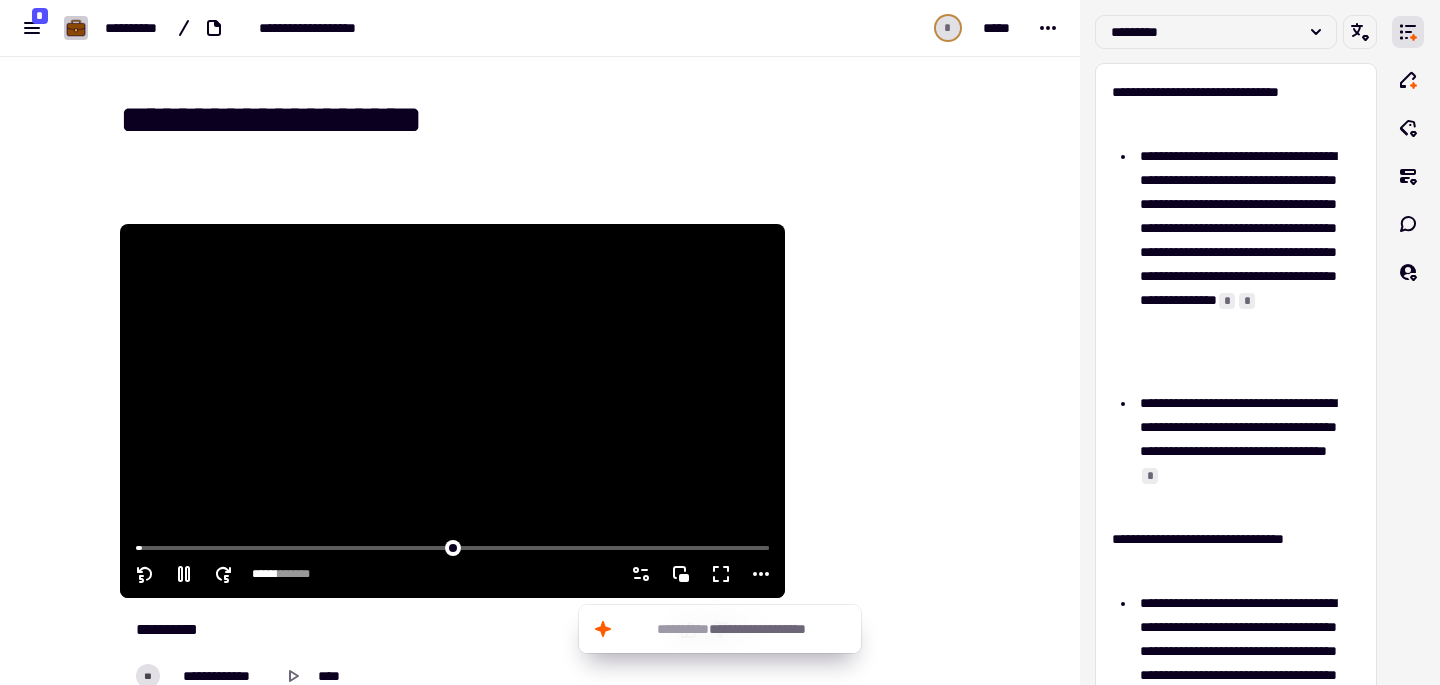 click 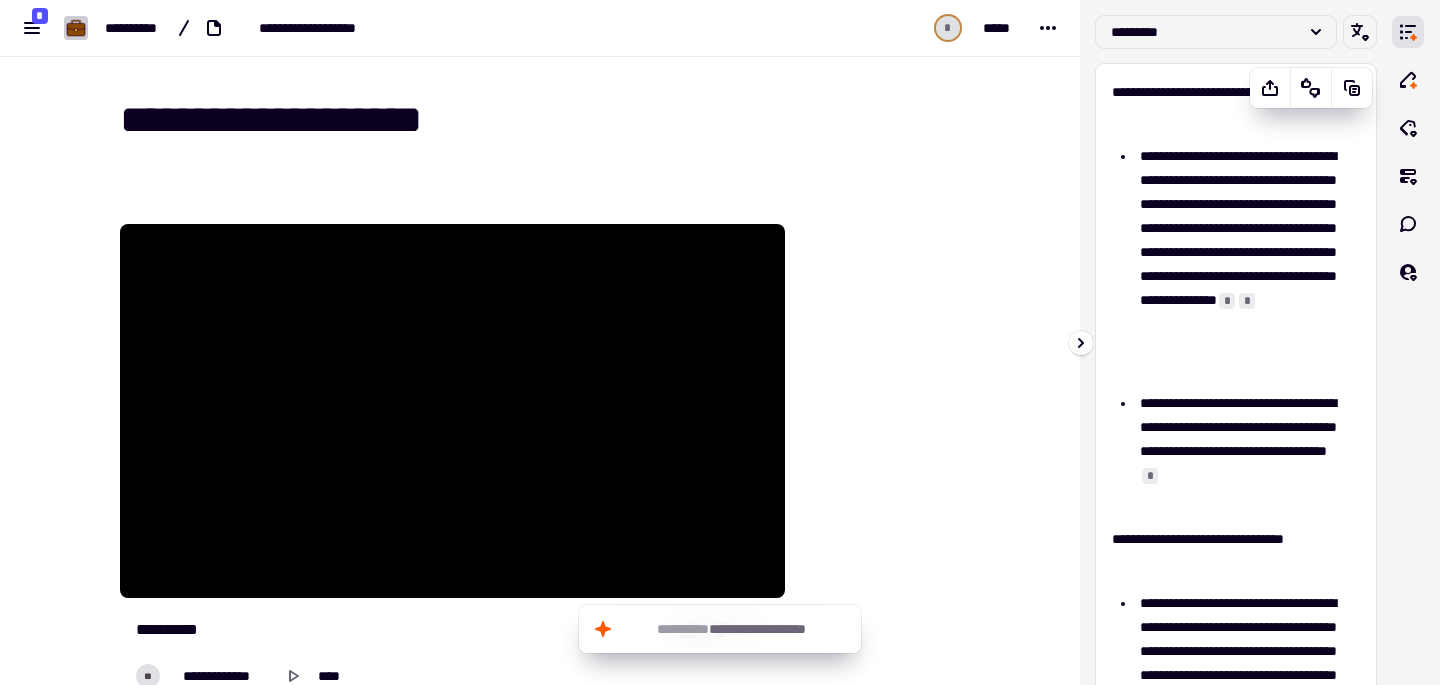 click on "**********" at bounding box center (1242, 264) 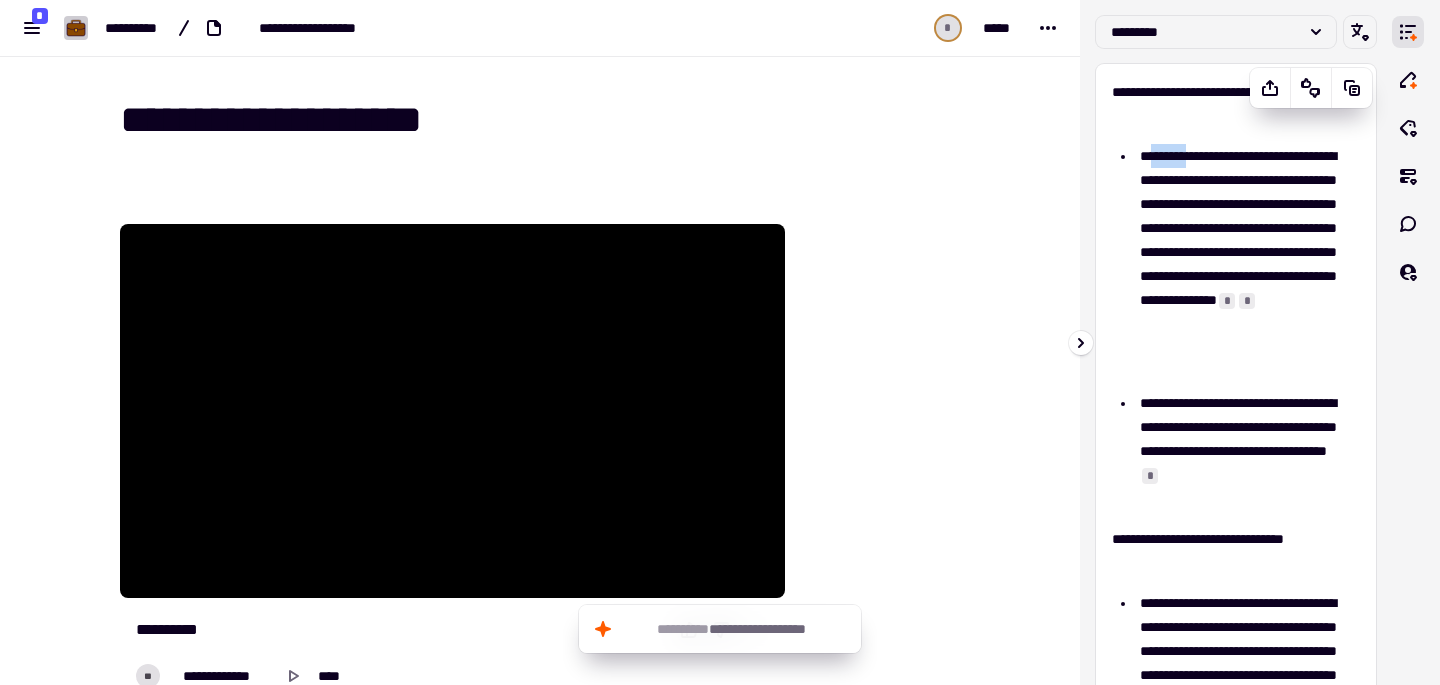 click on "**********" at bounding box center (1242, 264) 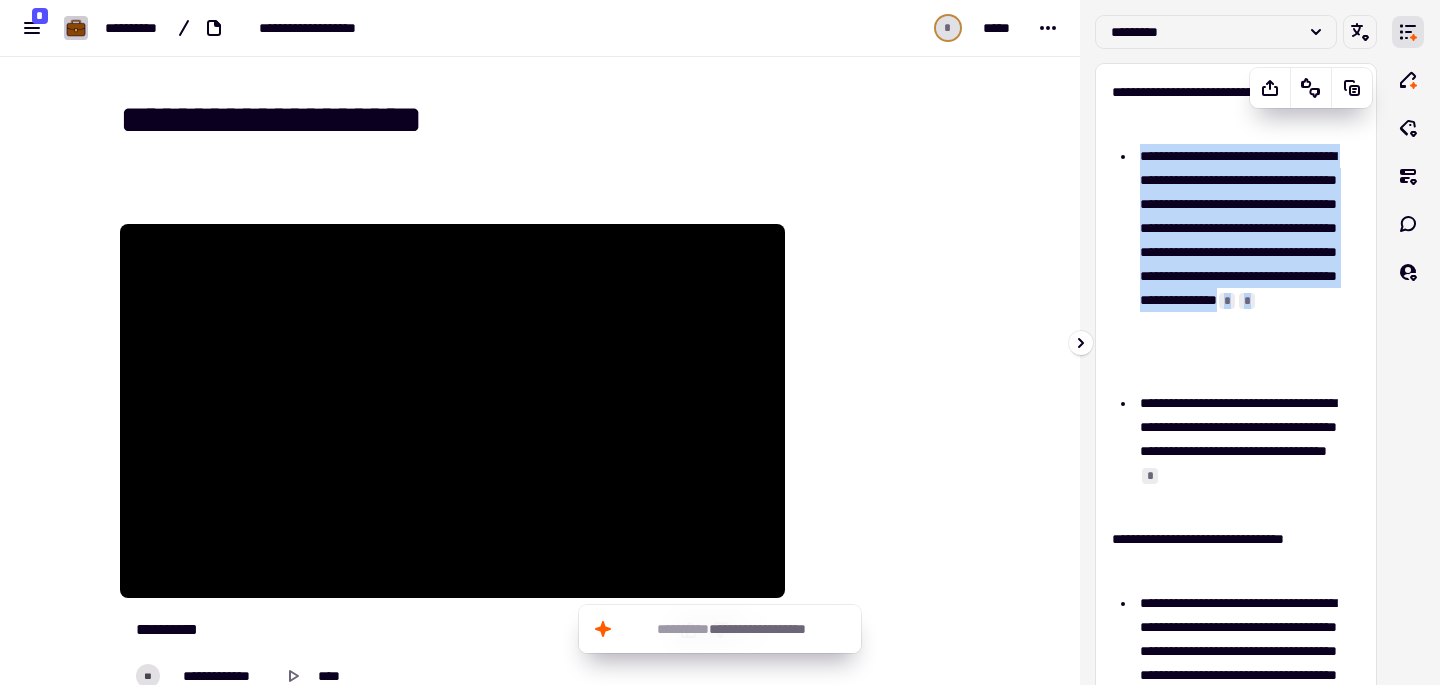 click on "**********" at bounding box center (1242, 264) 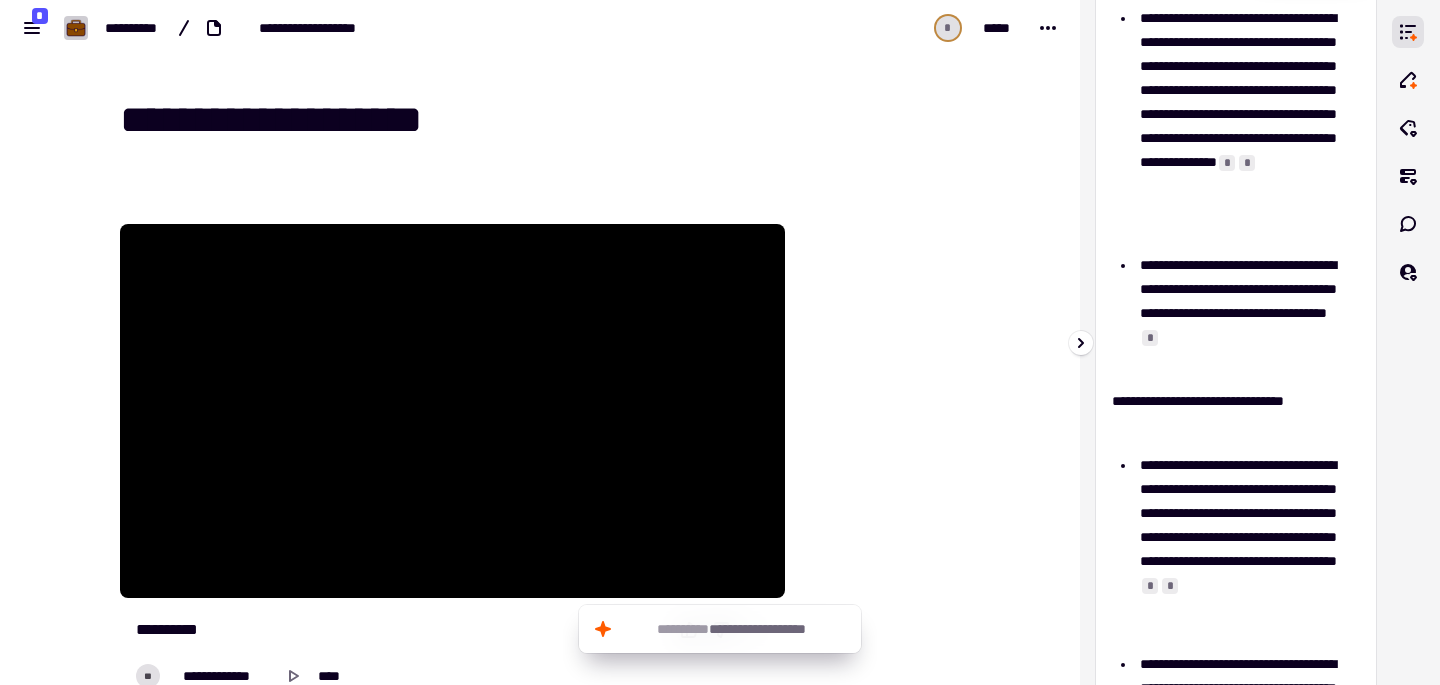 scroll, scrollTop: 142, scrollLeft: 0, axis: vertical 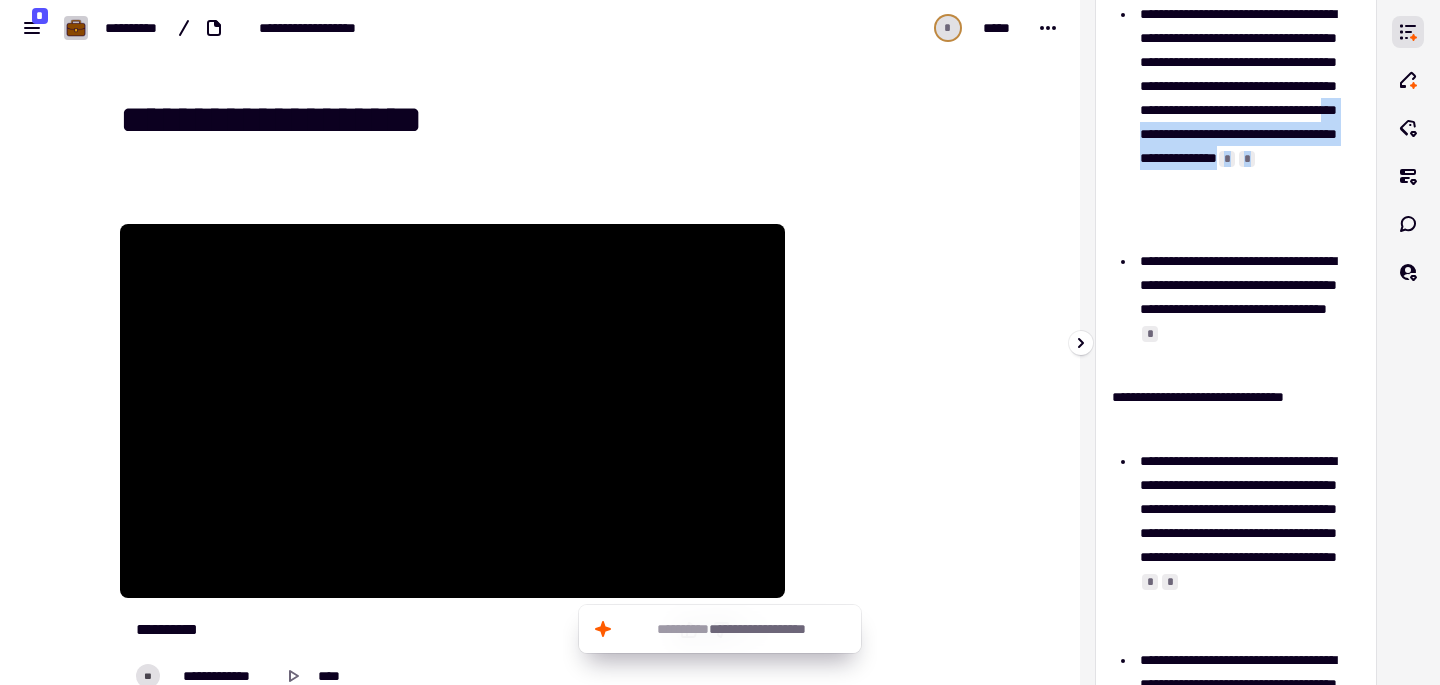 drag, startPoint x: 1234, startPoint y: 177, endPoint x: 1224, endPoint y: 243, distance: 66.75328 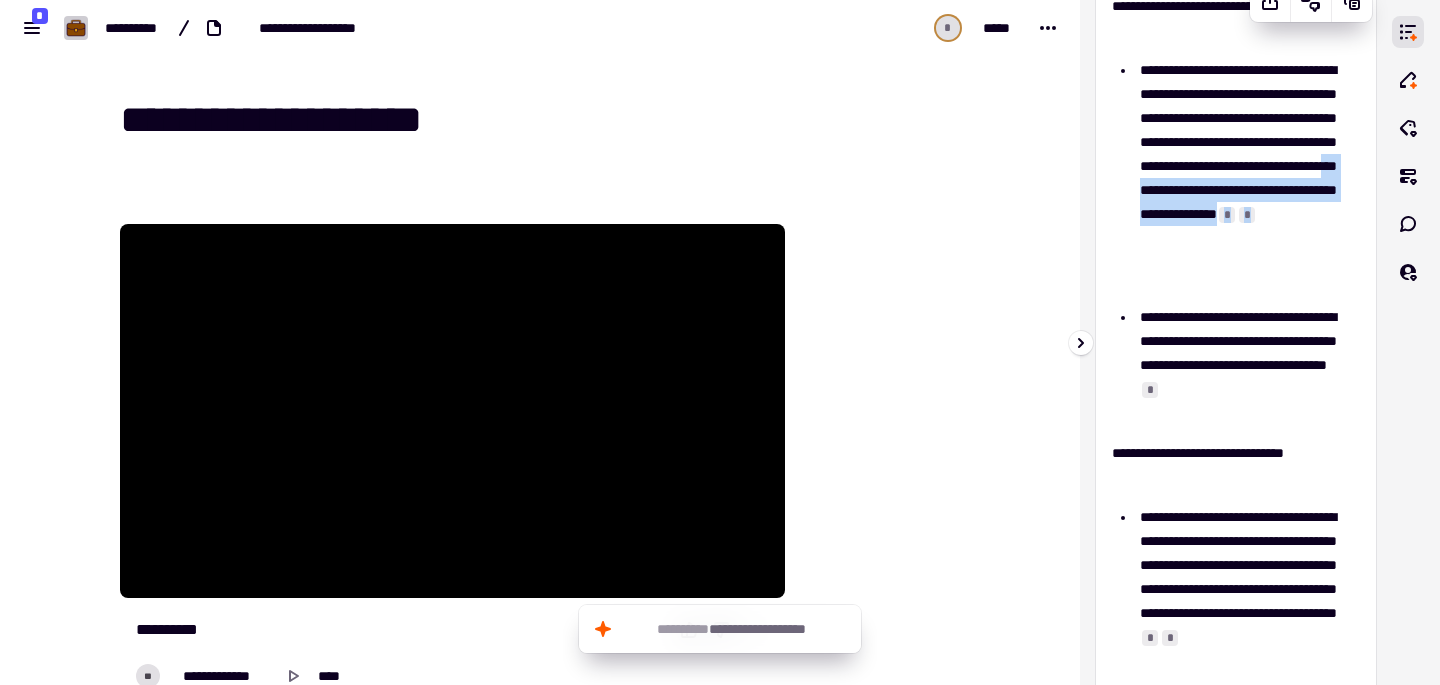 scroll, scrollTop: 0, scrollLeft: 0, axis: both 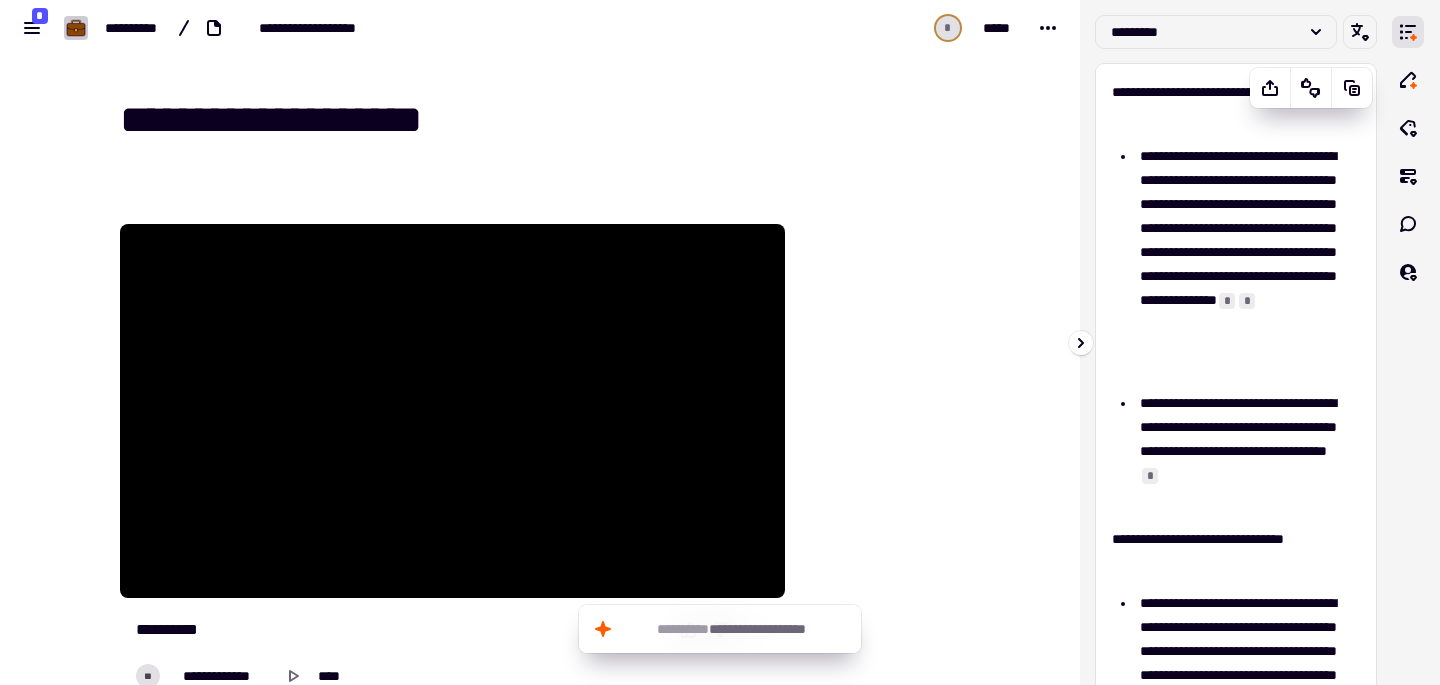 click on "**********" at bounding box center (1242, 264) 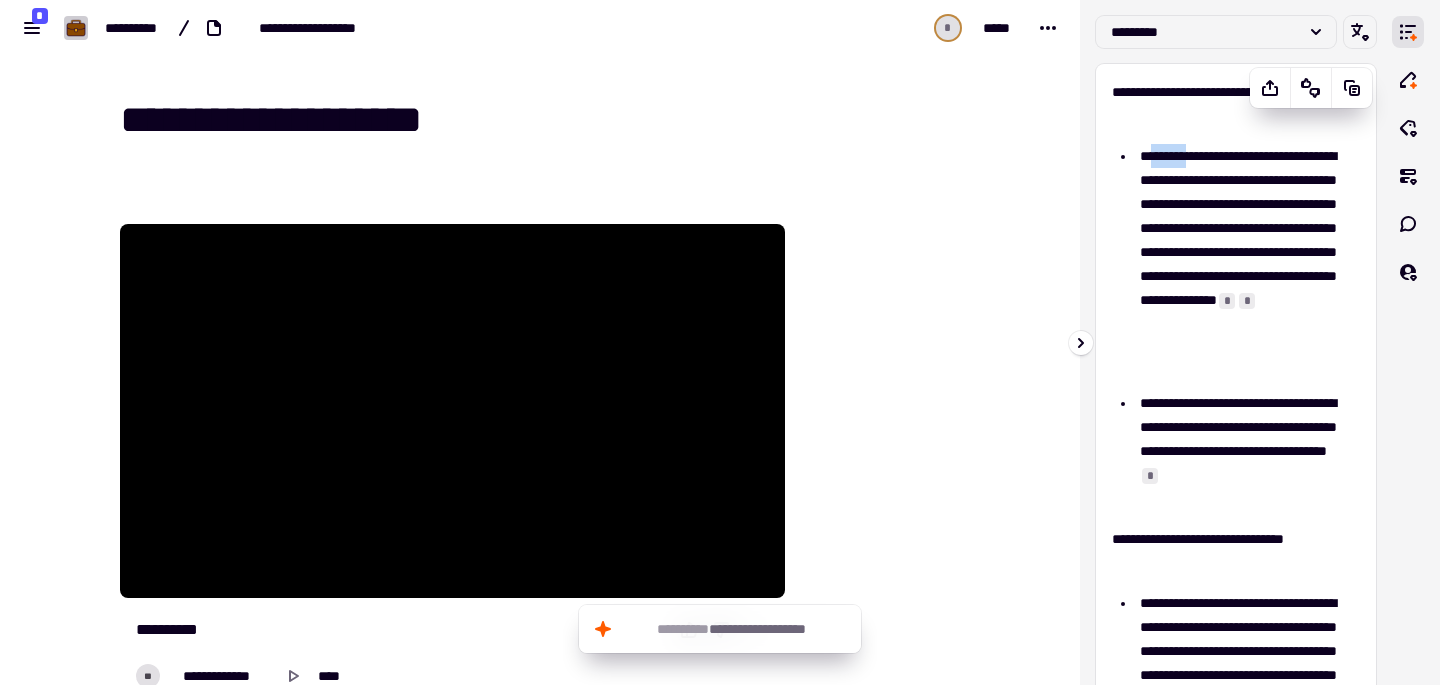 click on "**********" at bounding box center (1242, 264) 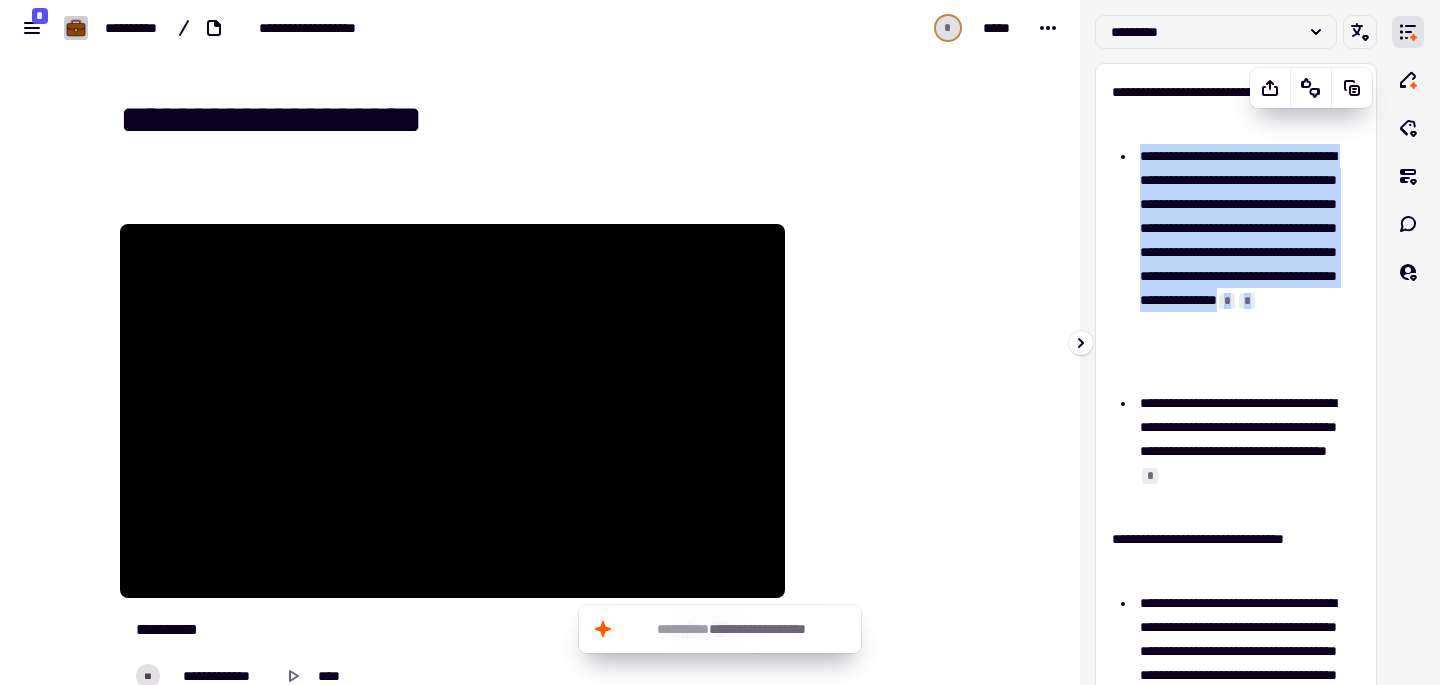 click on "**********" at bounding box center (1242, 264) 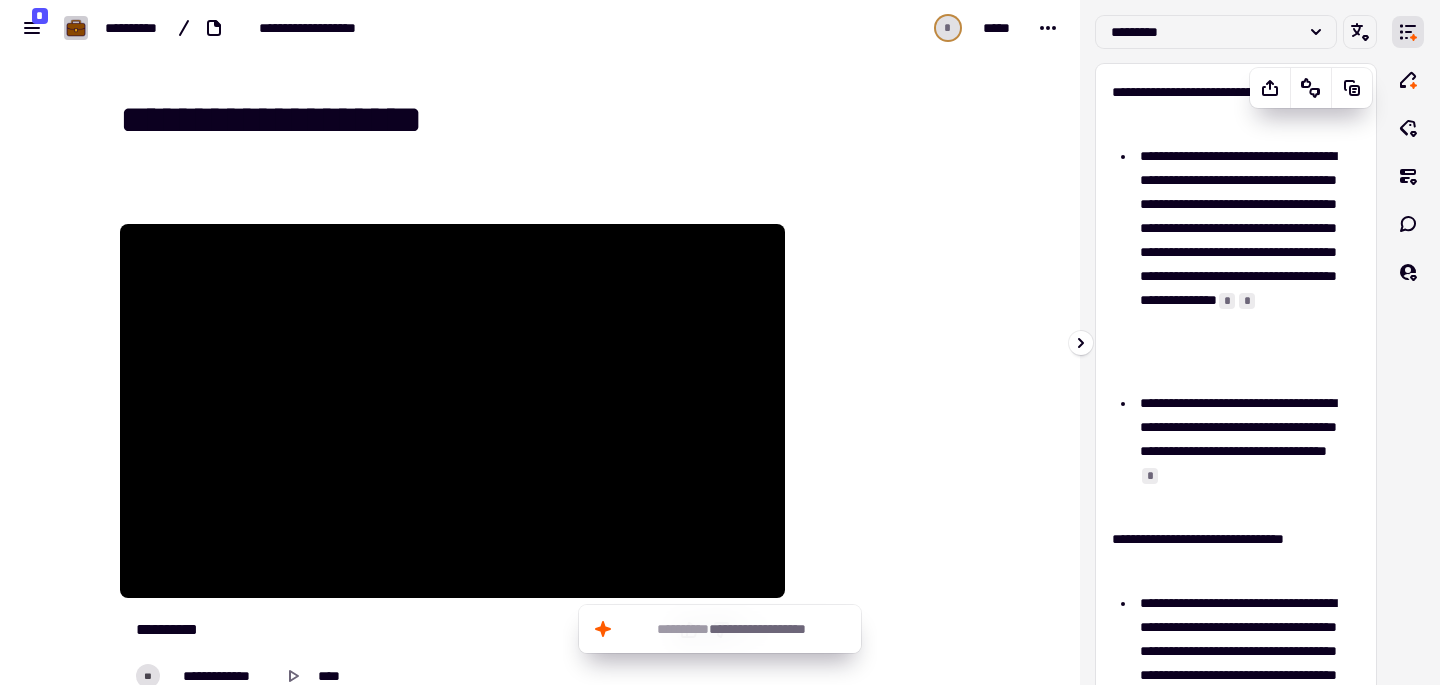 click on "**********" at bounding box center [1228, 104] 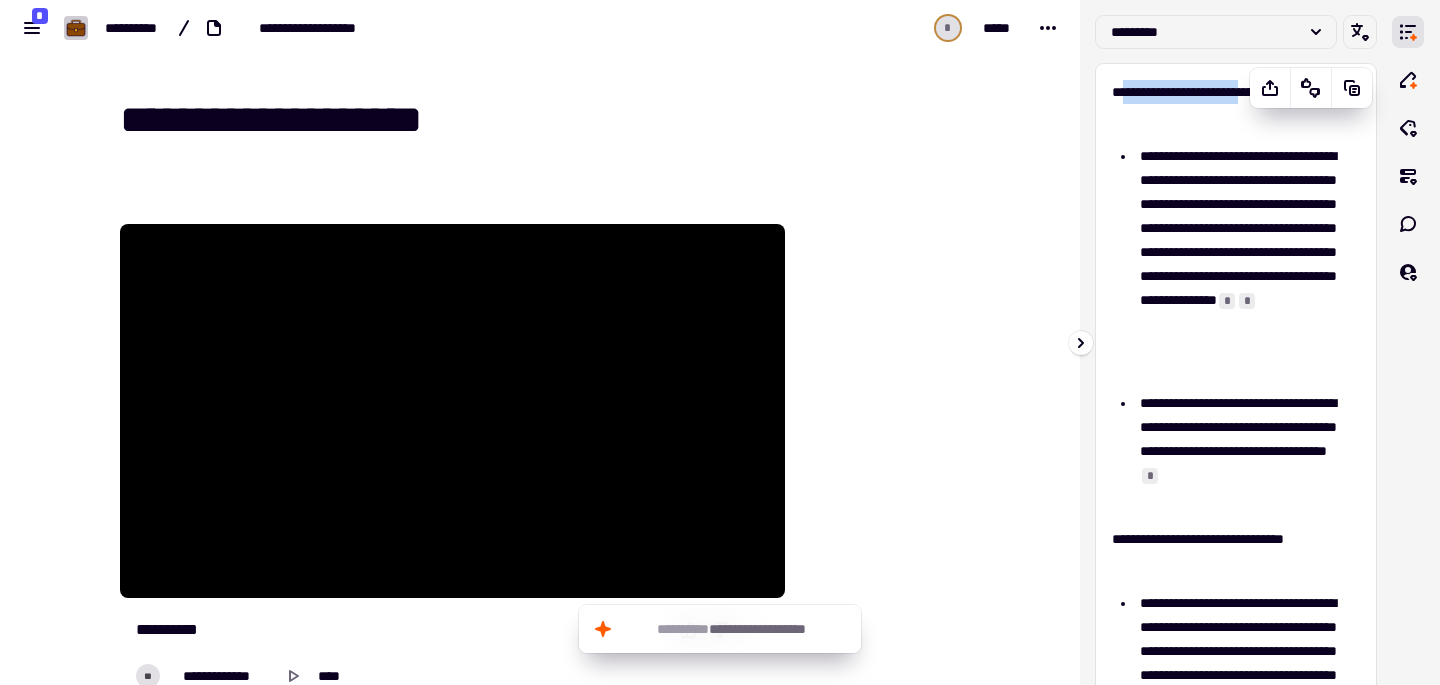 drag, startPoint x: 1129, startPoint y: 89, endPoint x: 1137, endPoint y: 105, distance: 17.888544 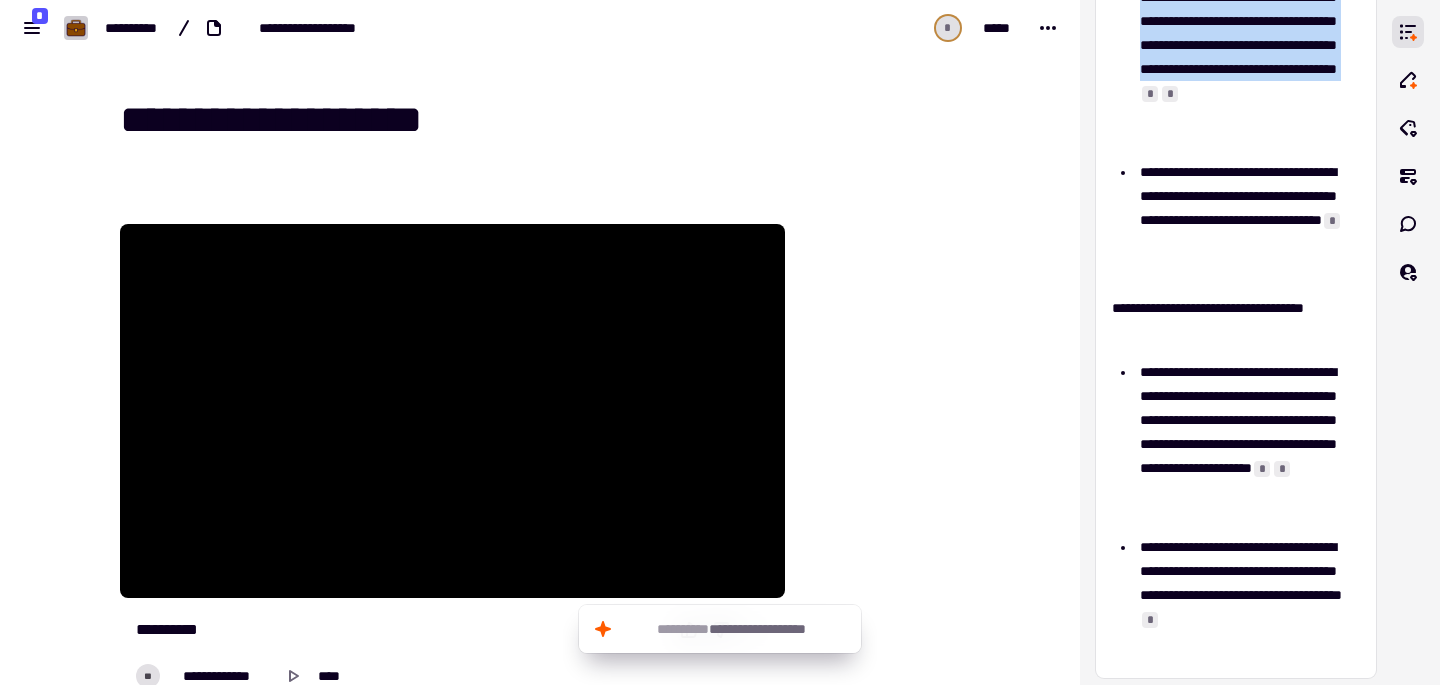 scroll, scrollTop: 830, scrollLeft: 0, axis: vertical 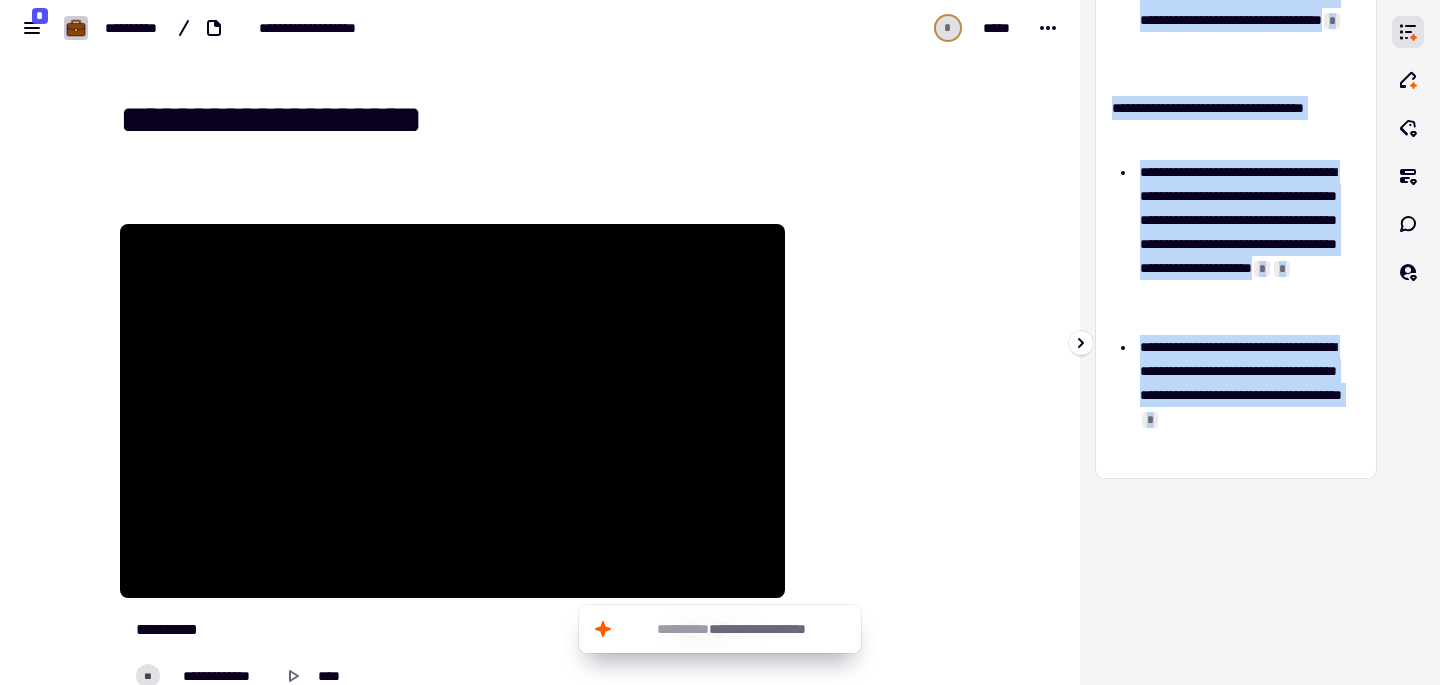 drag, startPoint x: 1109, startPoint y: 82, endPoint x: 1312, endPoint y: 456, distance: 425.54083 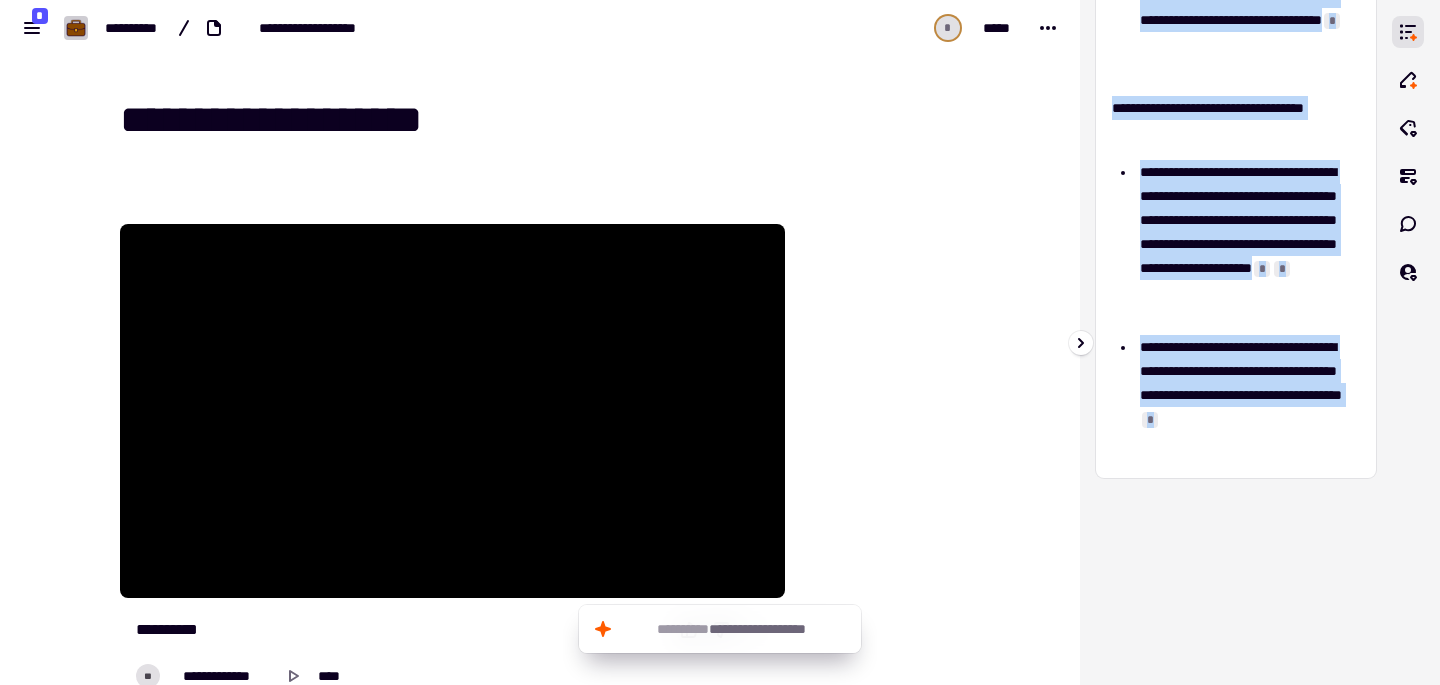 click on "**********" at bounding box center [1236, -144] 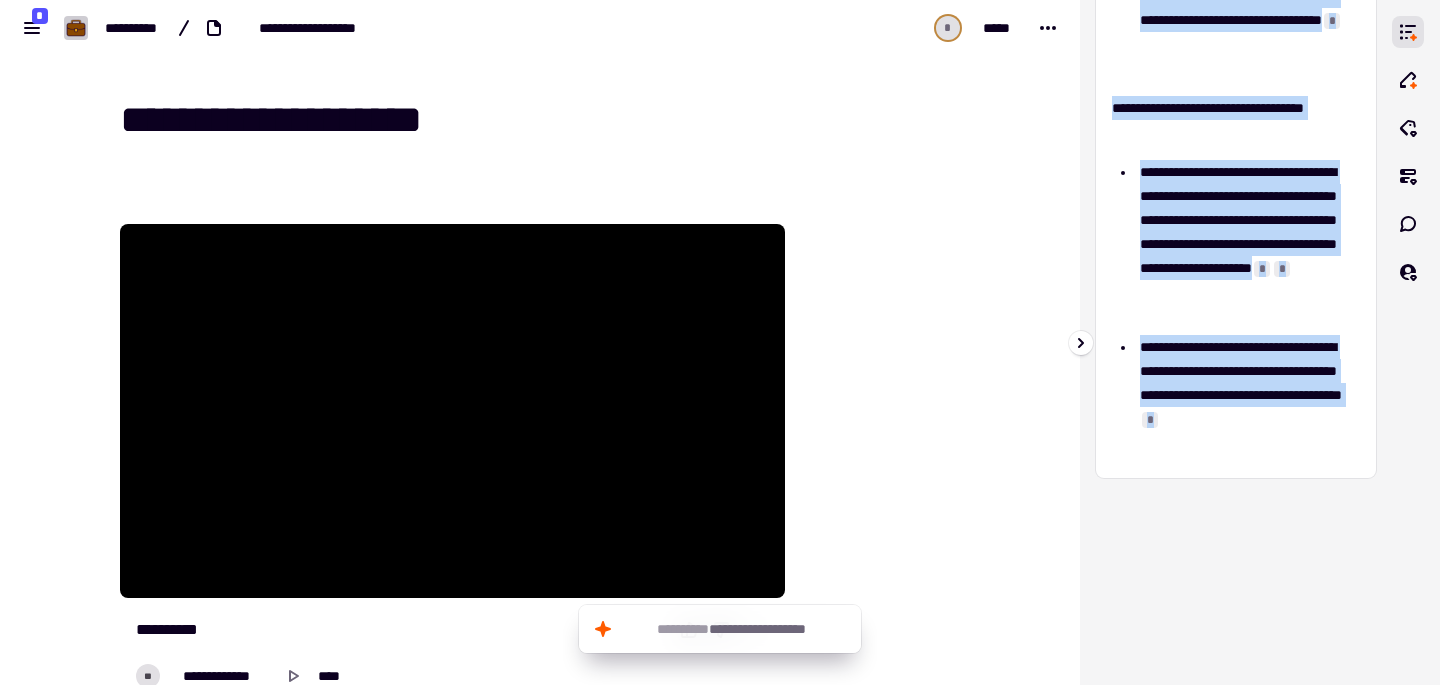 copy on "**********" 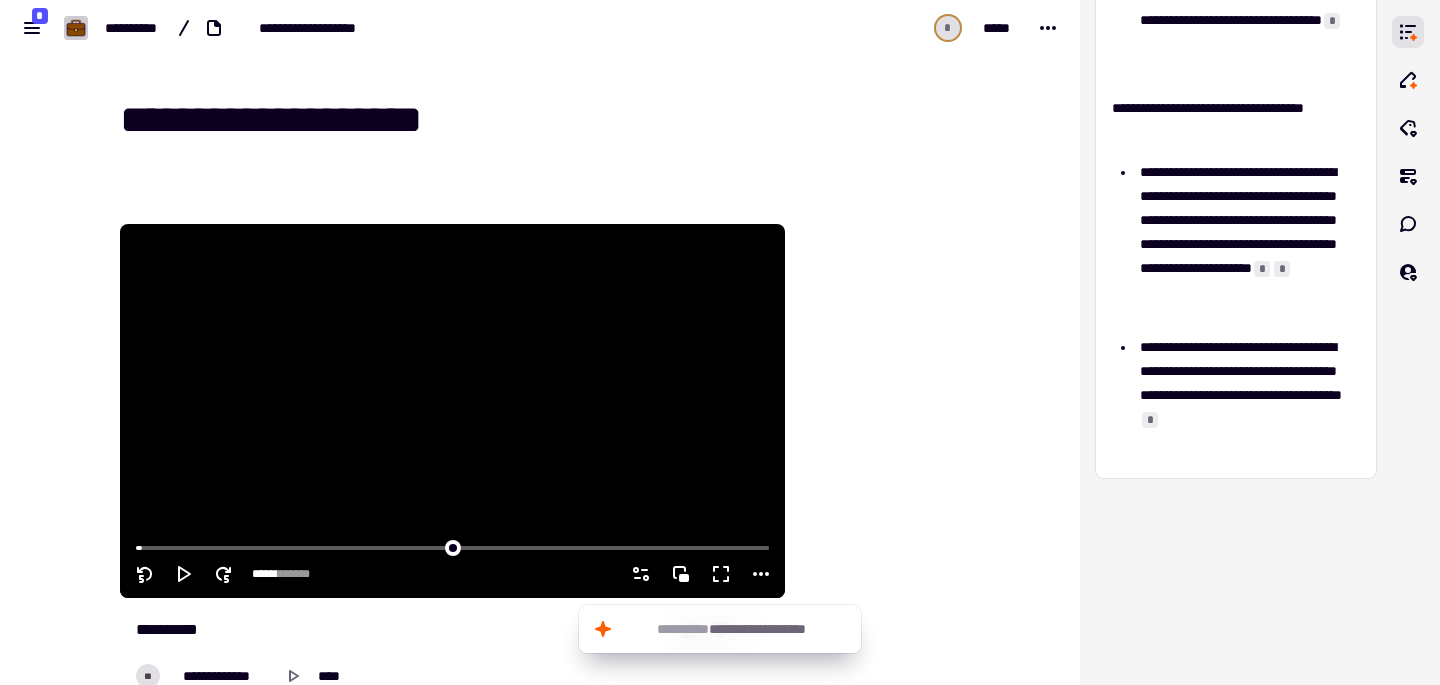 click at bounding box center [452, 411] 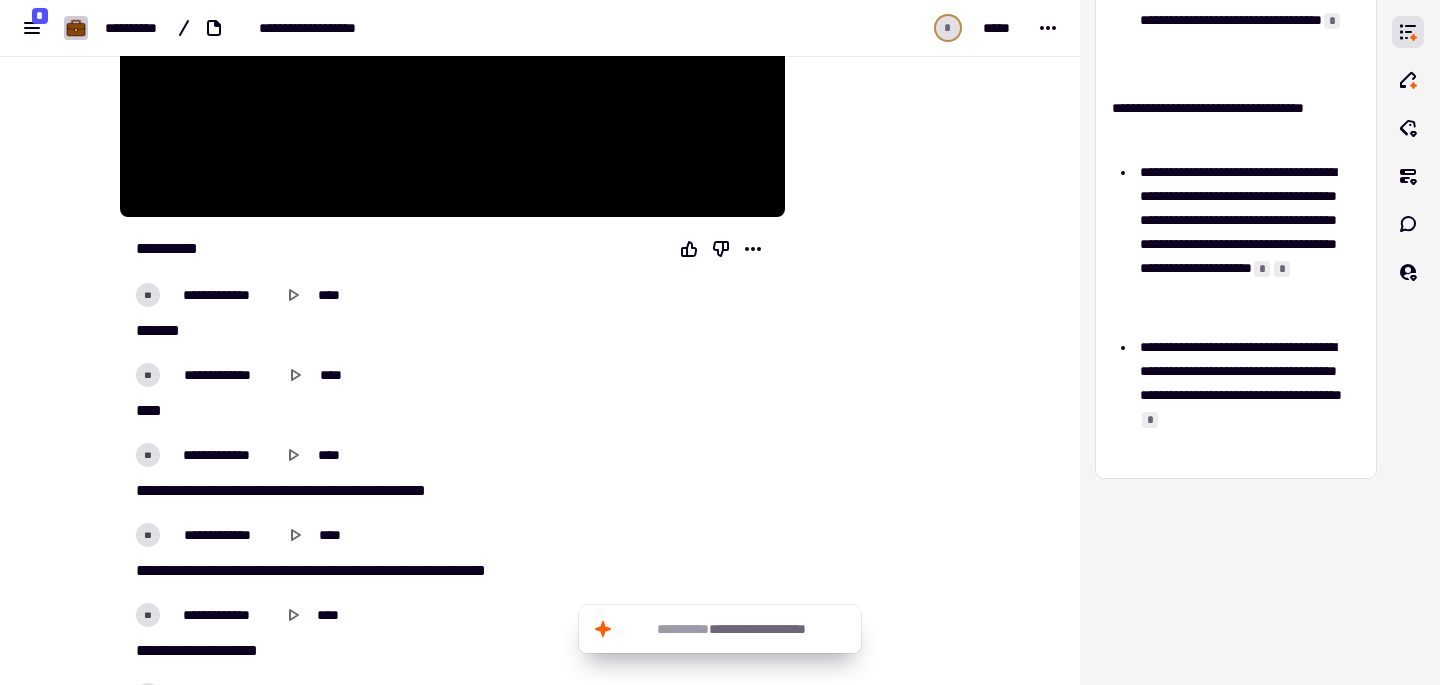 type on "*****" 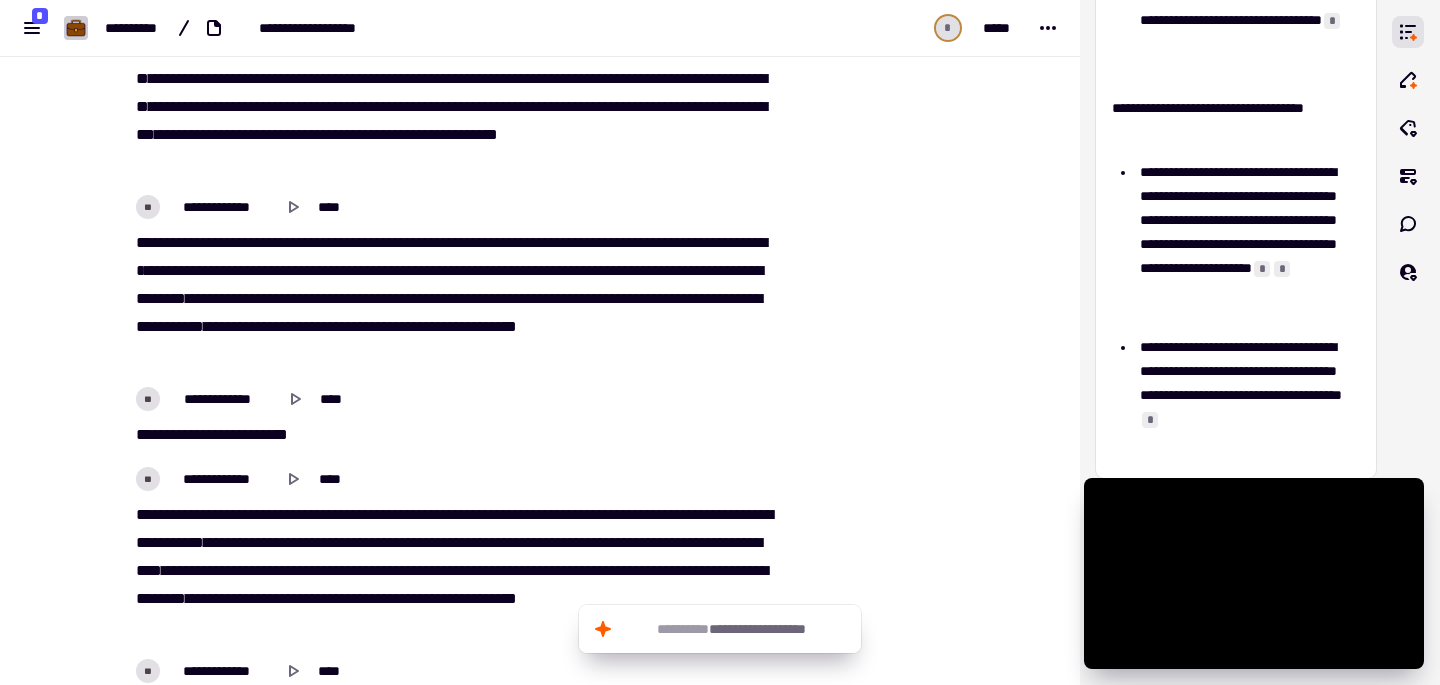 scroll, scrollTop: 3092, scrollLeft: 0, axis: vertical 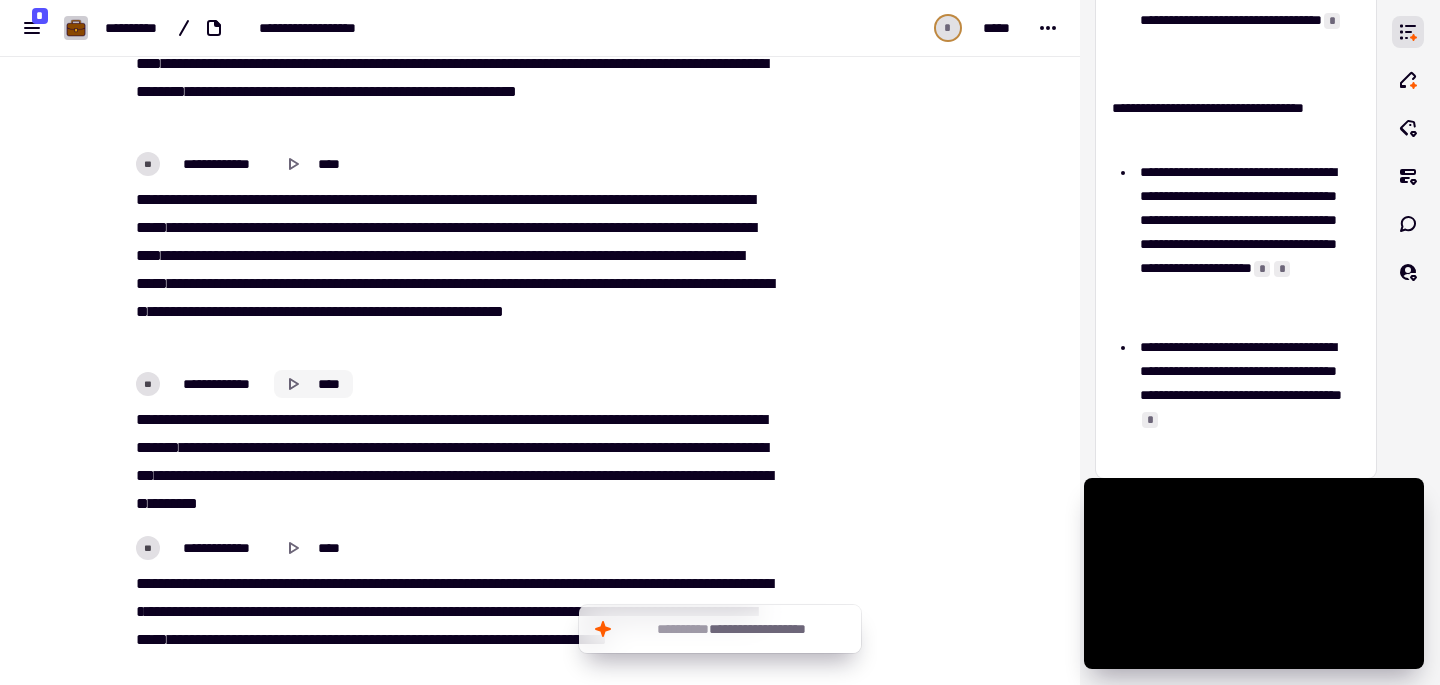 click 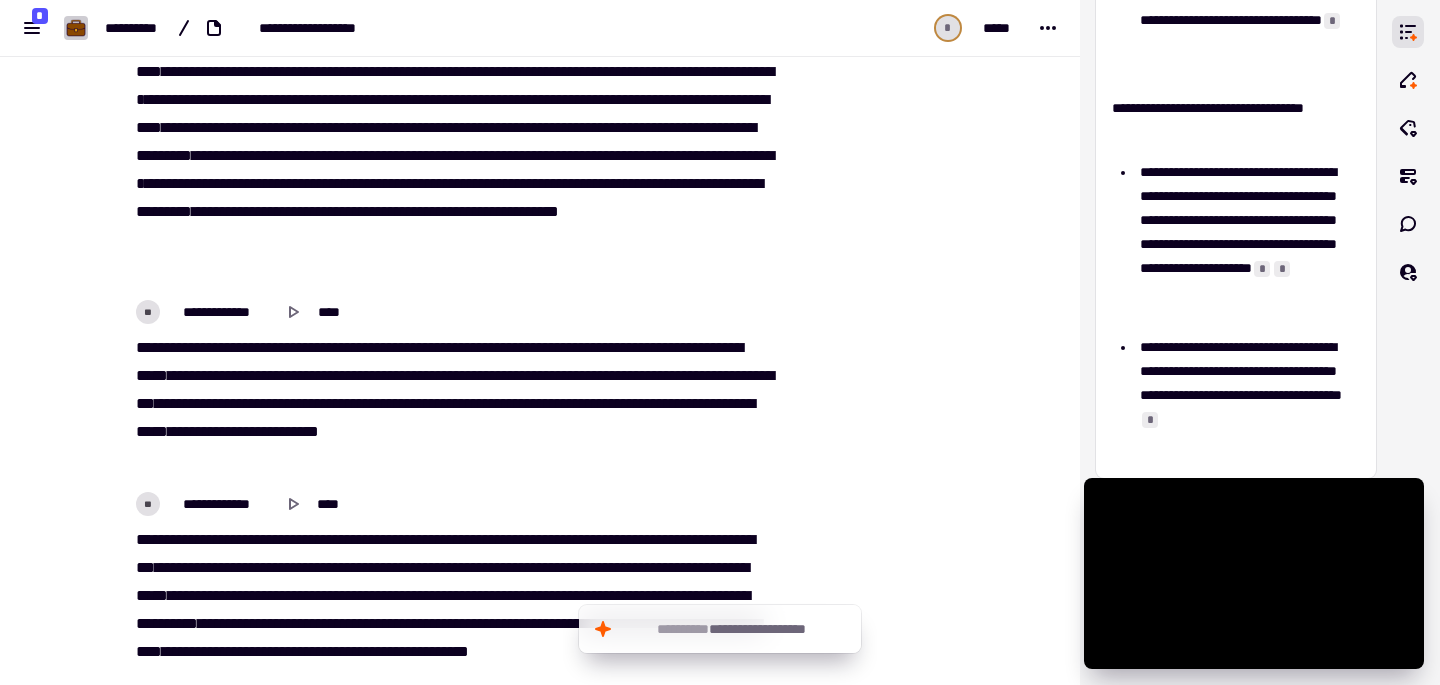 scroll, scrollTop: 4101, scrollLeft: 0, axis: vertical 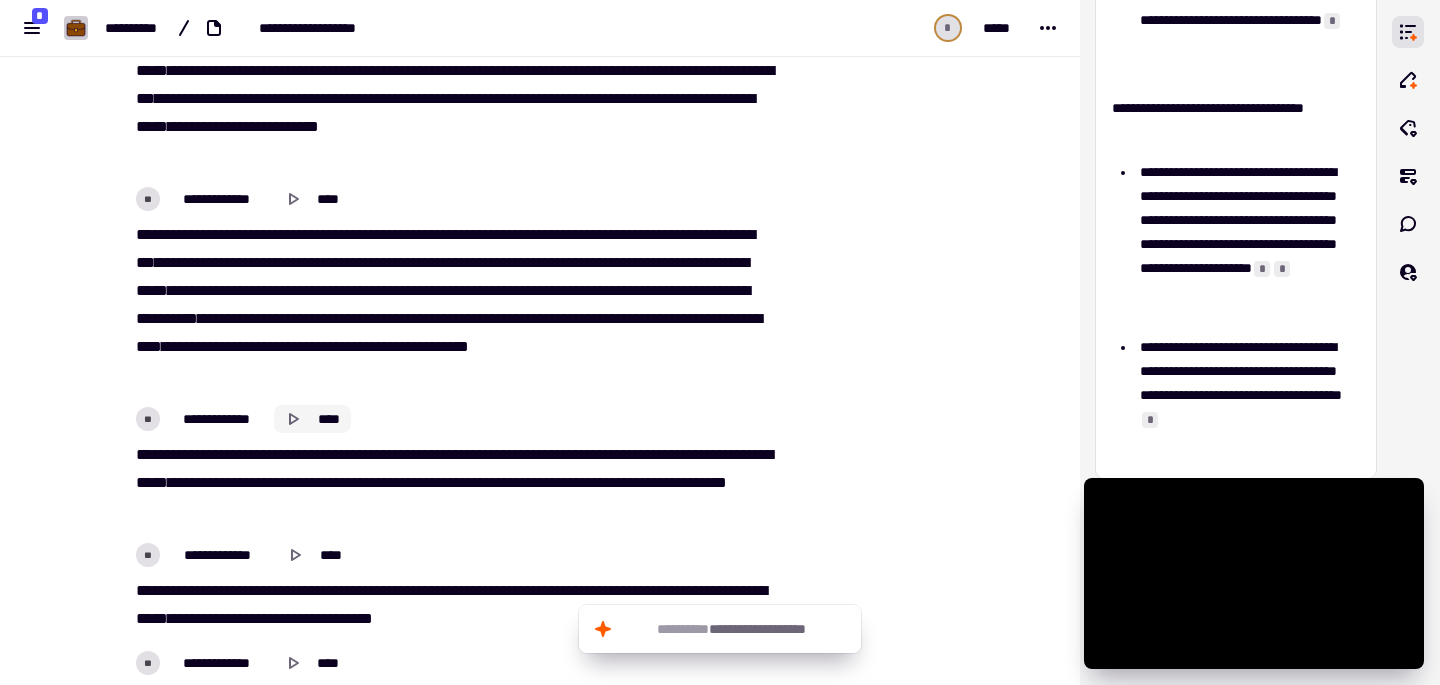 click 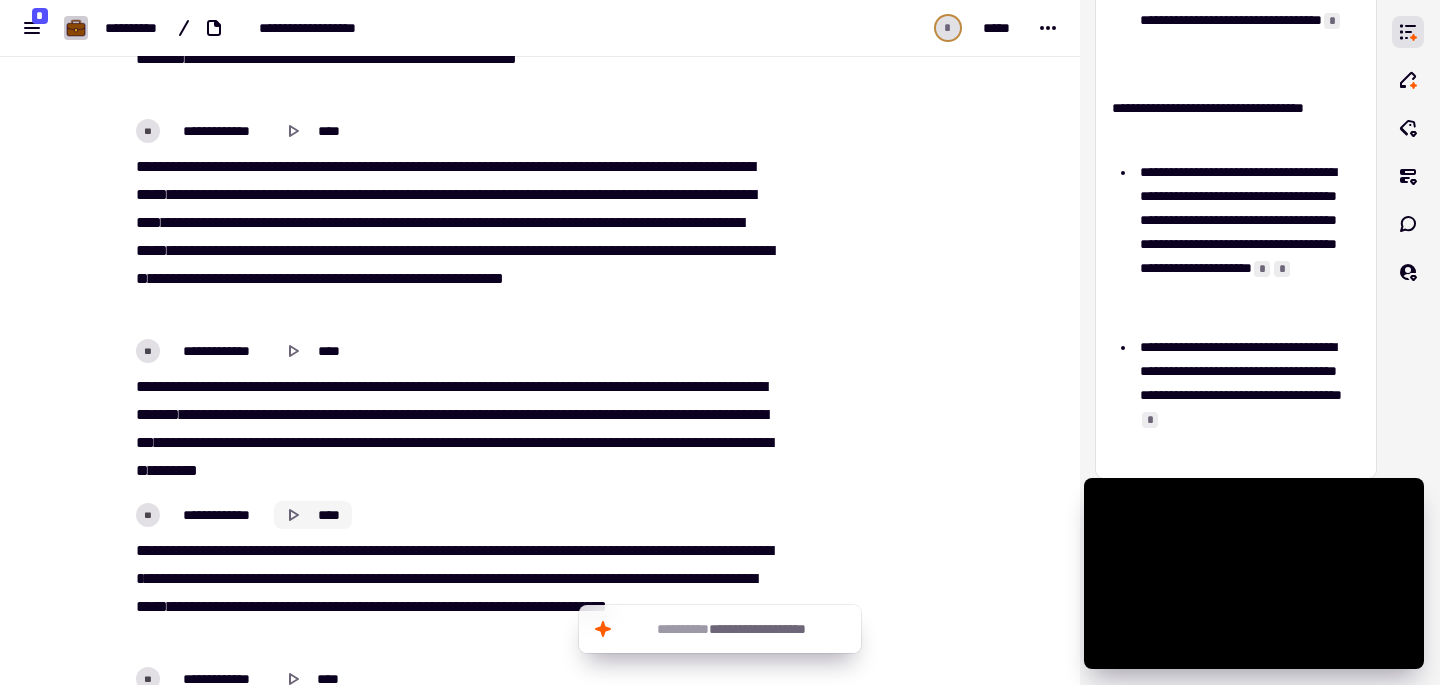 scroll, scrollTop: 983, scrollLeft: 0, axis: vertical 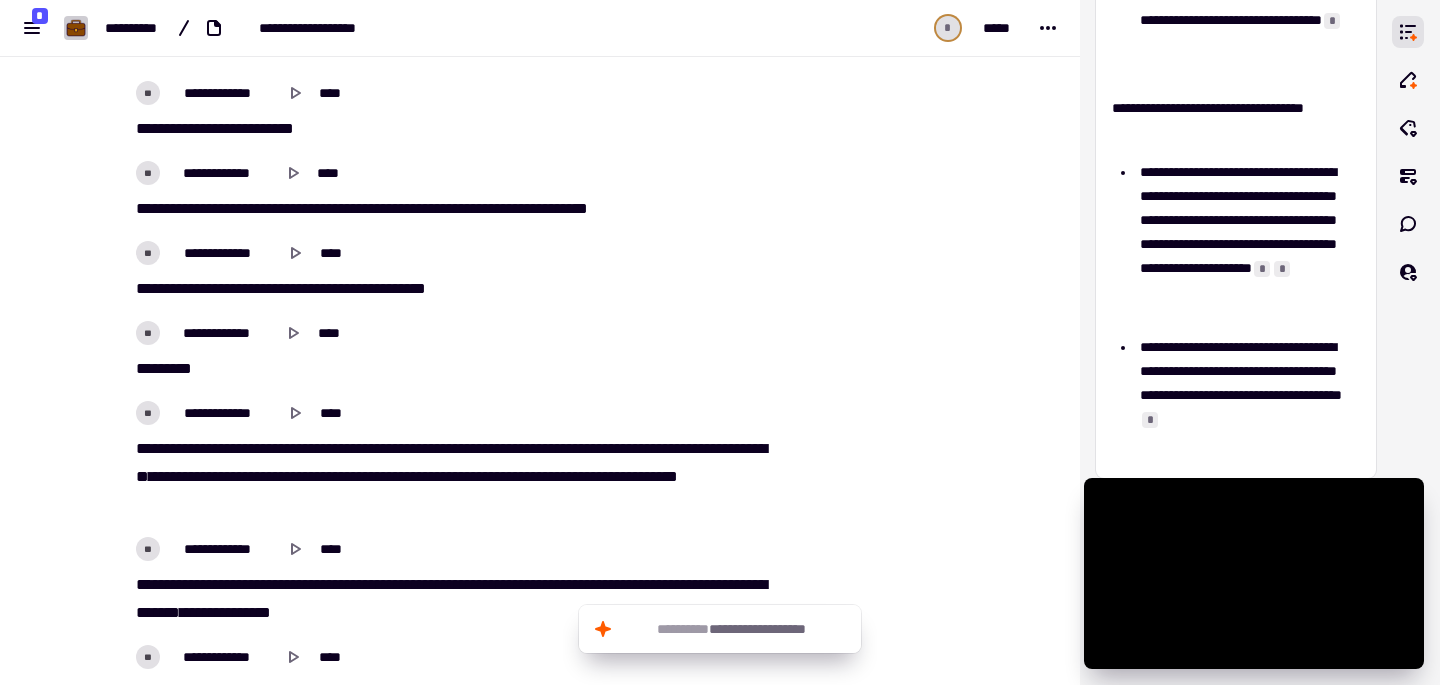 type on "******" 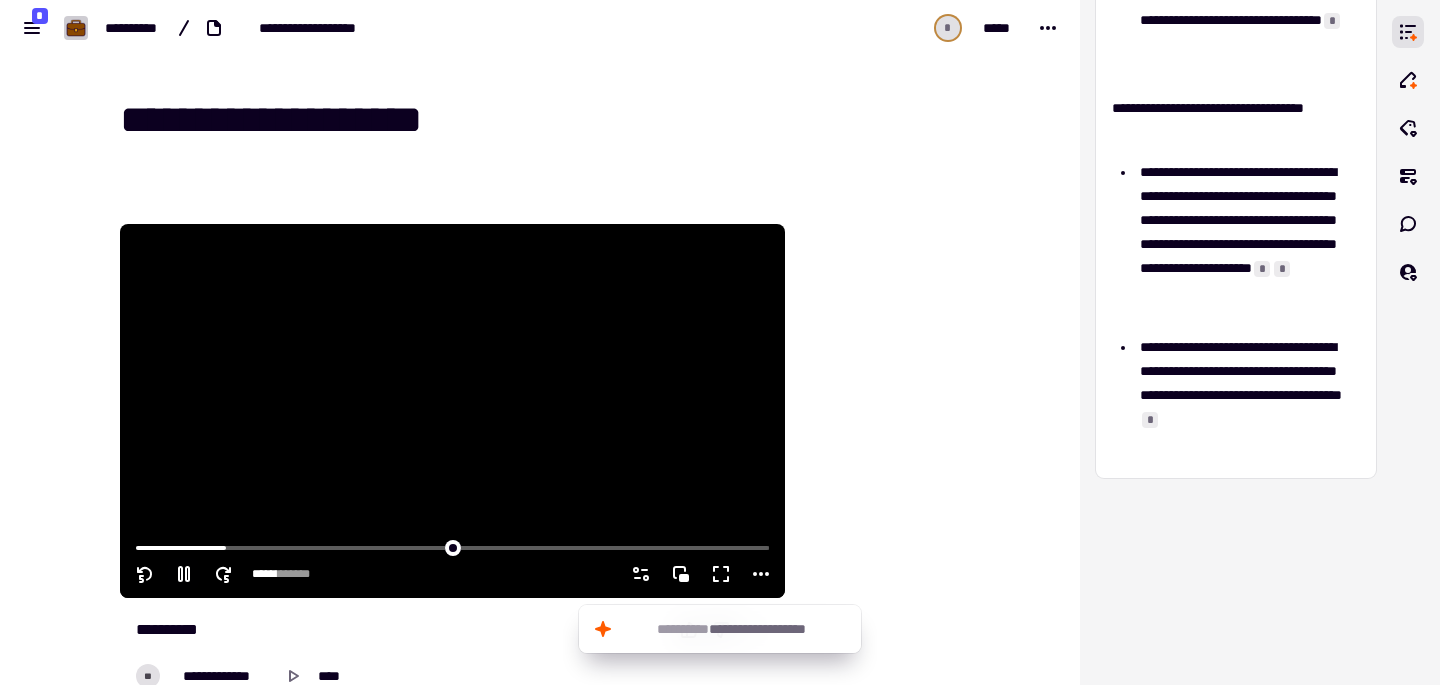 click 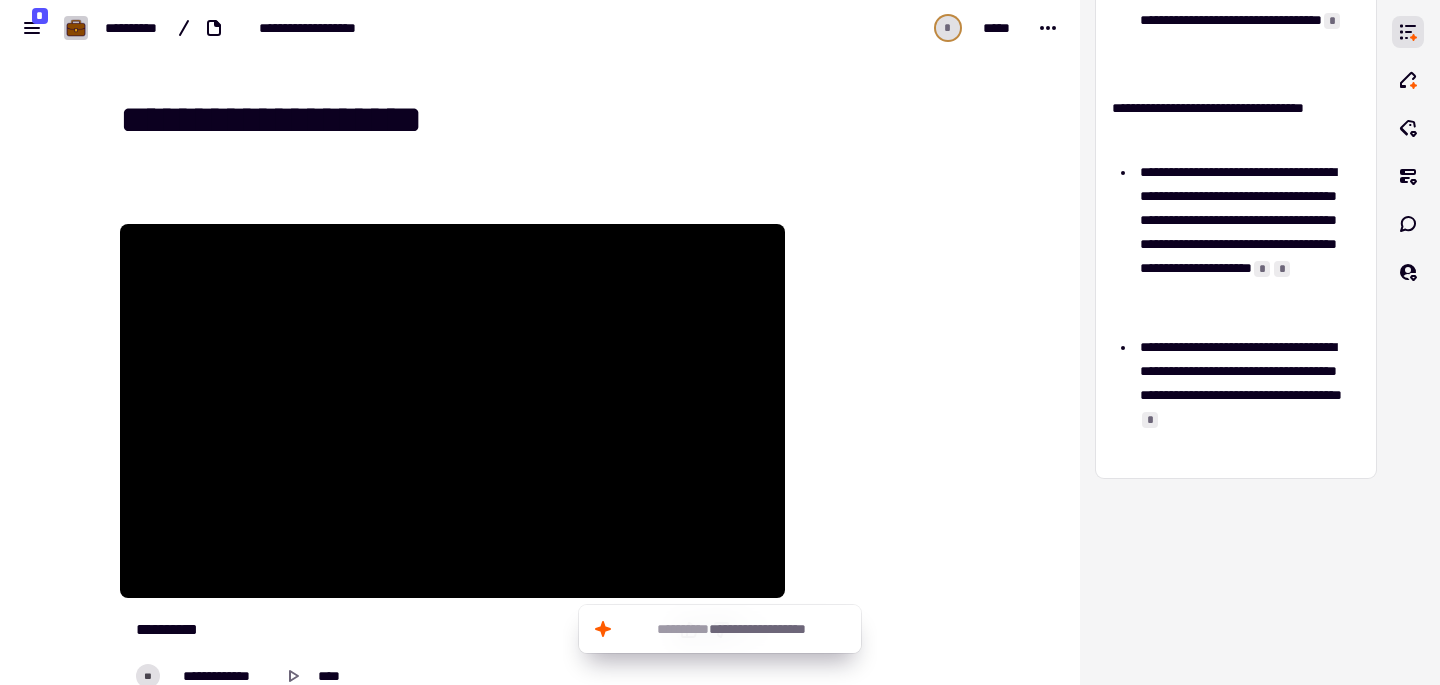 click on "**********" at bounding box center [440, 14720] 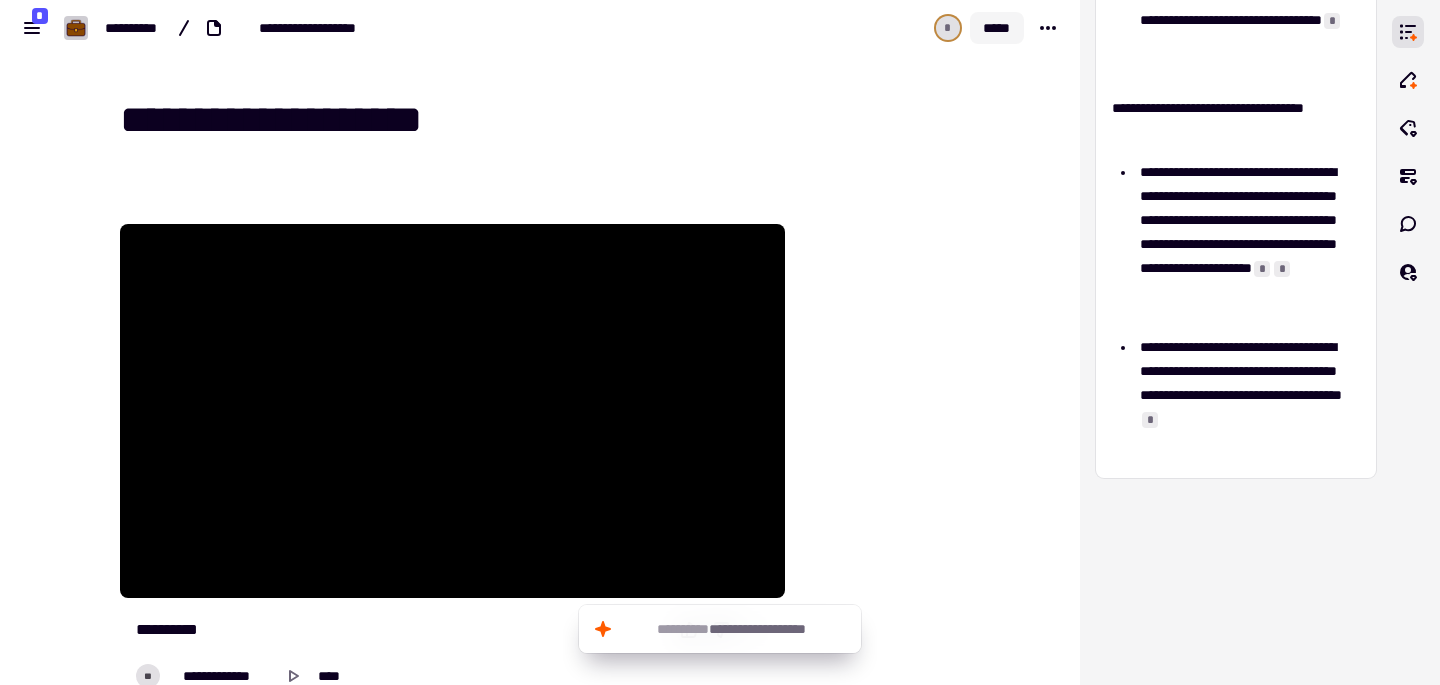 click on "*****" 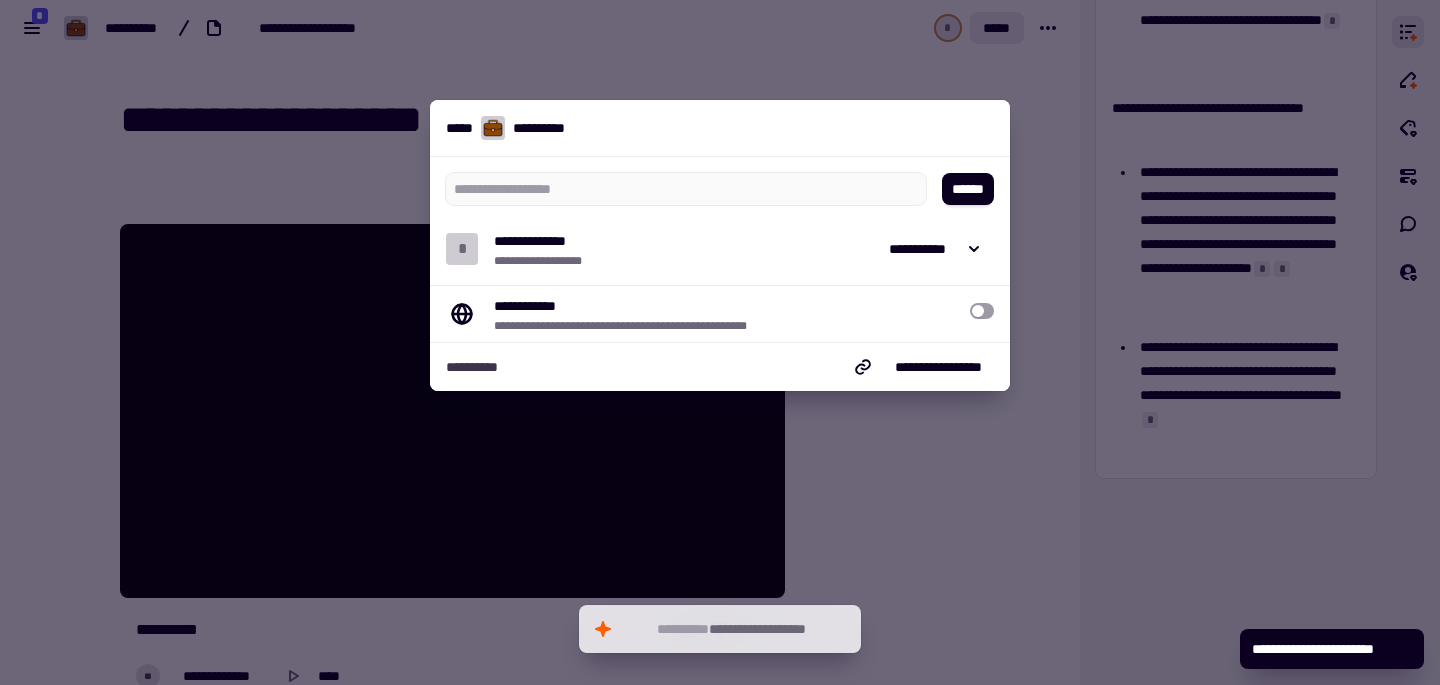 click at bounding box center (720, 342) 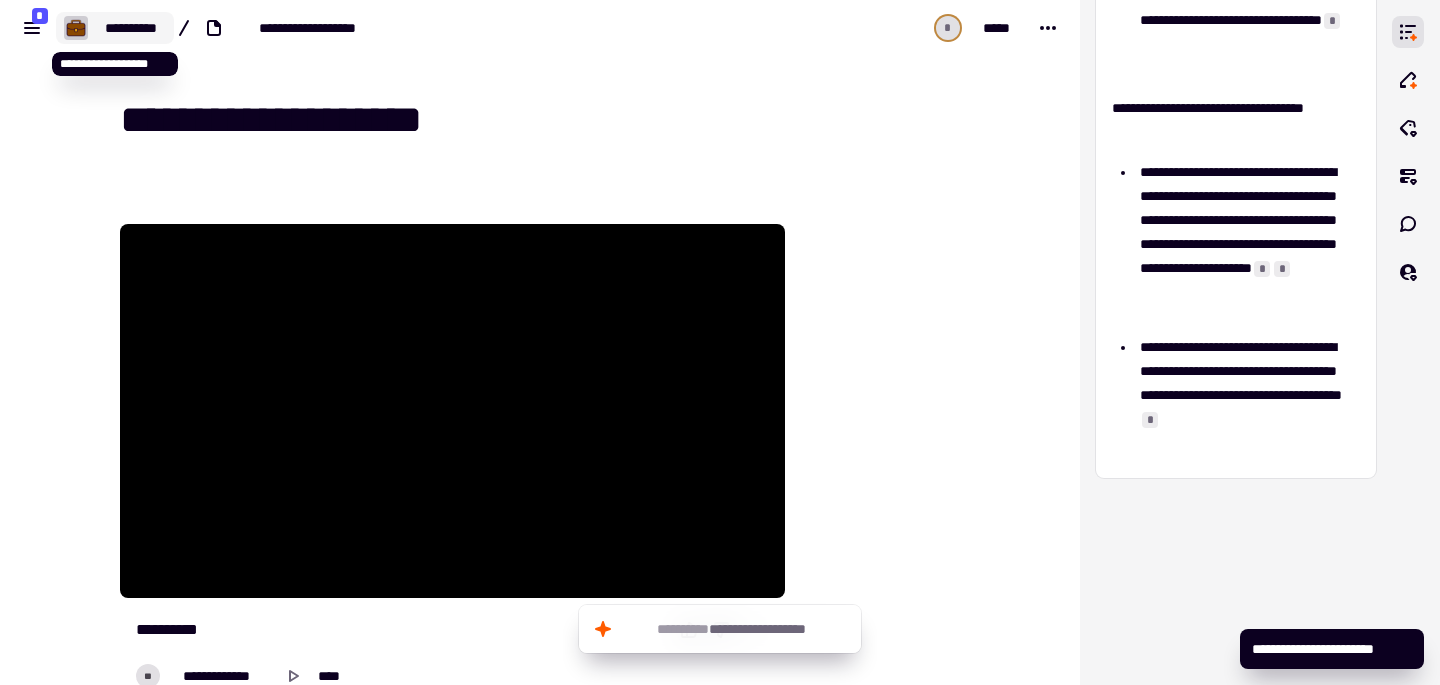 click on "**********" 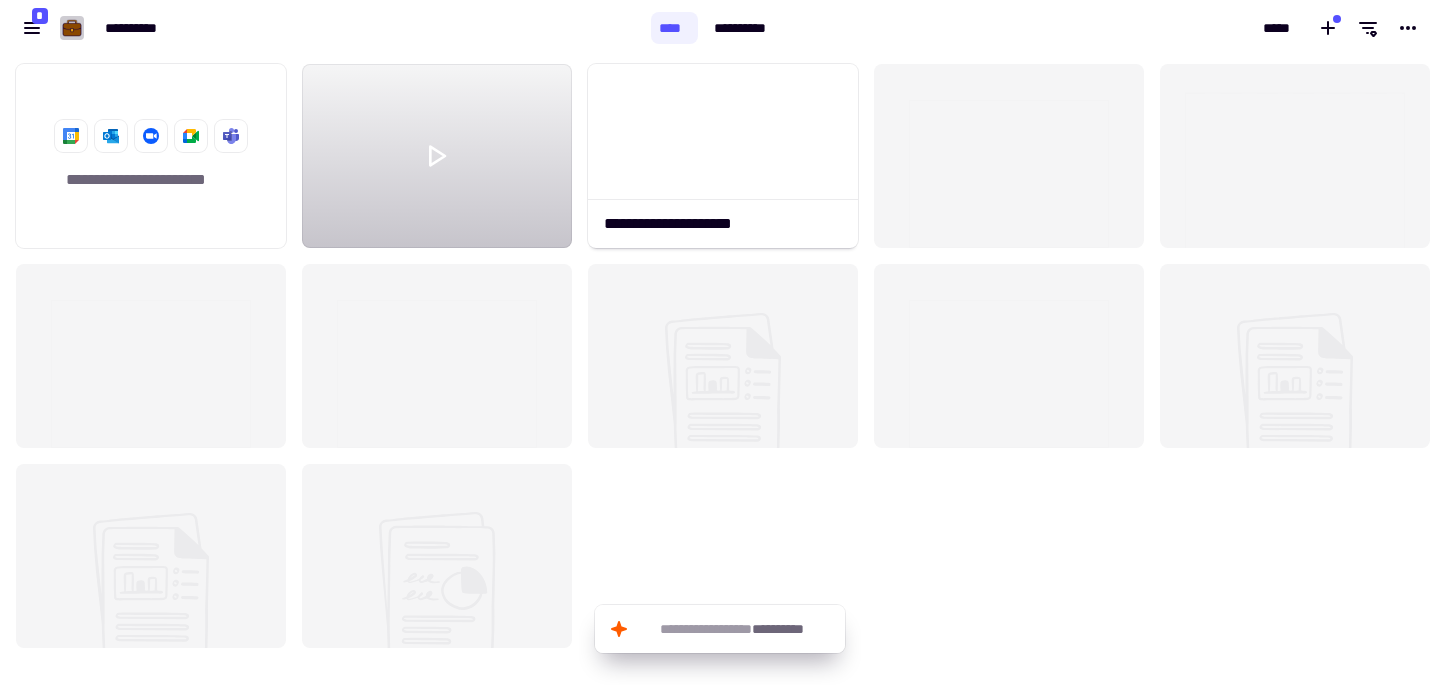 scroll, scrollTop: 16, scrollLeft: 16, axis: both 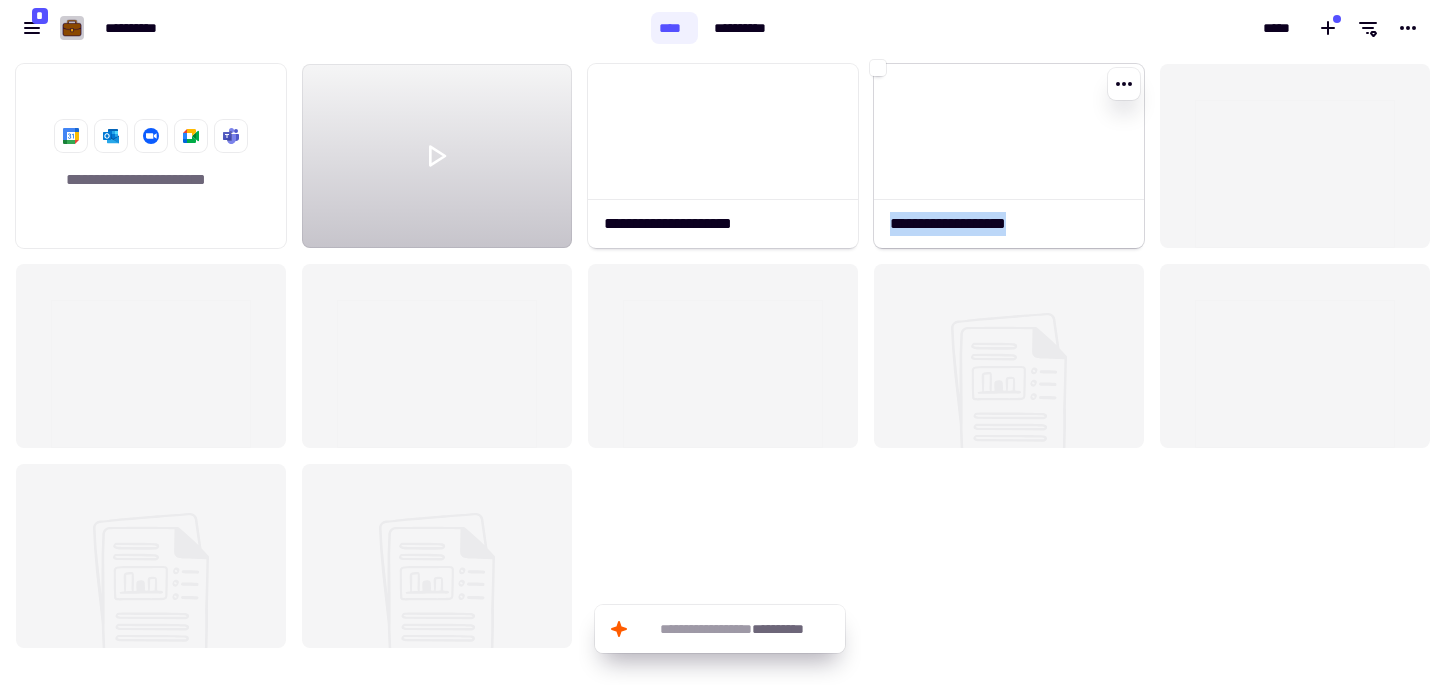 click on "**********" 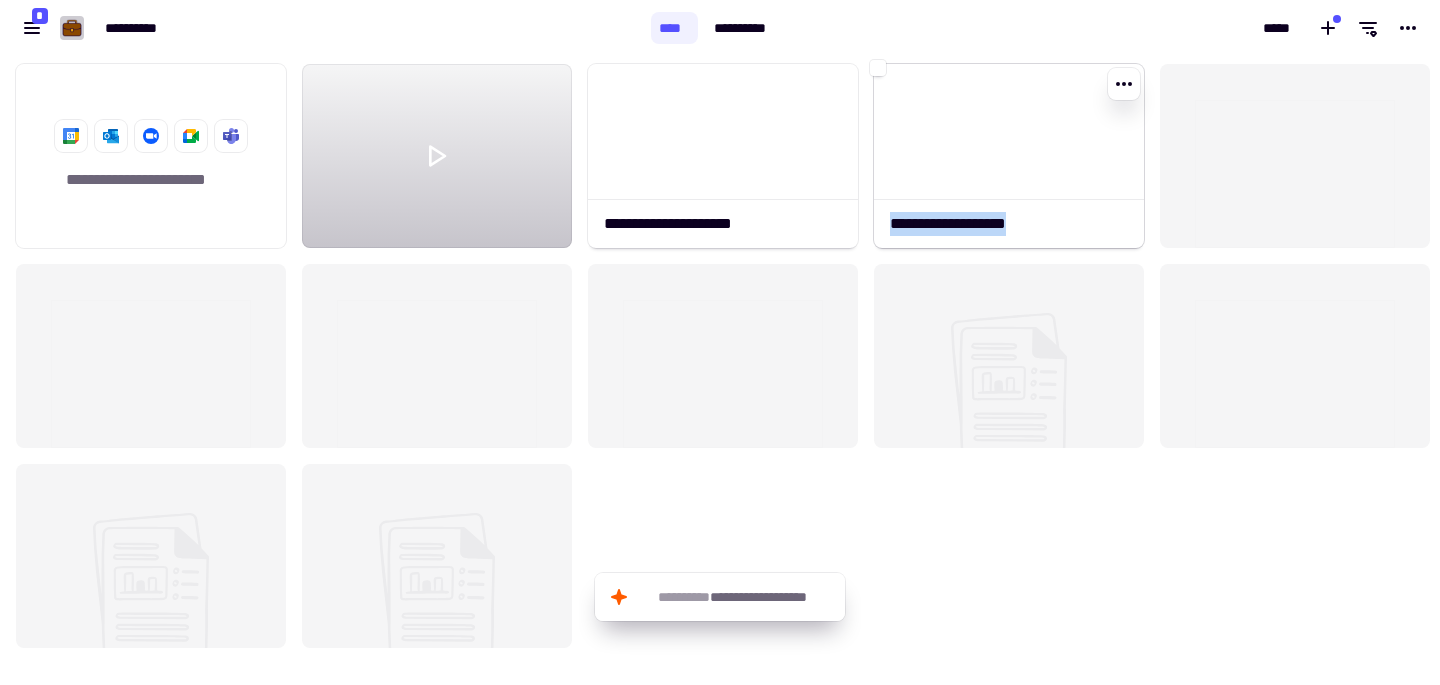 click on "**********" 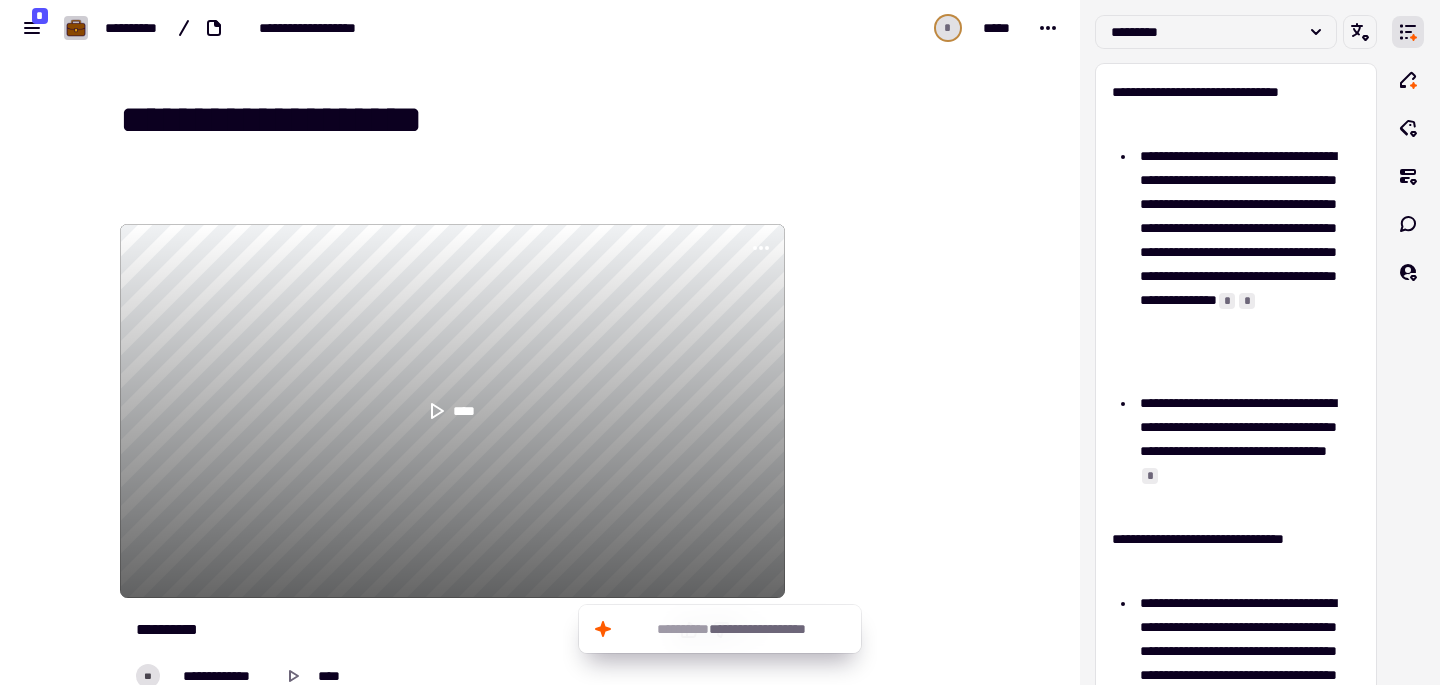click on "**********" at bounding box center (552, 120) 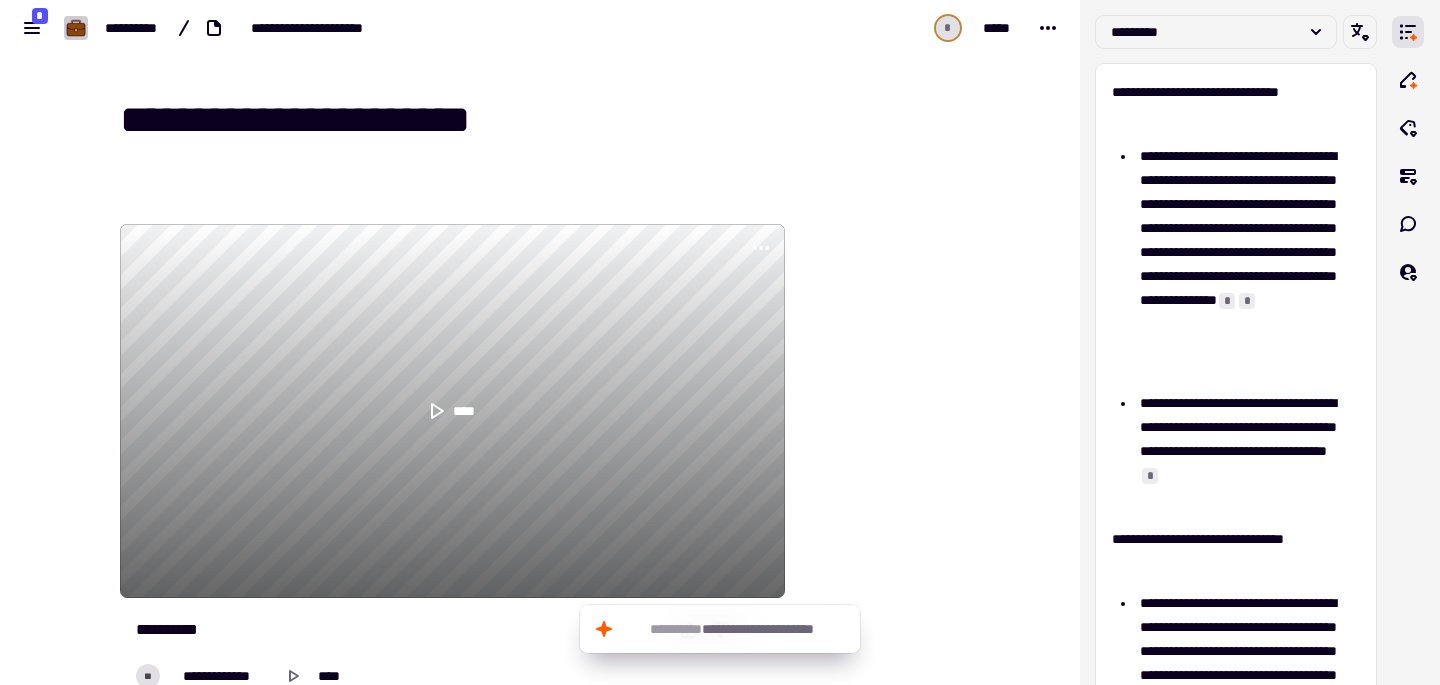 type on "**********" 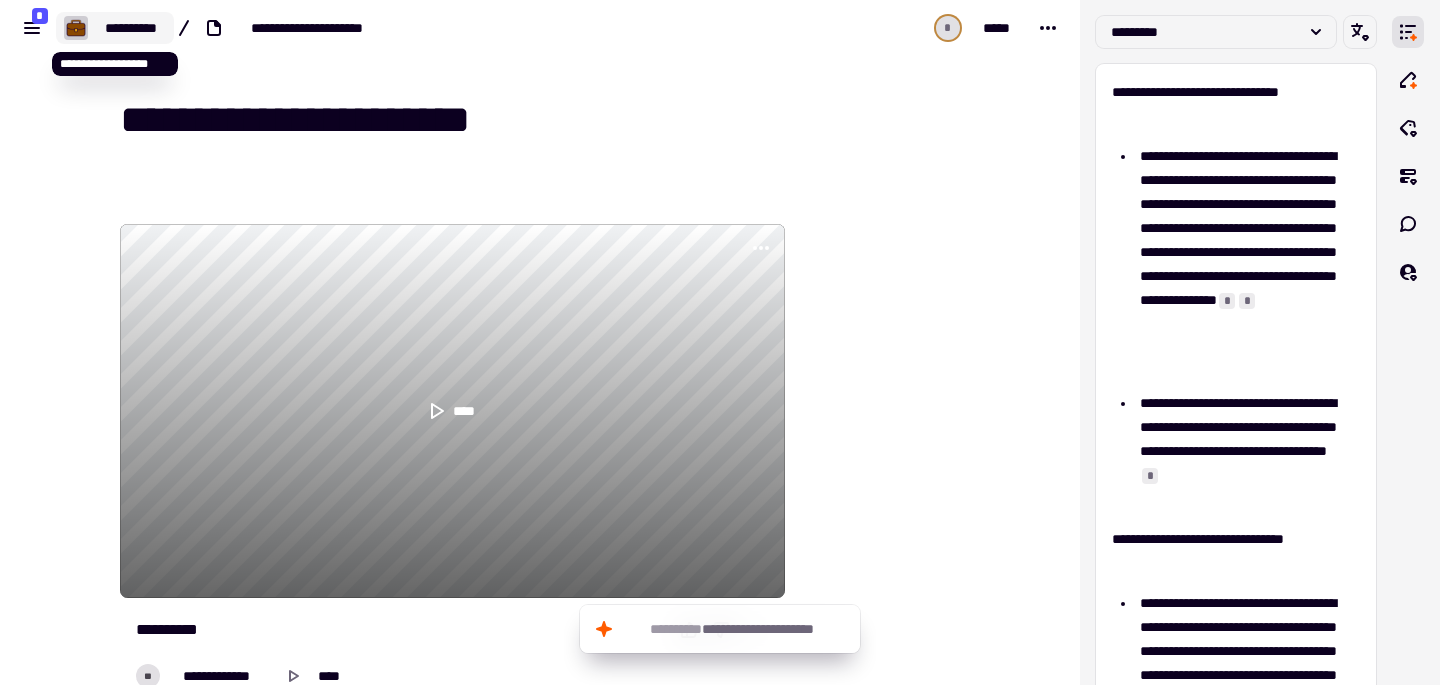click on "**********" 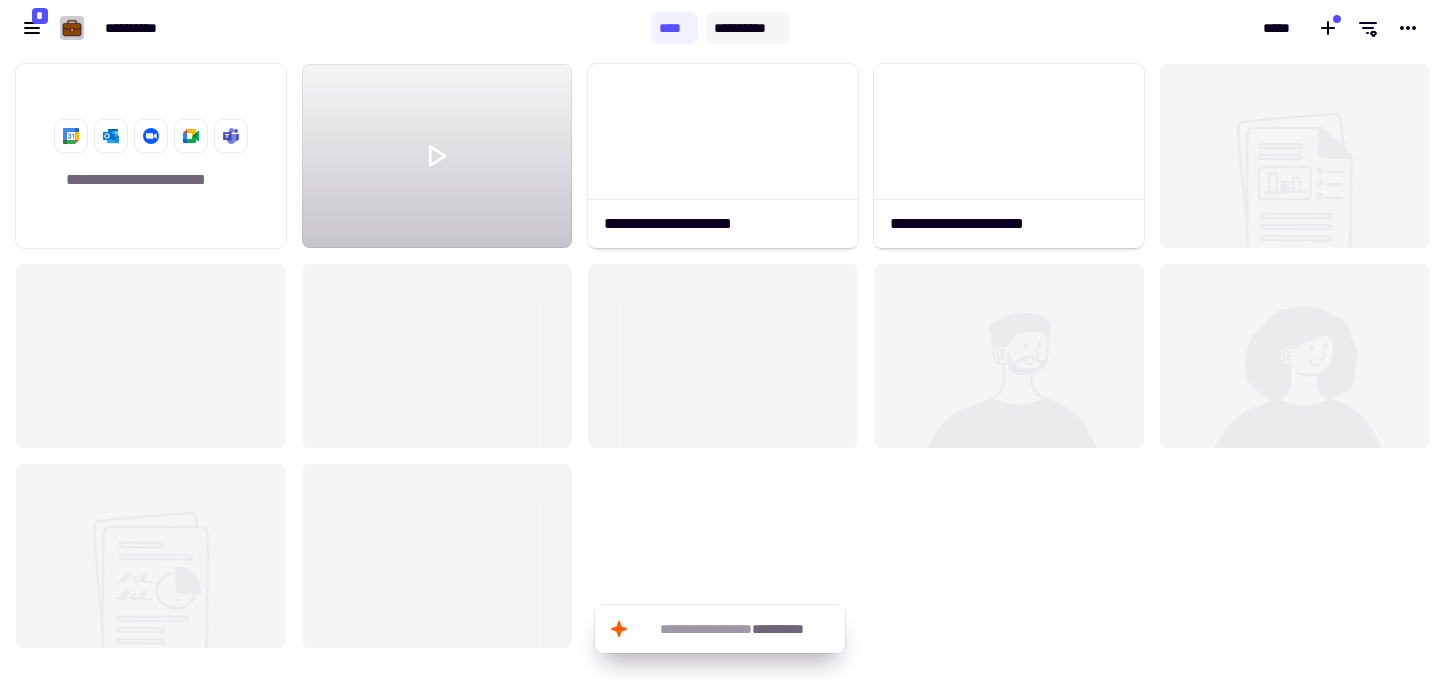 scroll, scrollTop: 16, scrollLeft: 16, axis: both 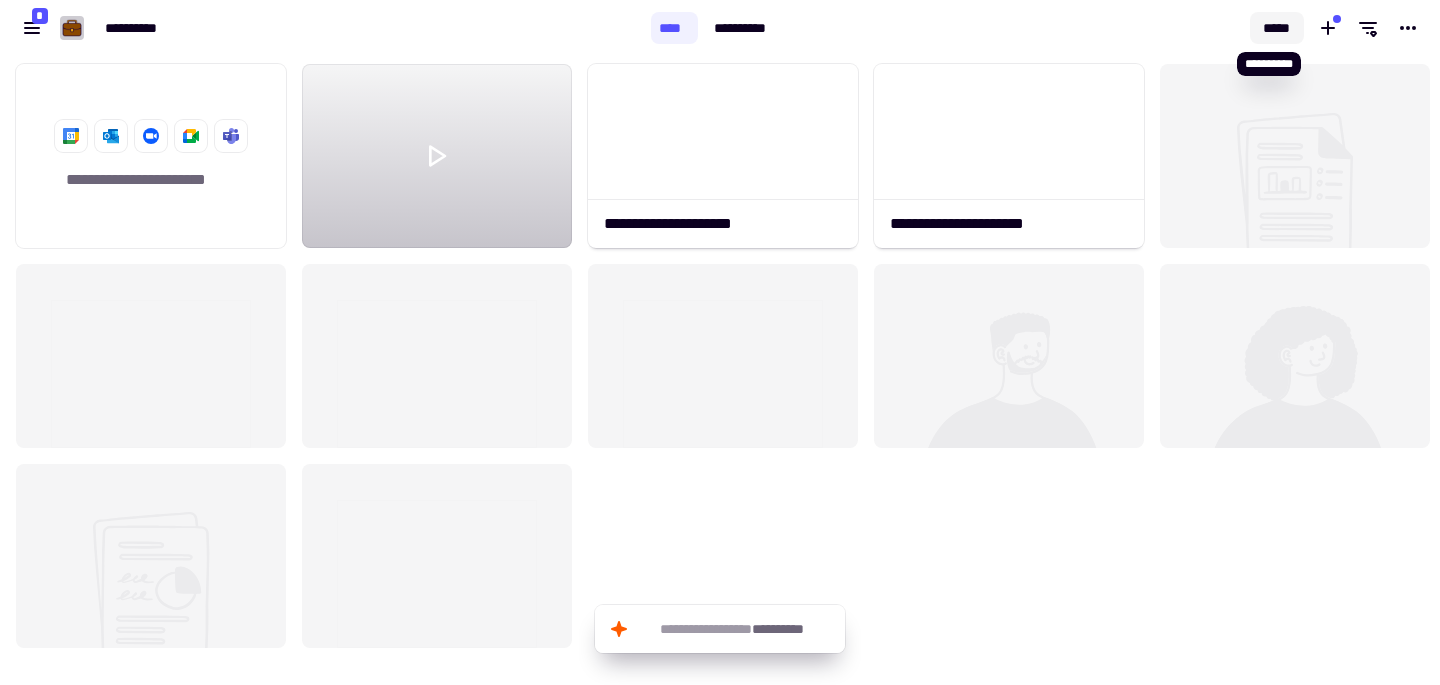 click on "*****" 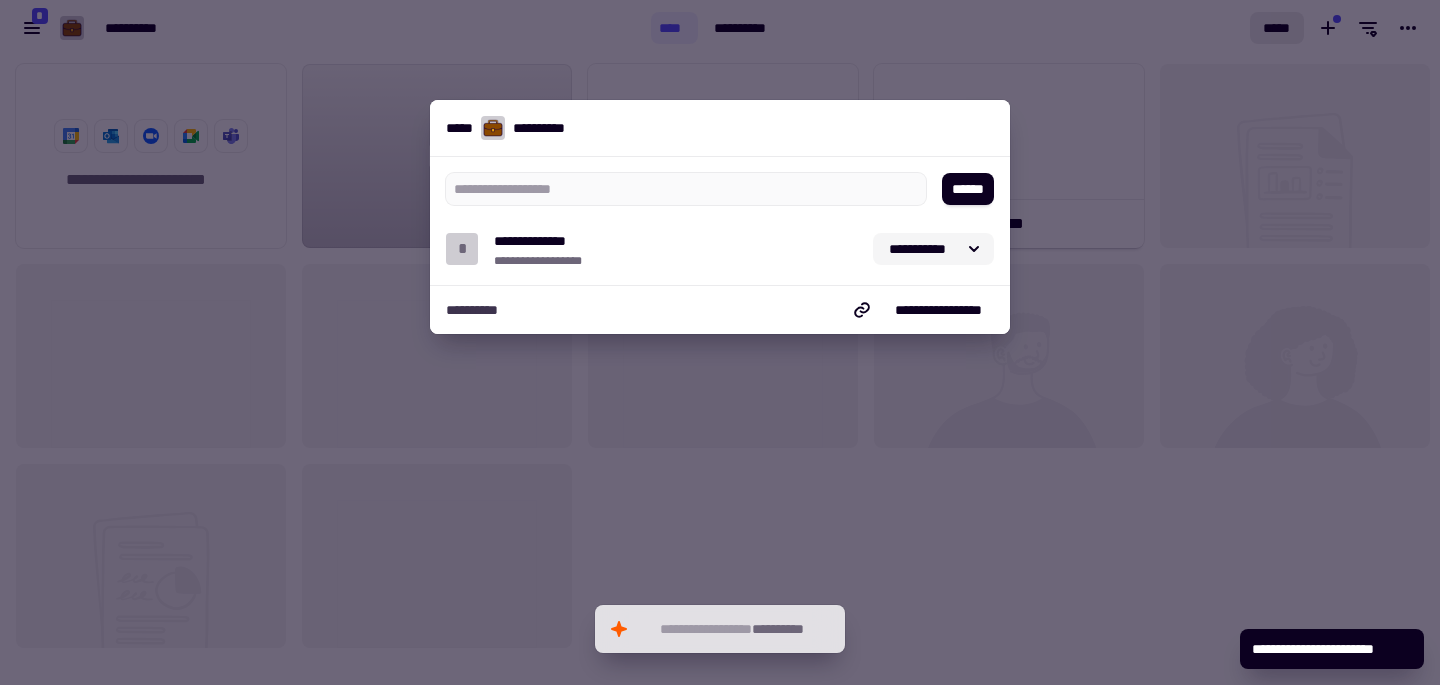 click on "**********" 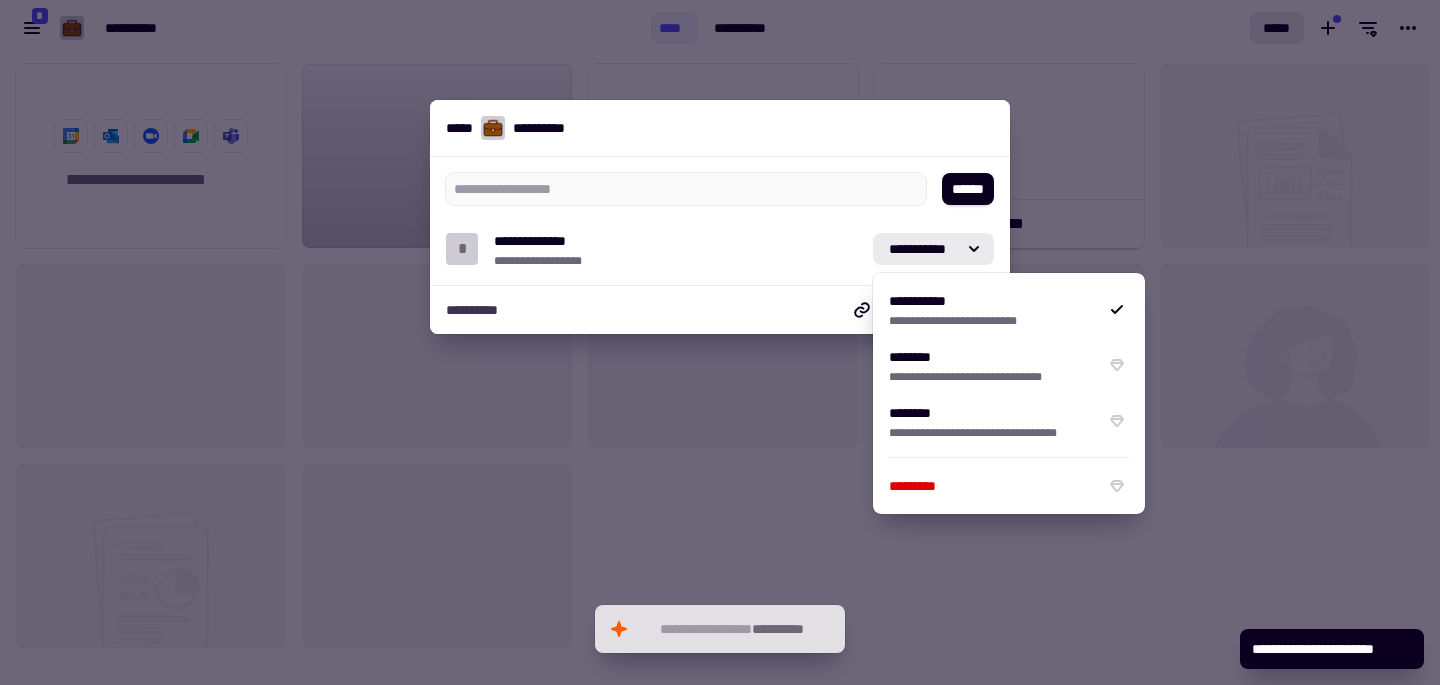 click on "**********" at bounding box center (675, 249) 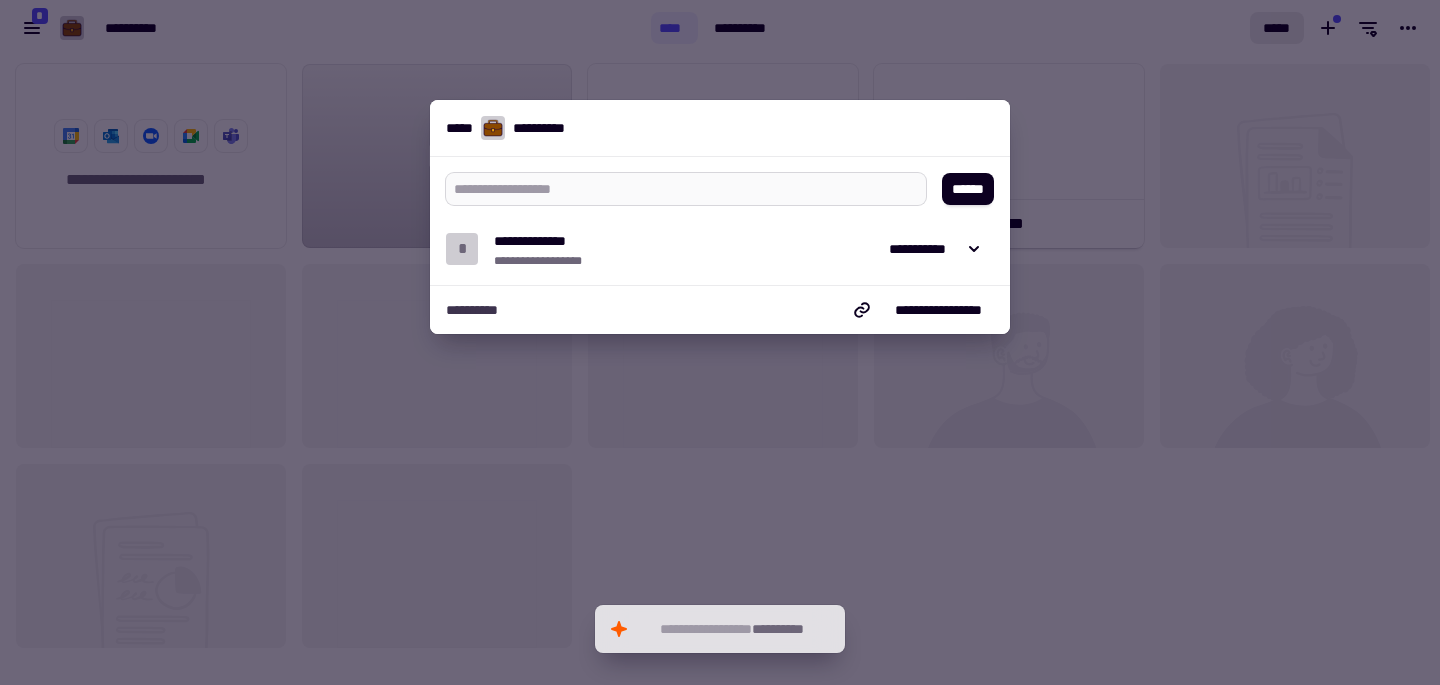 type on "*" 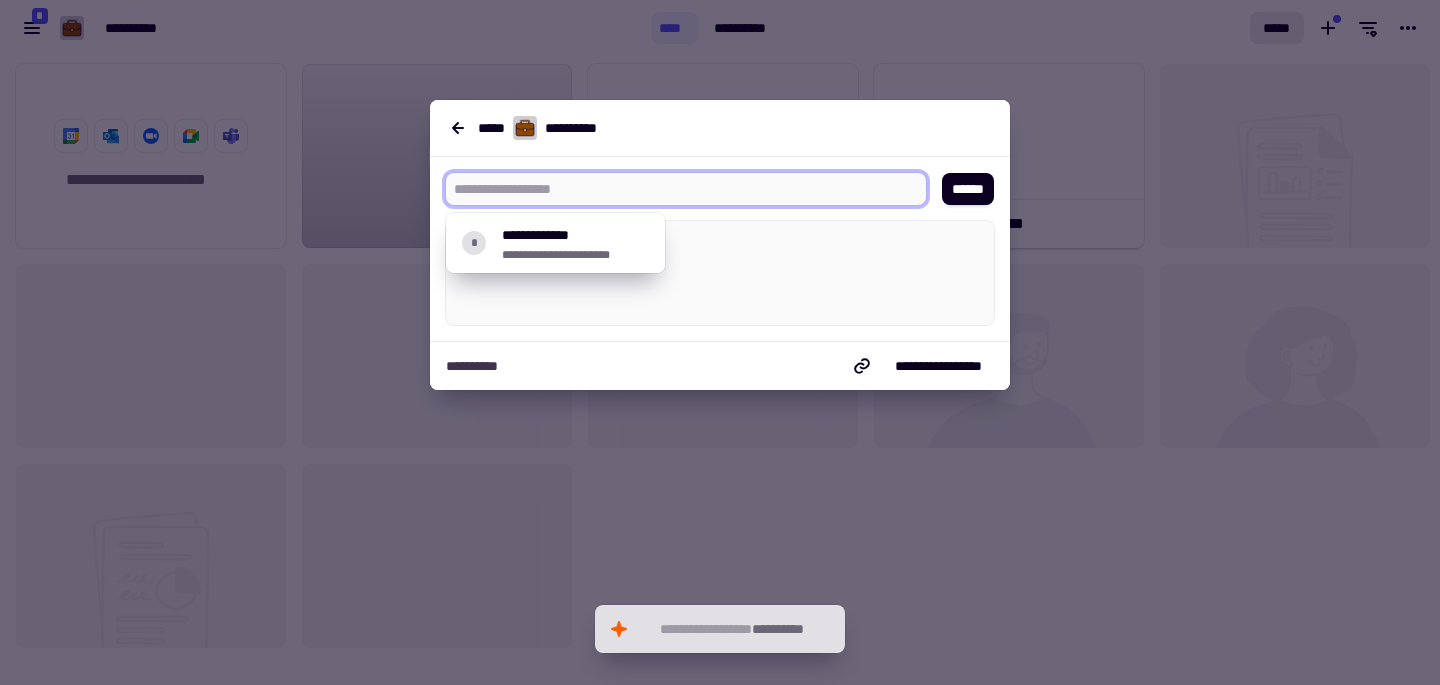 click at bounding box center (678, 189) 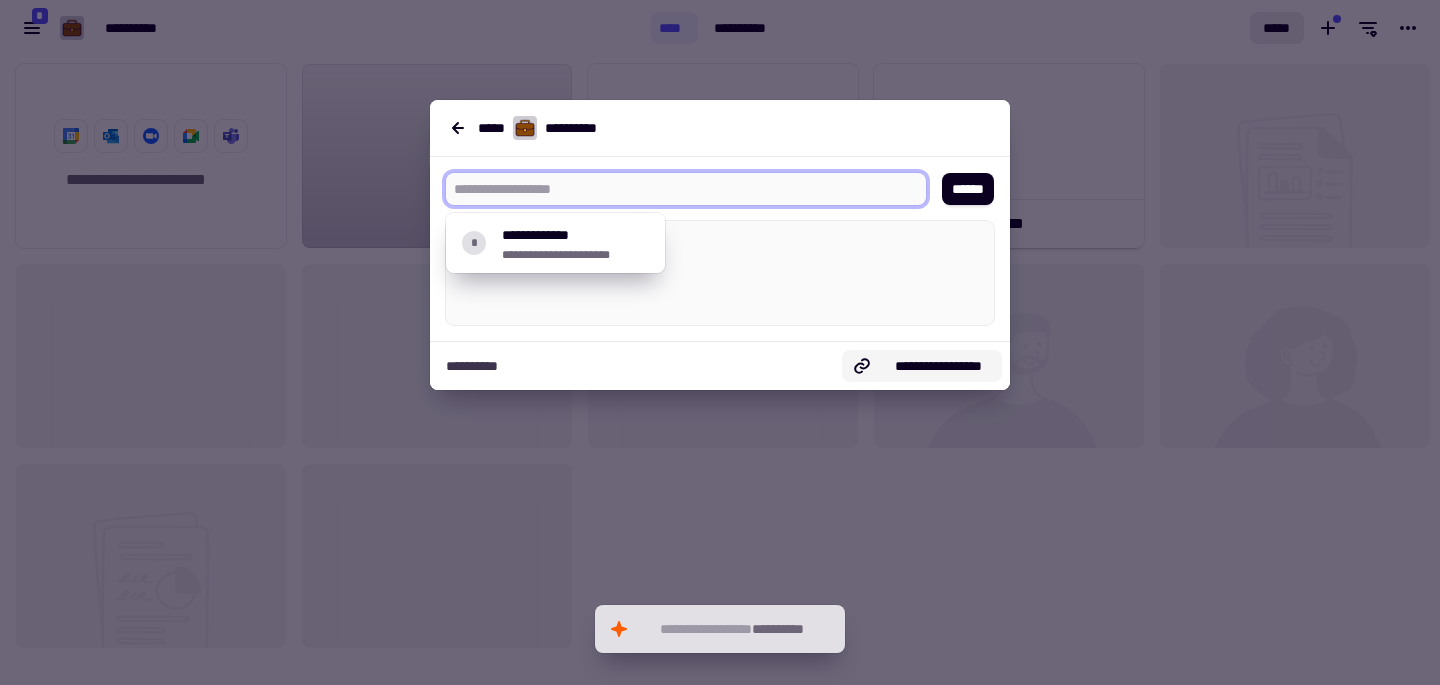 click on "**********" 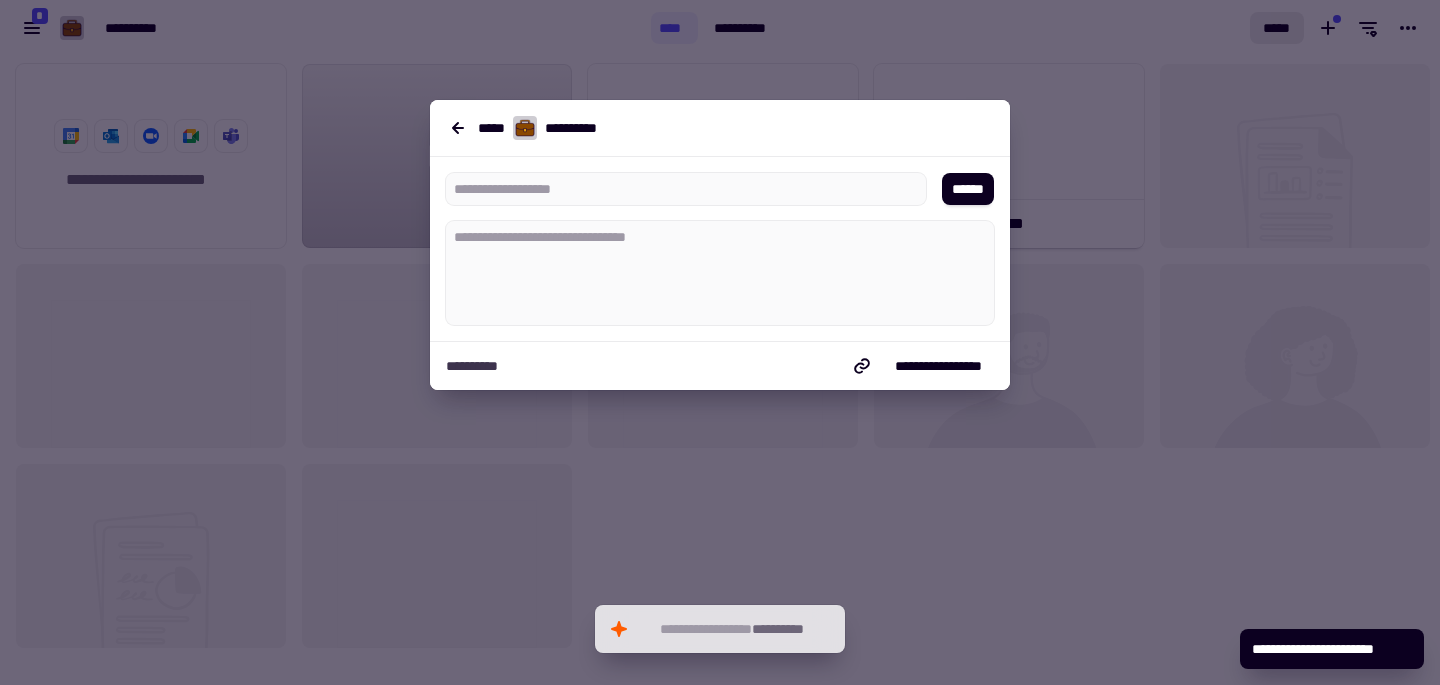 click at bounding box center [720, 342] 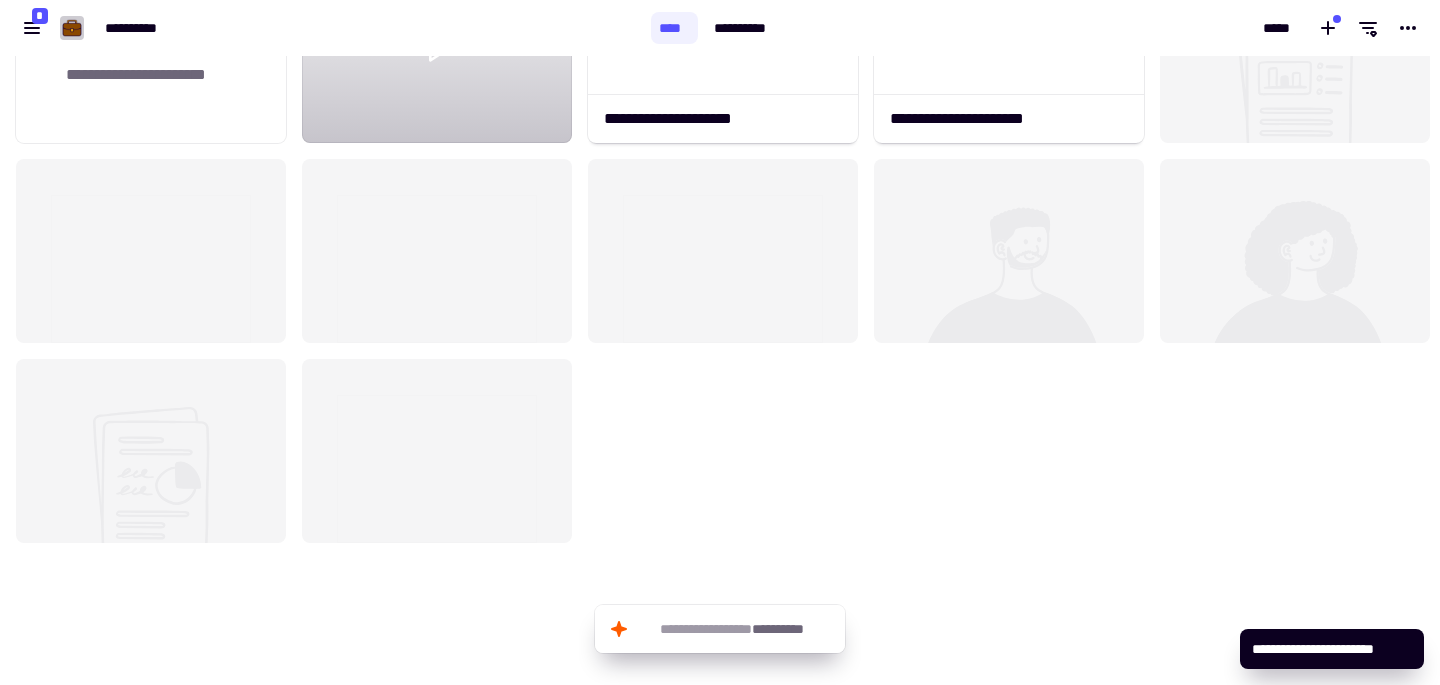 scroll, scrollTop: 0, scrollLeft: 0, axis: both 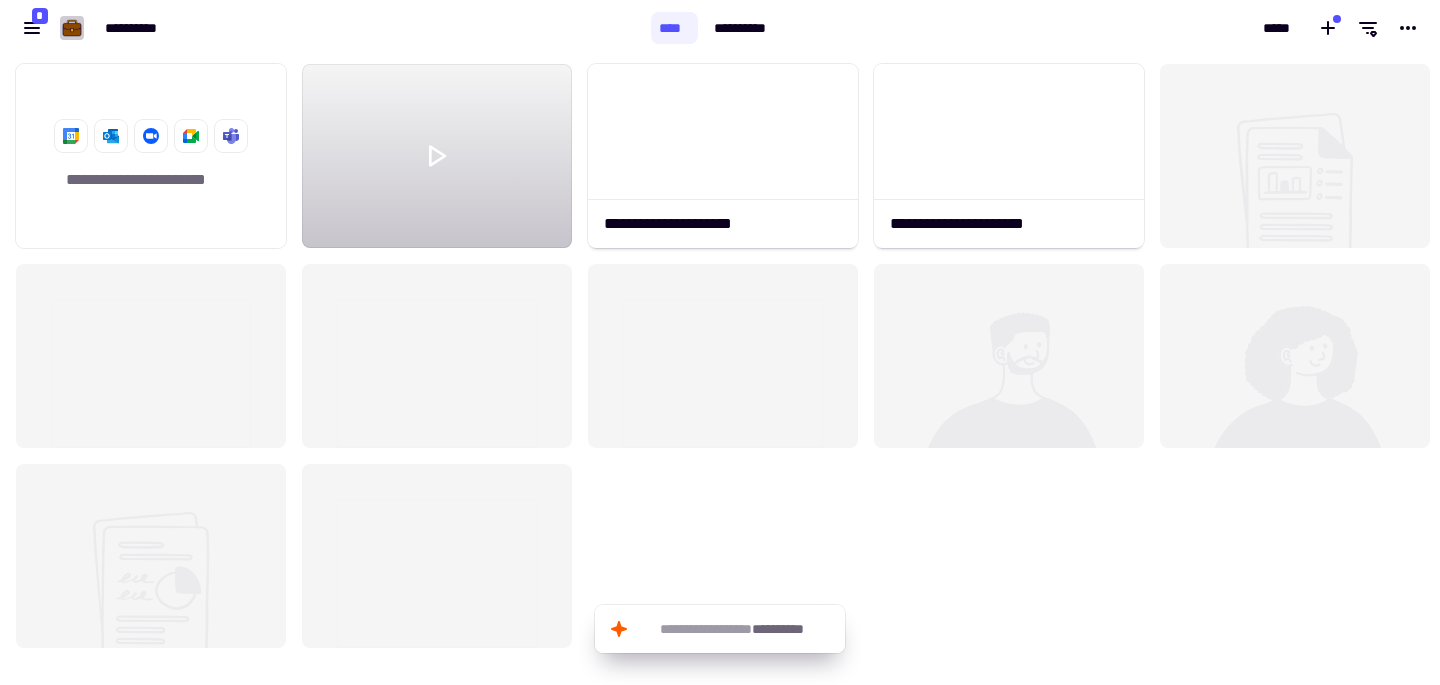 click 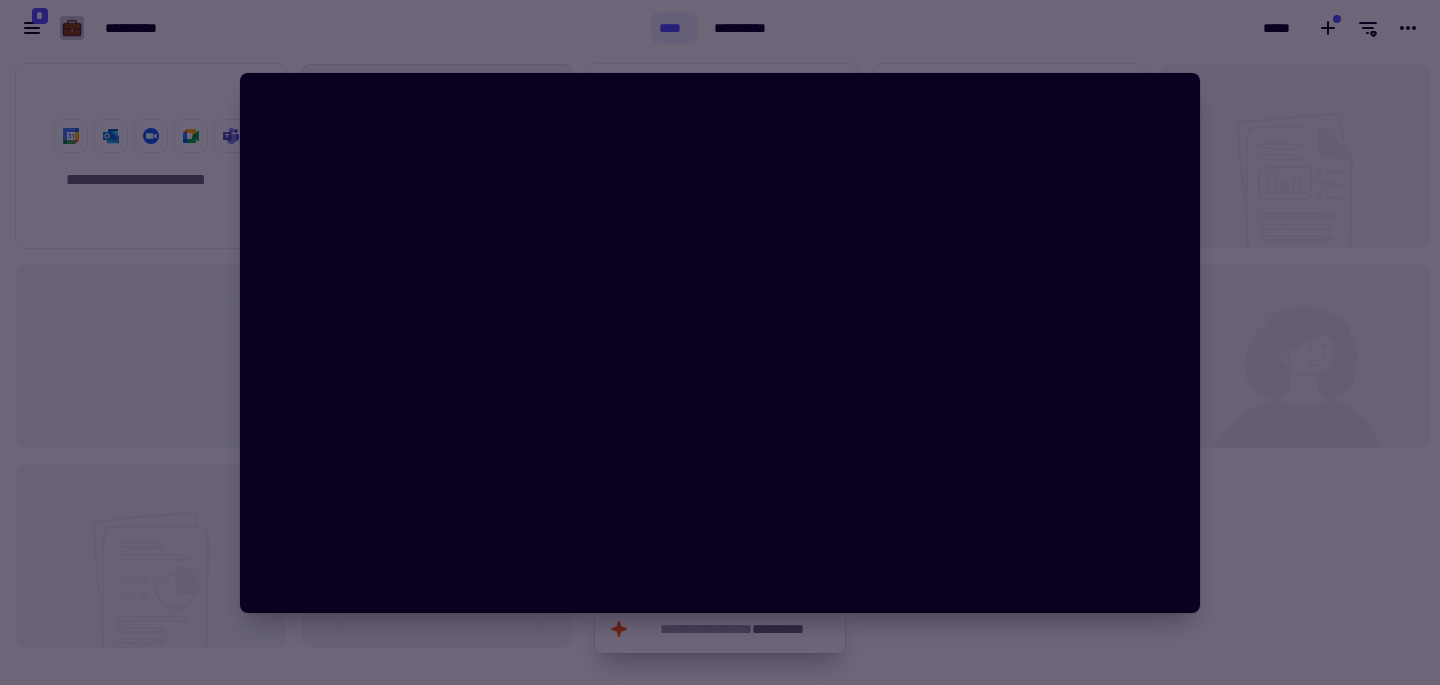 click at bounding box center (720, 342) 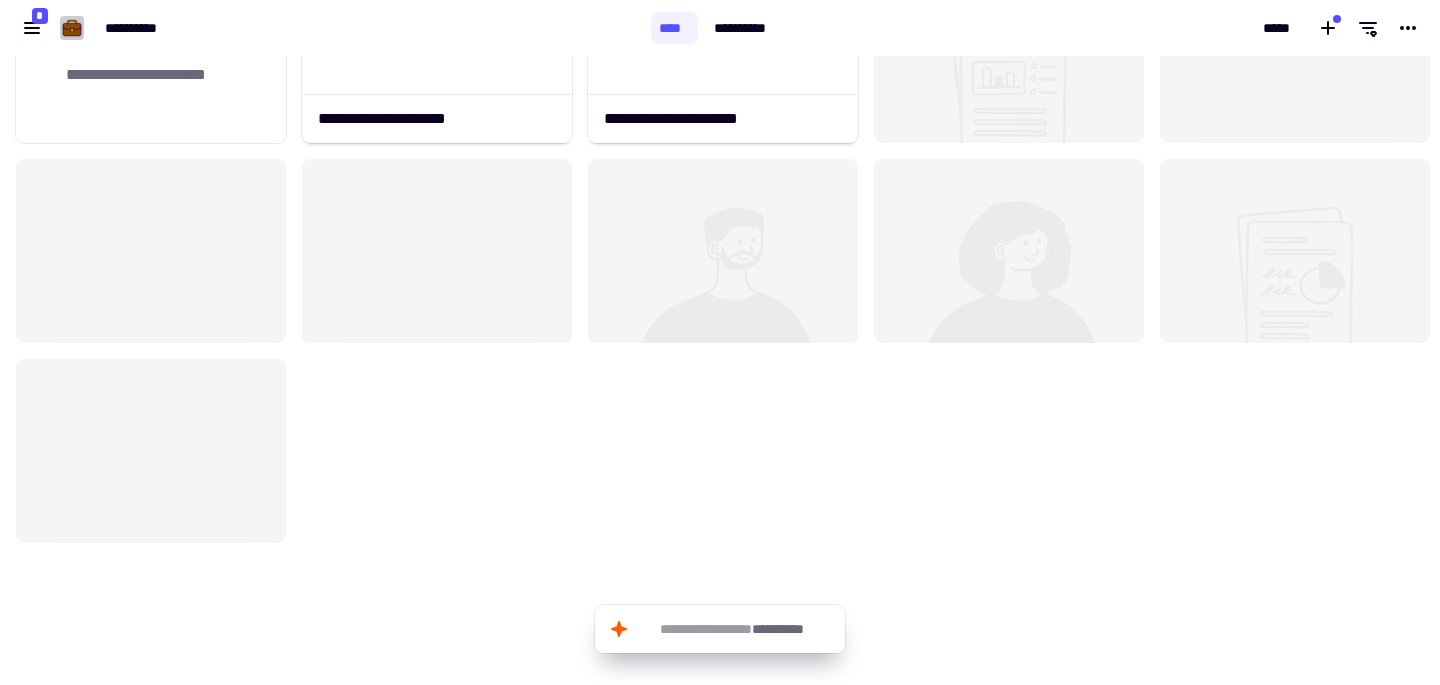 scroll, scrollTop: 0, scrollLeft: 0, axis: both 